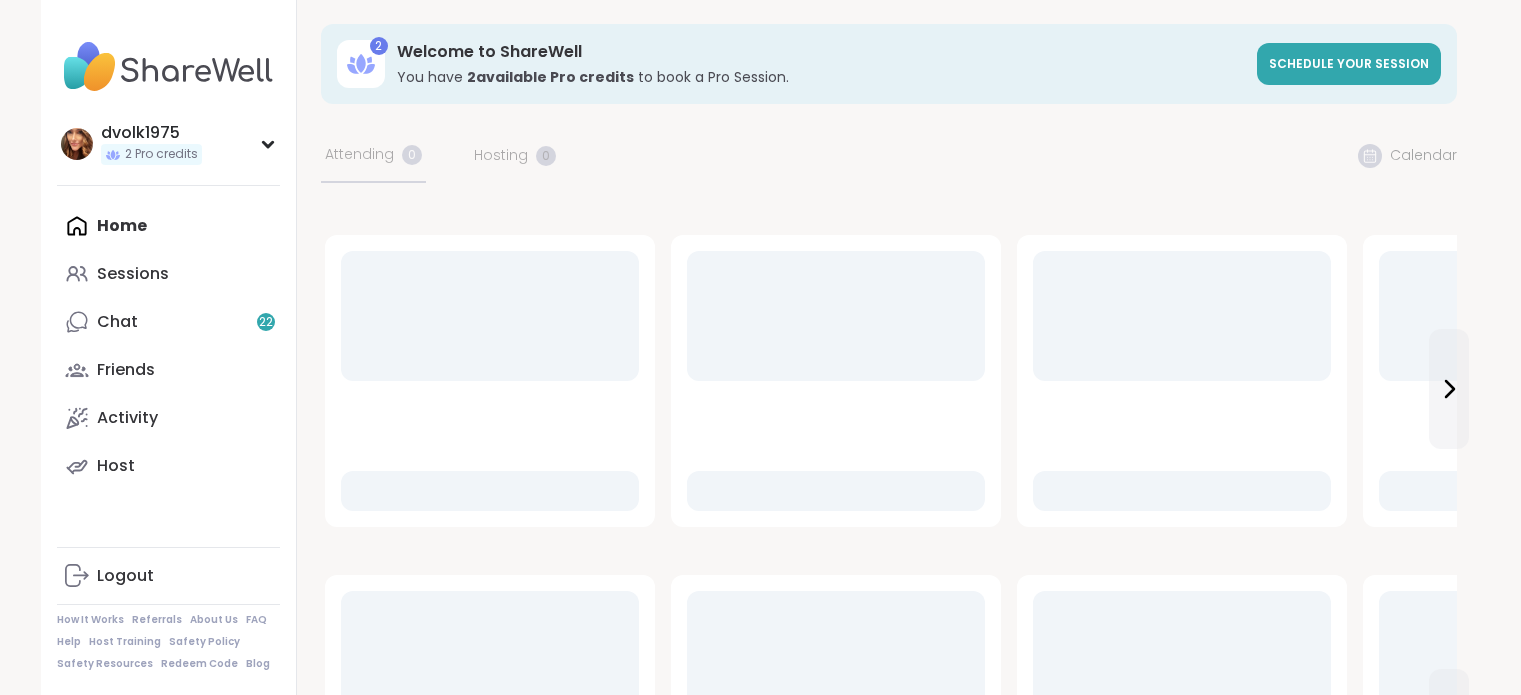 scroll, scrollTop: 0, scrollLeft: 0, axis: both 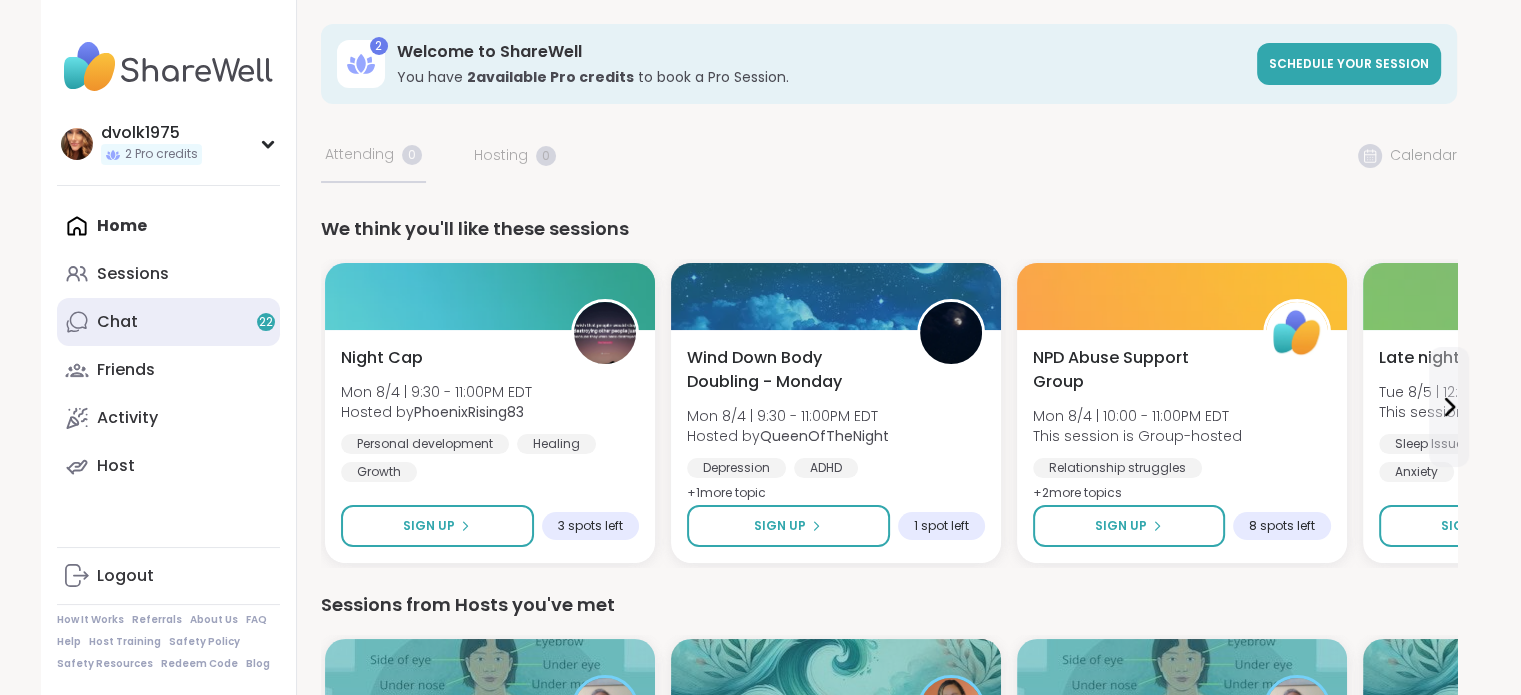 click on "Chat 22" at bounding box center [168, 322] 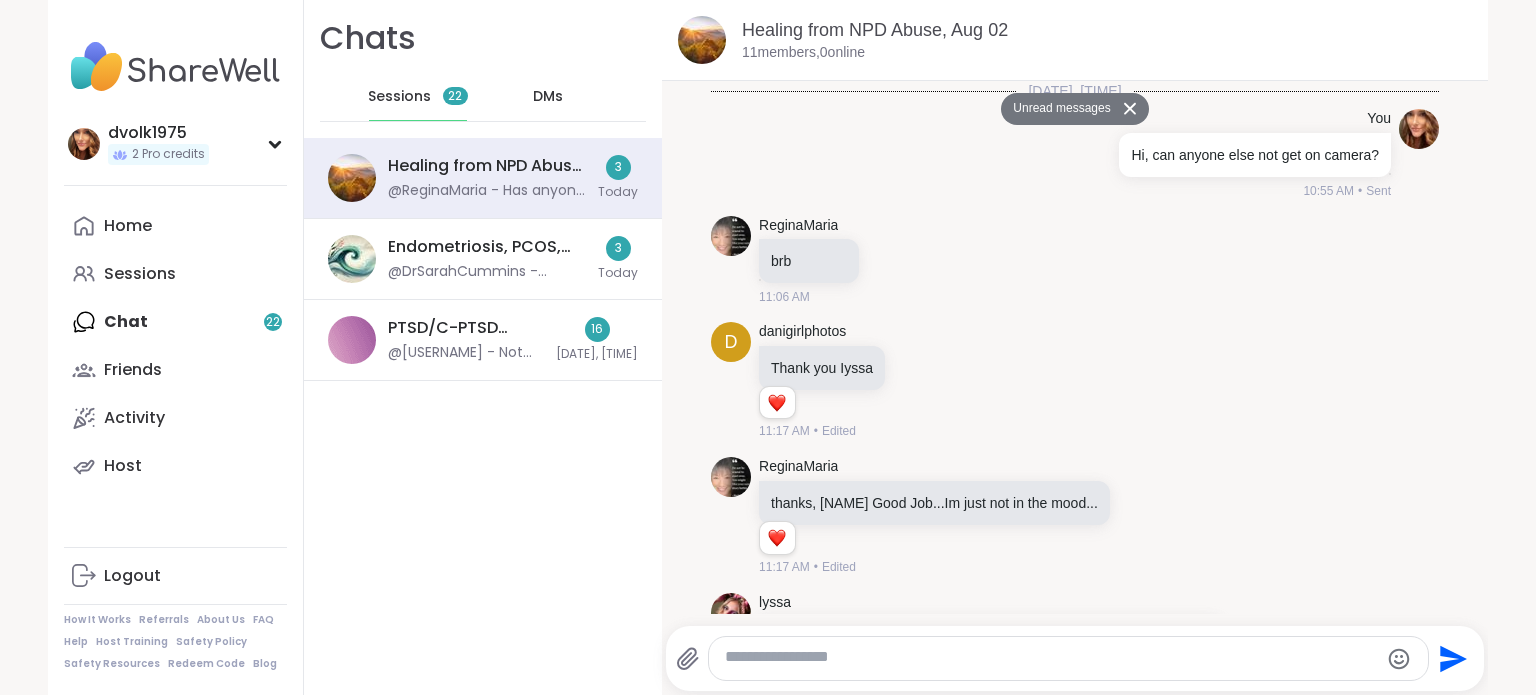 scroll, scrollTop: 3912, scrollLeft: 0, axis: vertical 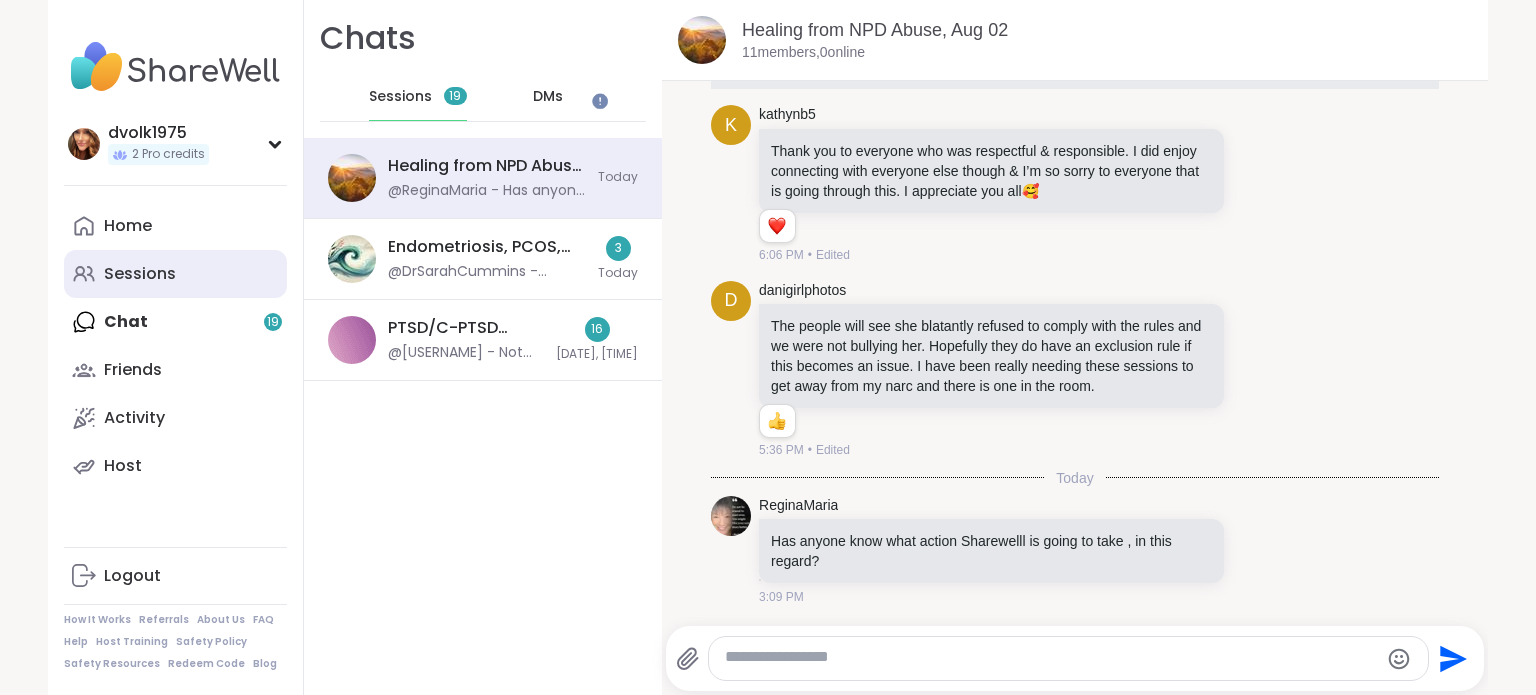 click on "Sessions" at bounding box center (175, 274) 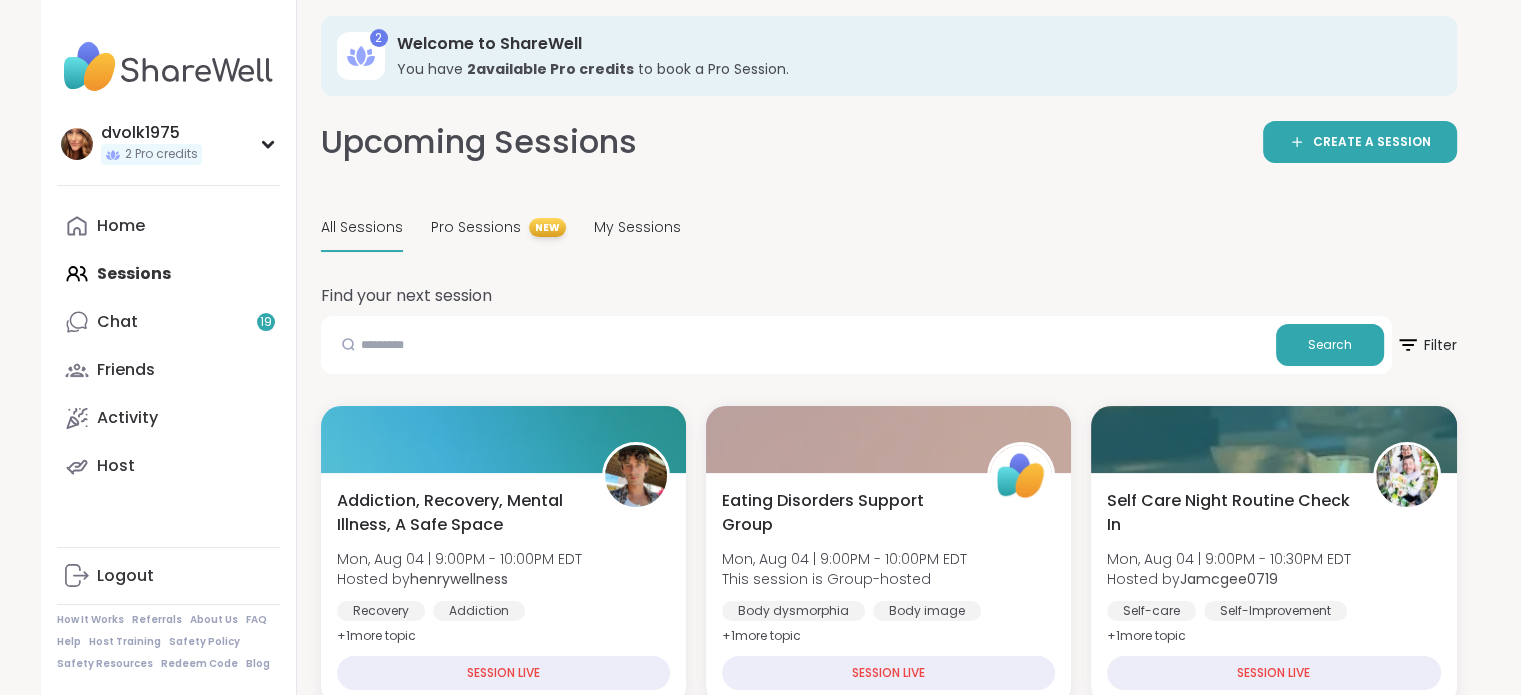 scroll, scrollTop: 0, scrollLeft: 0, axis: both 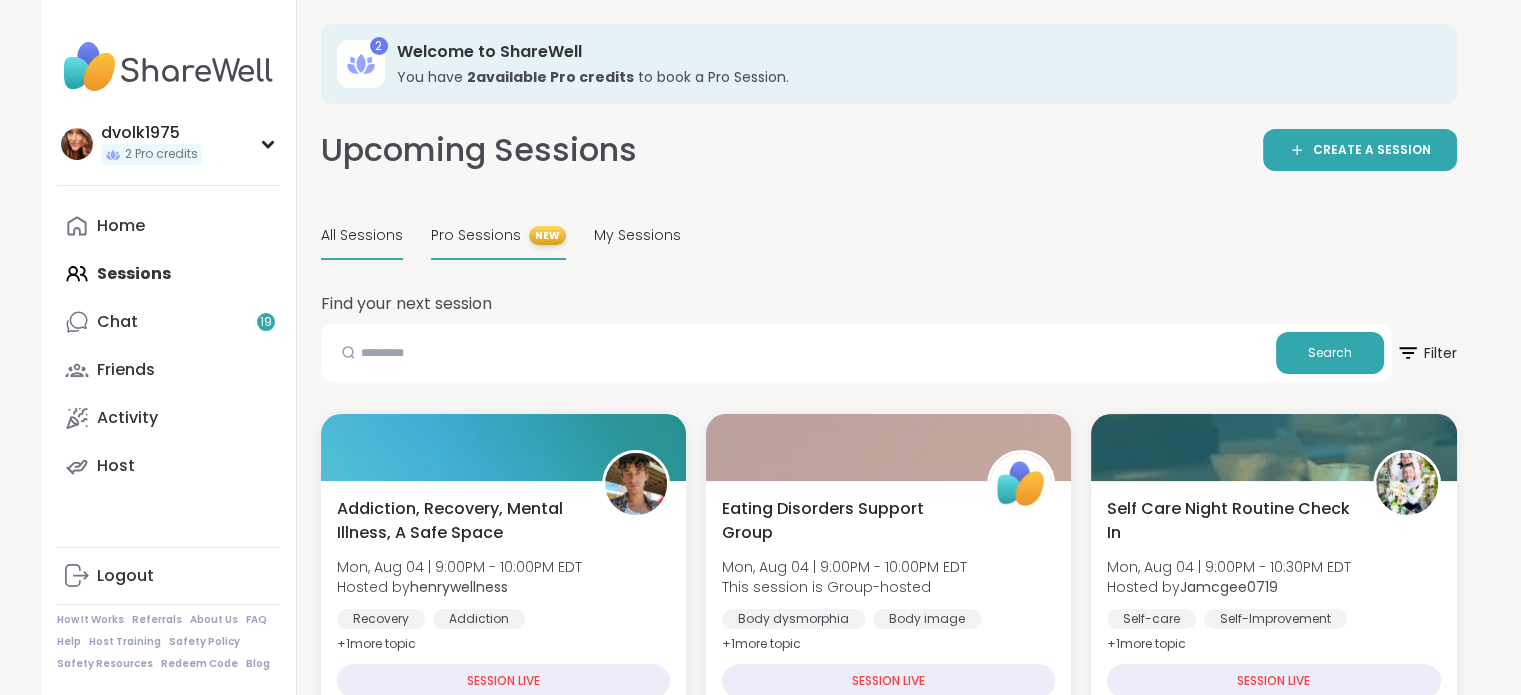 click on "Pro Sessions" at bounding box center [476, 235] 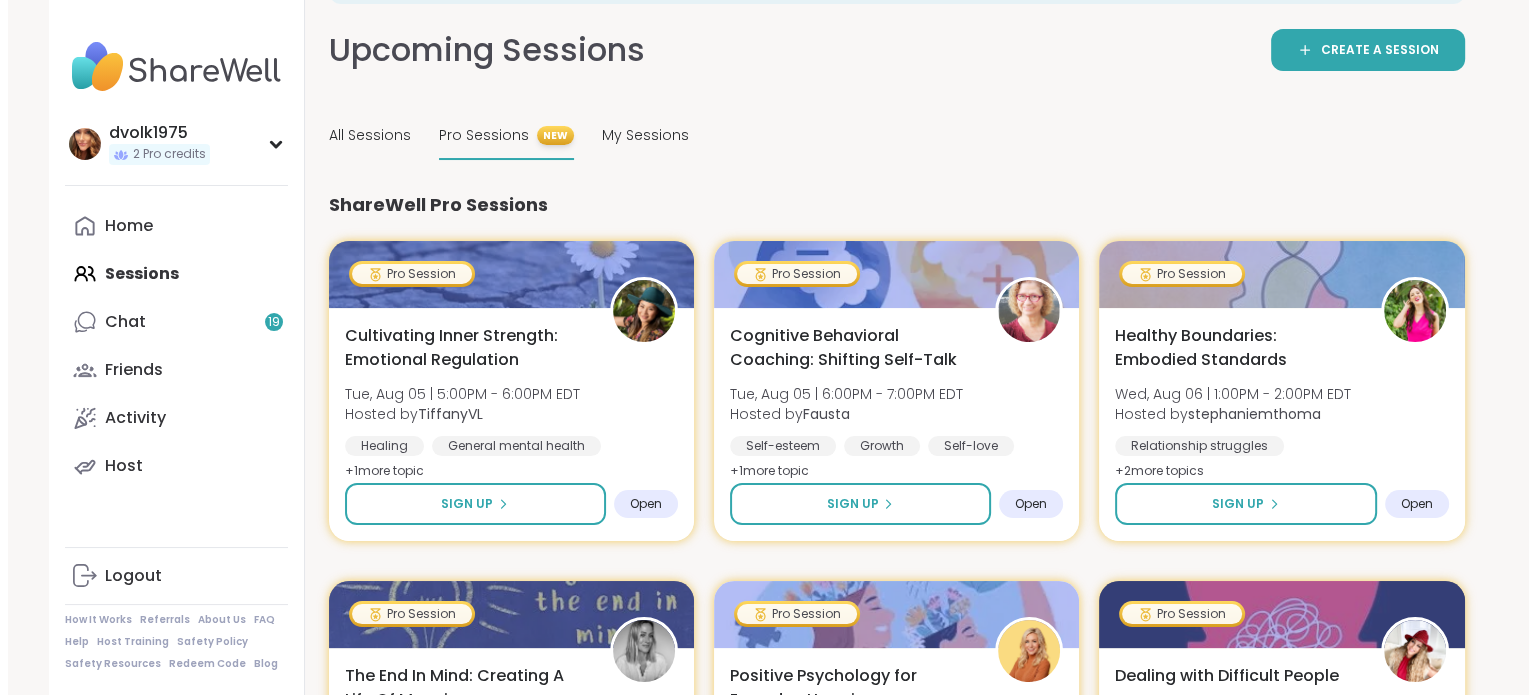 scroll, scrollTop: 200, scrollLeft: 0, axis: vertical 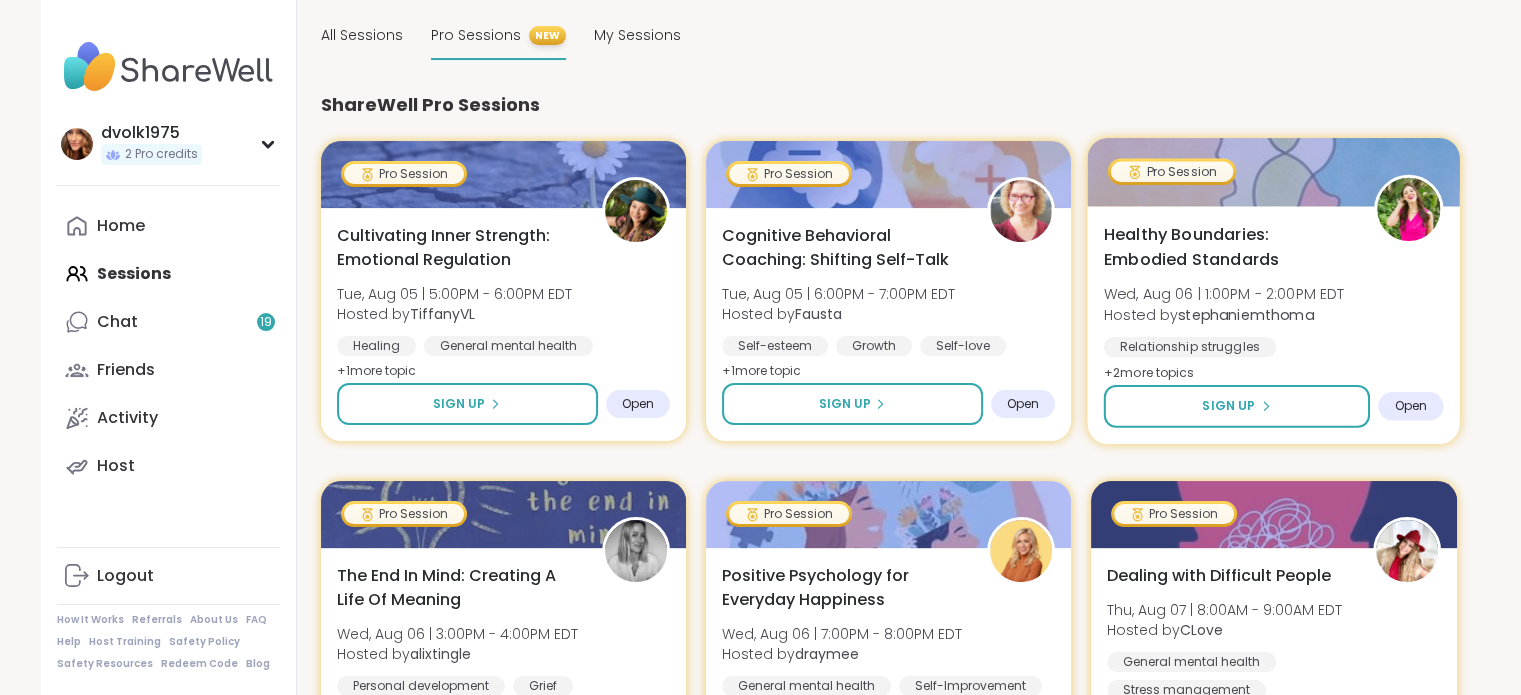 click on "Healthy Boundaries: Embodied Standards" at bounding box center (1228, 247) 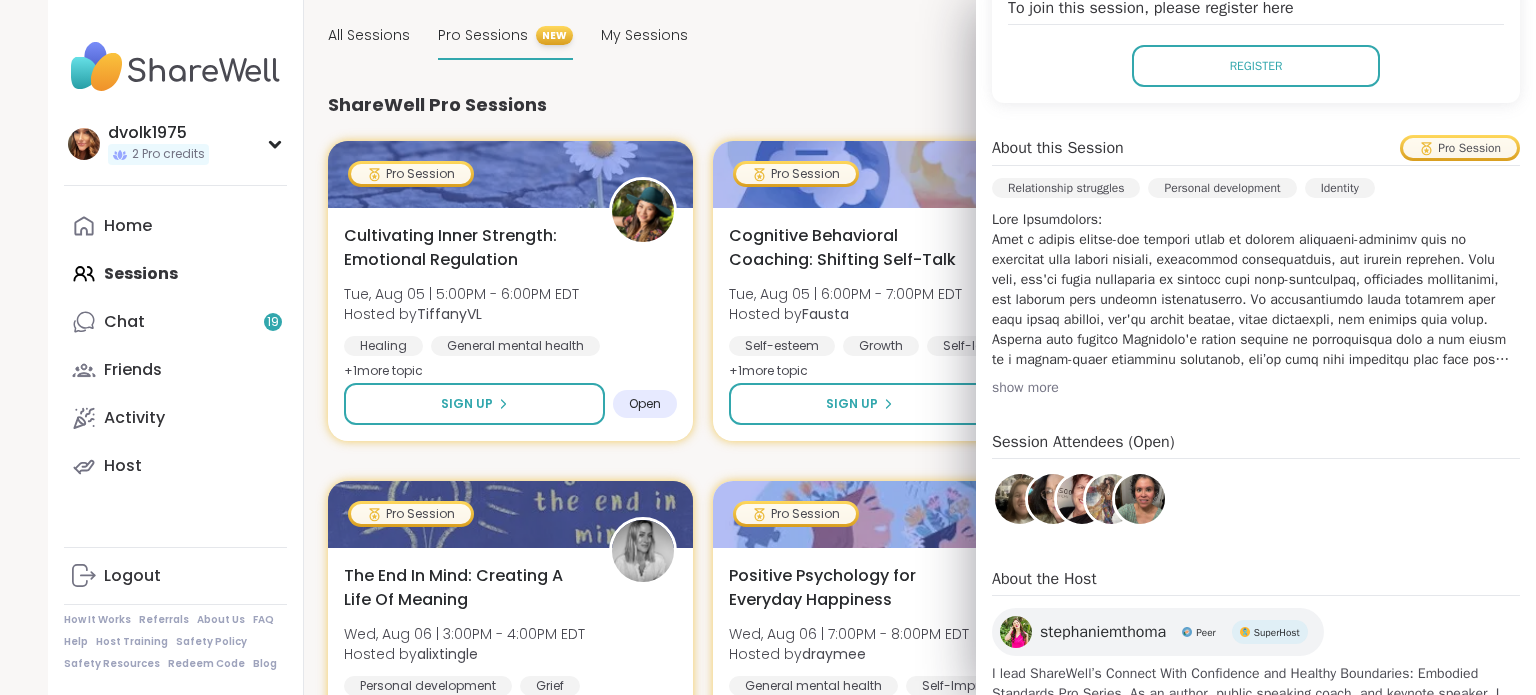scroll, scrollTop: 500, scrollLeft: 0, axis: vertical 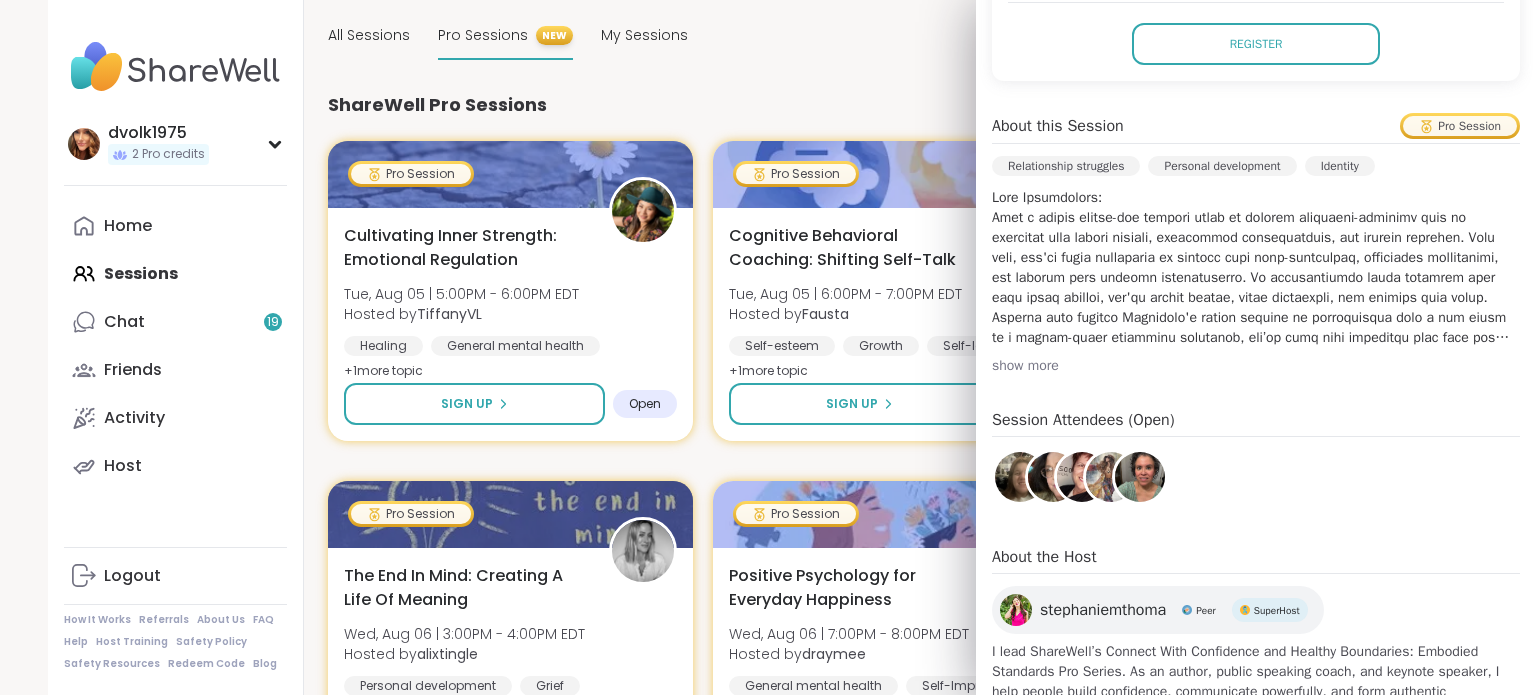 click on "show more" at bounding box center [1256, 366] 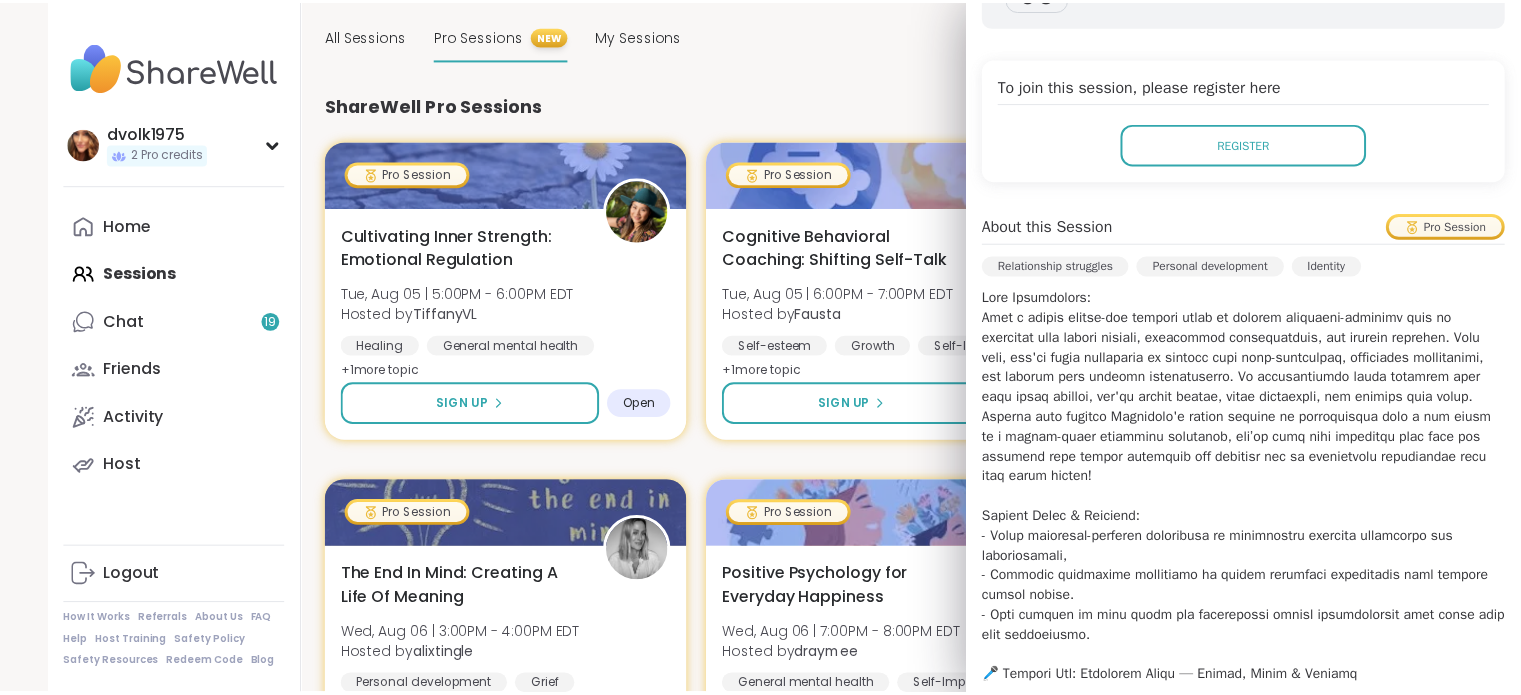 scroll, scrollTop: 0, scrollLeft: 0, axis: both 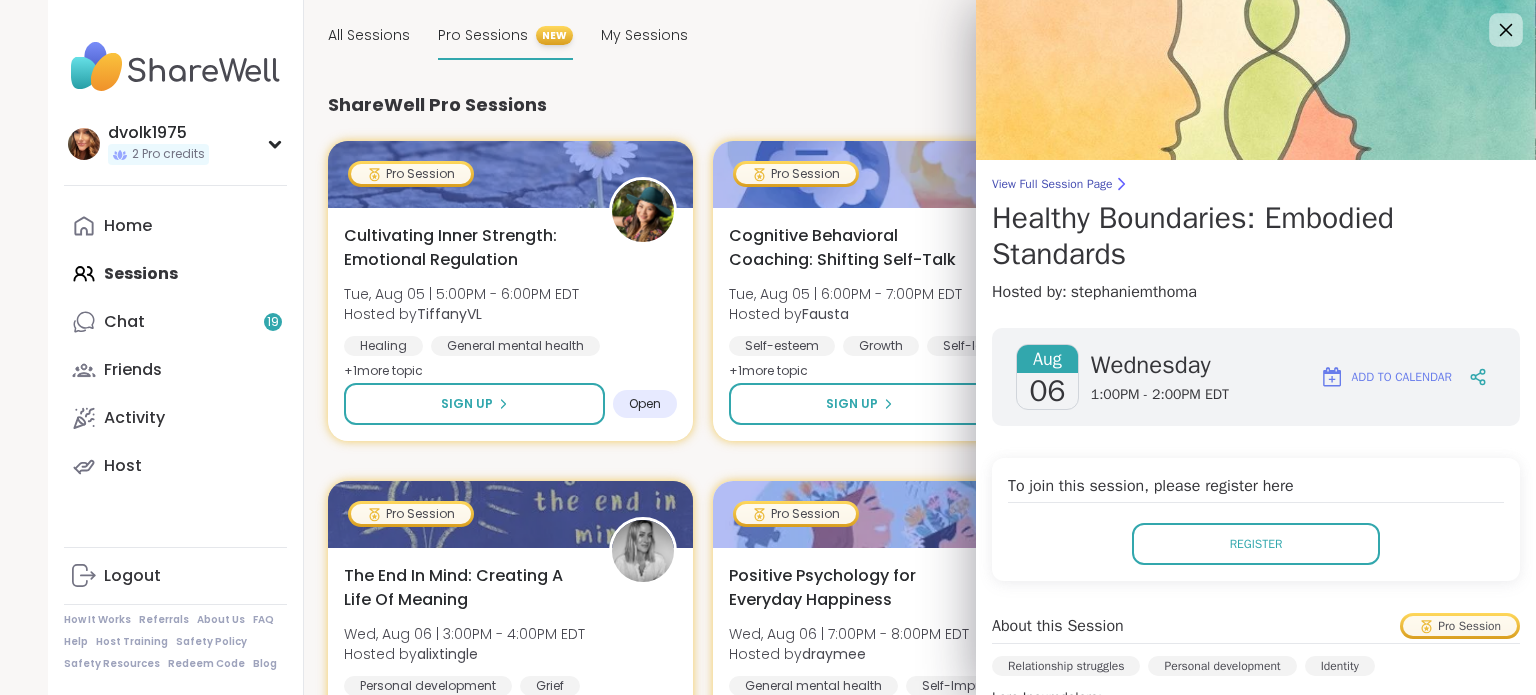 click 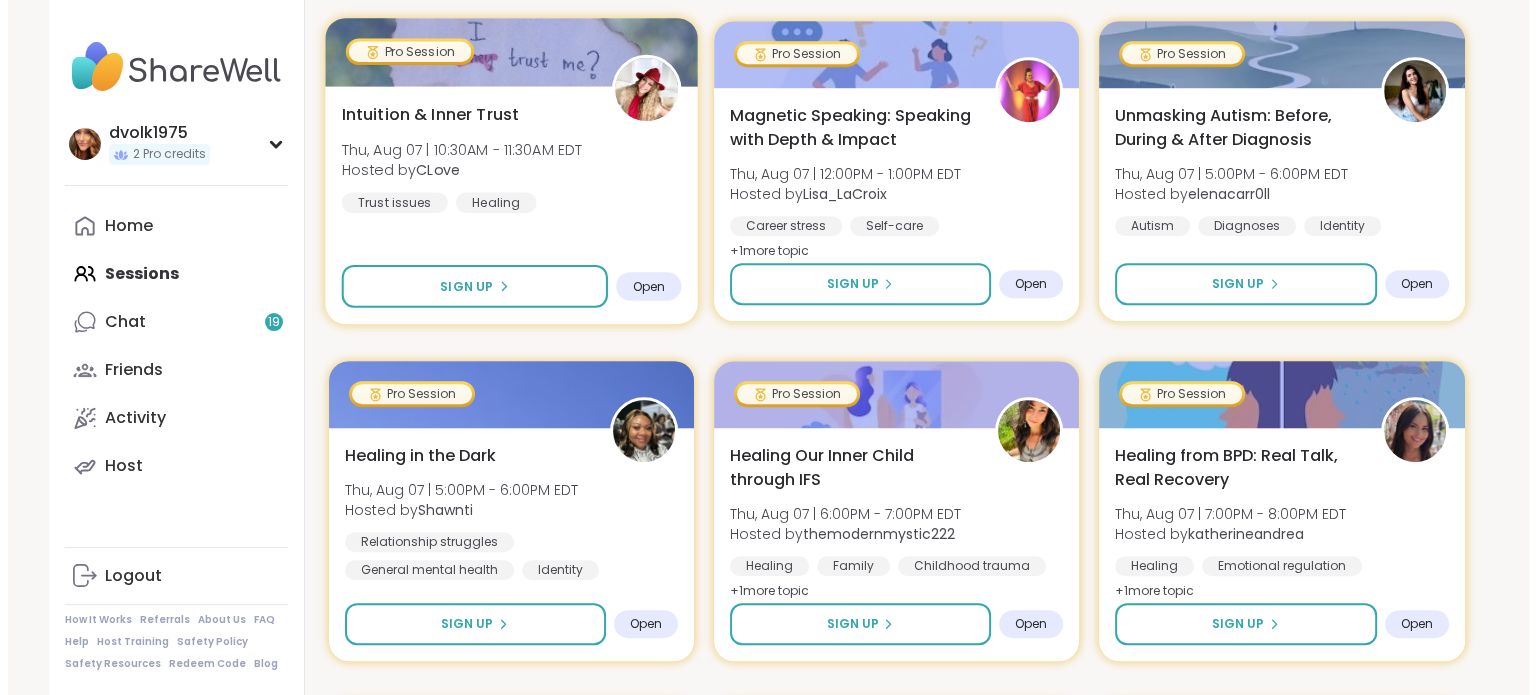 scroll, scrollTop: 1100, scrollLeft: 0, axis: vertical 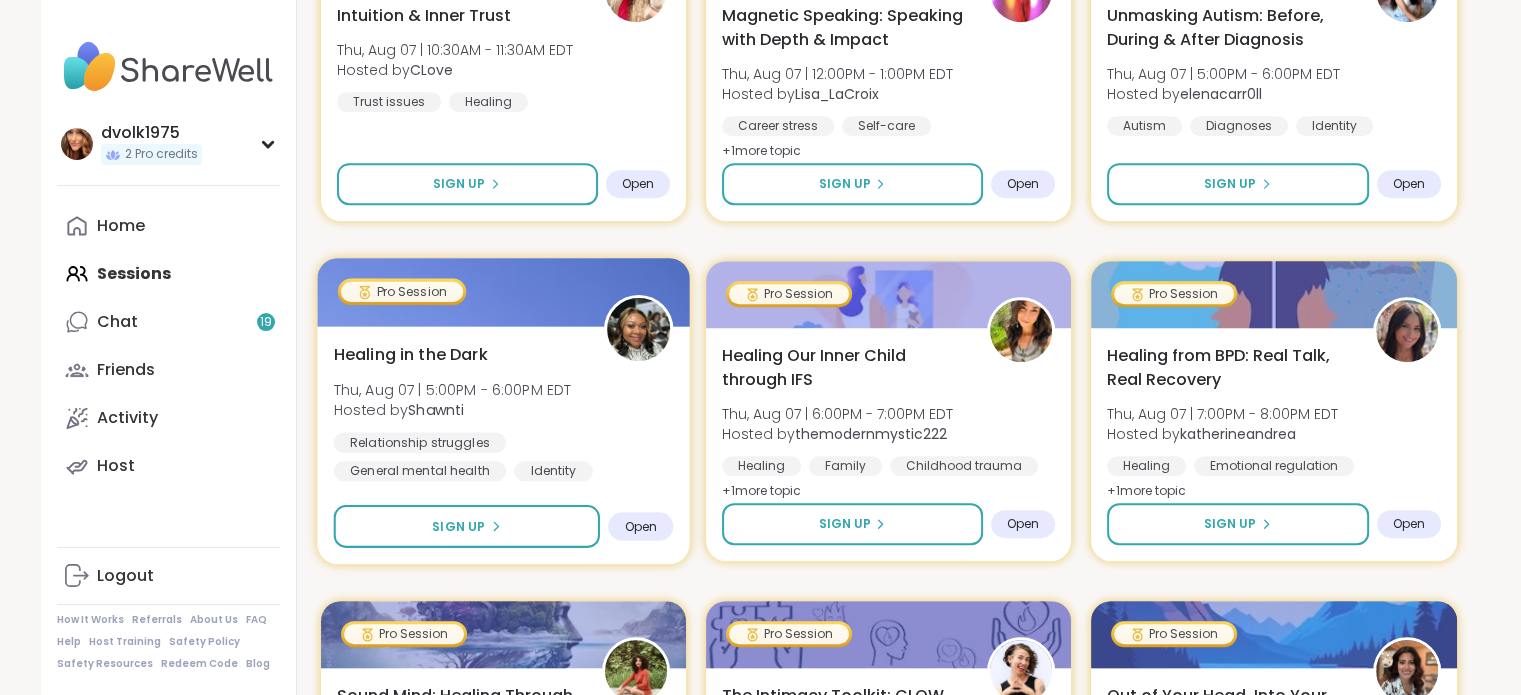 click on "Thu, Aug 07 | 5:00PM - 6:00PM EDT" at bounding box center (452, 389) 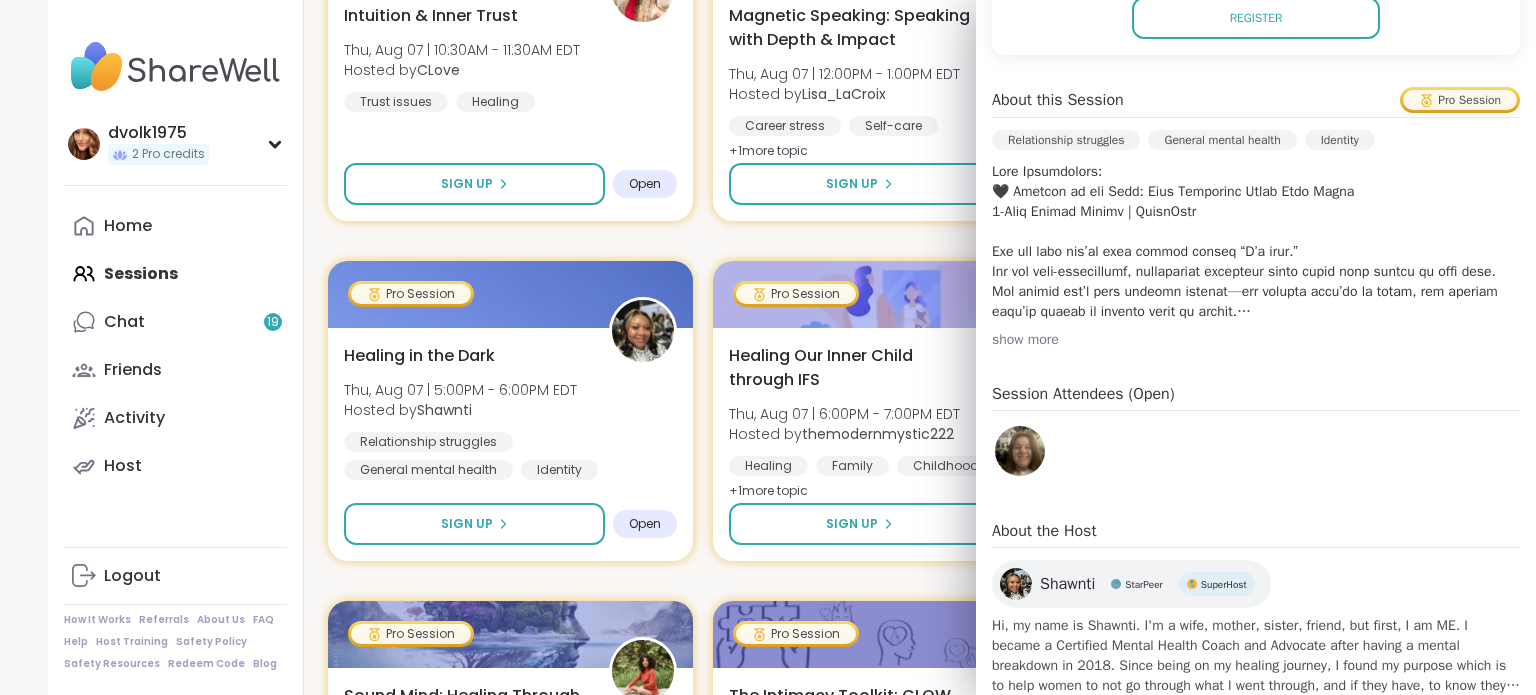 scroll, scrollTop: 500, scrollLeft: 0, axis: vertical 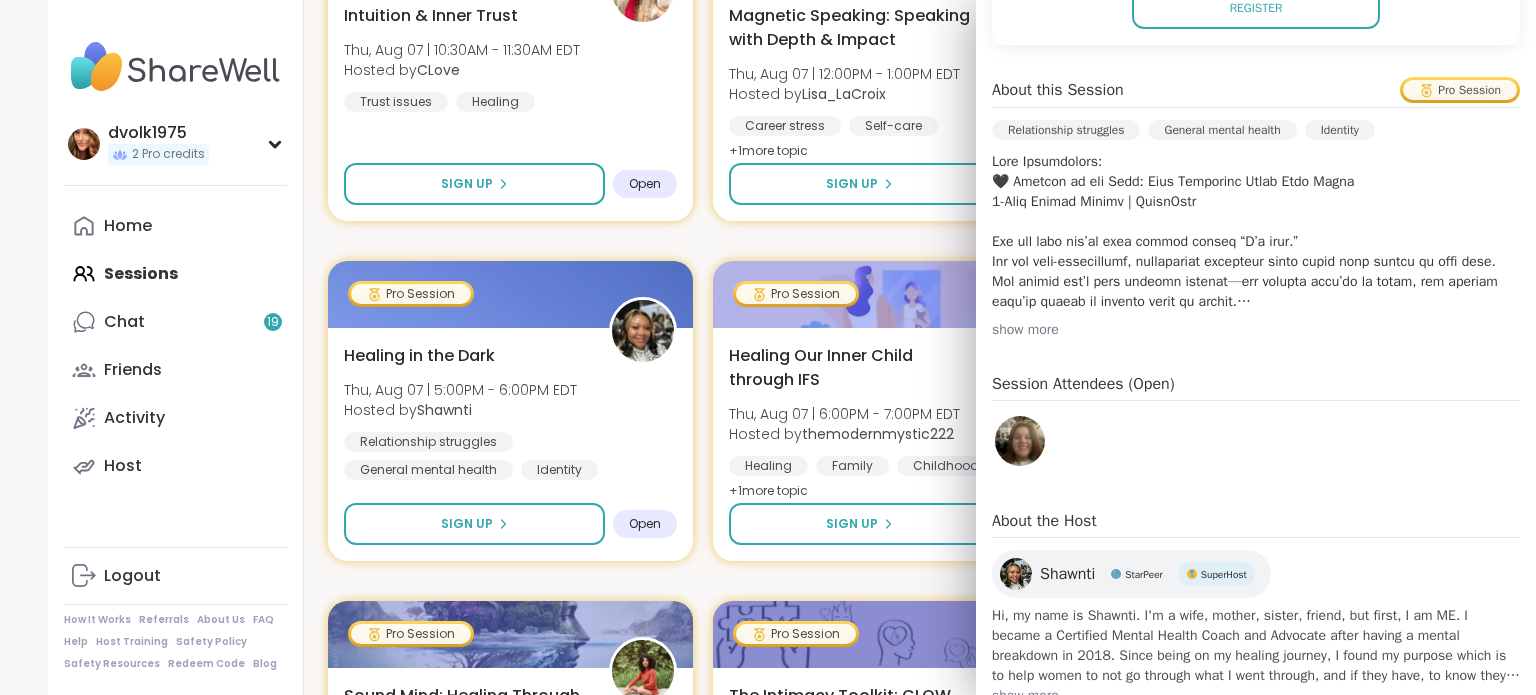 click on "show more" at bounding box center (1256, 330) 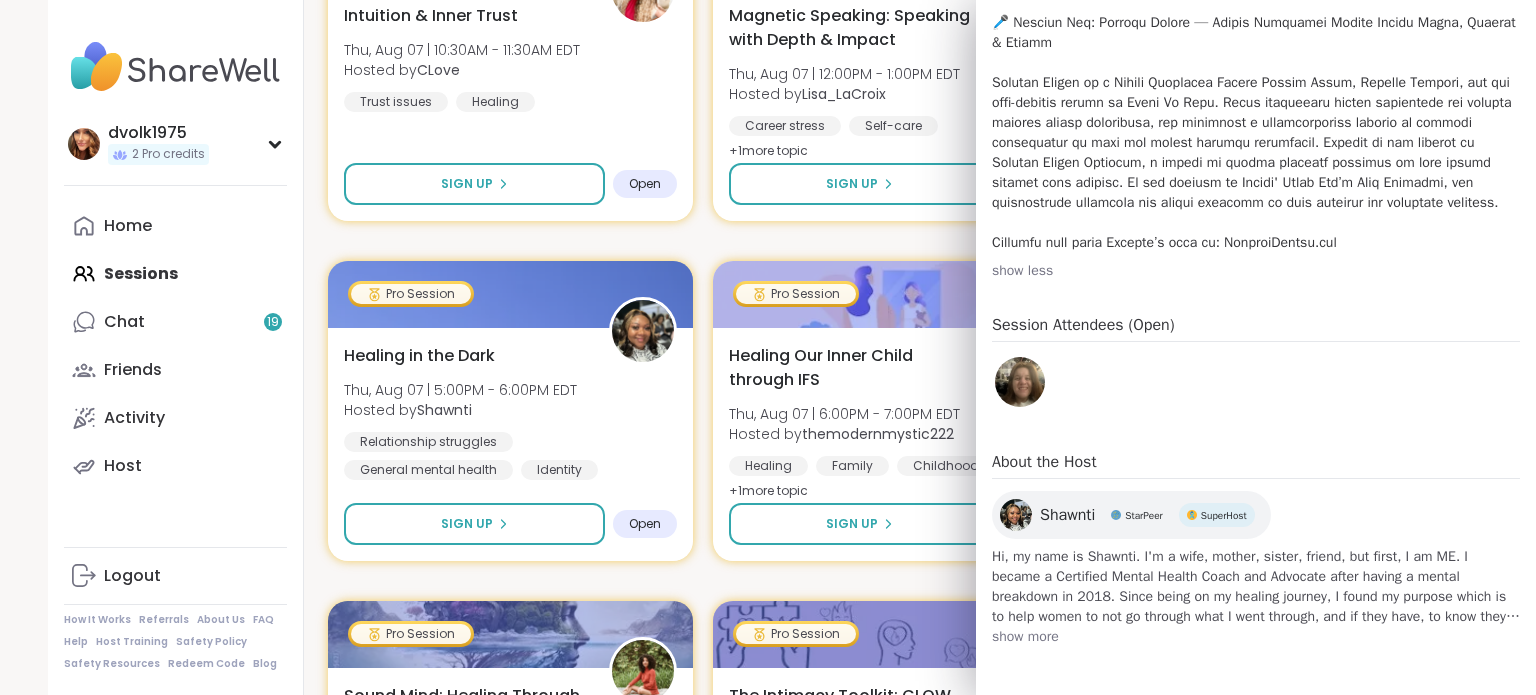 scroll, scrollTop: 1065, scrollLeft: 0, axis: vertical 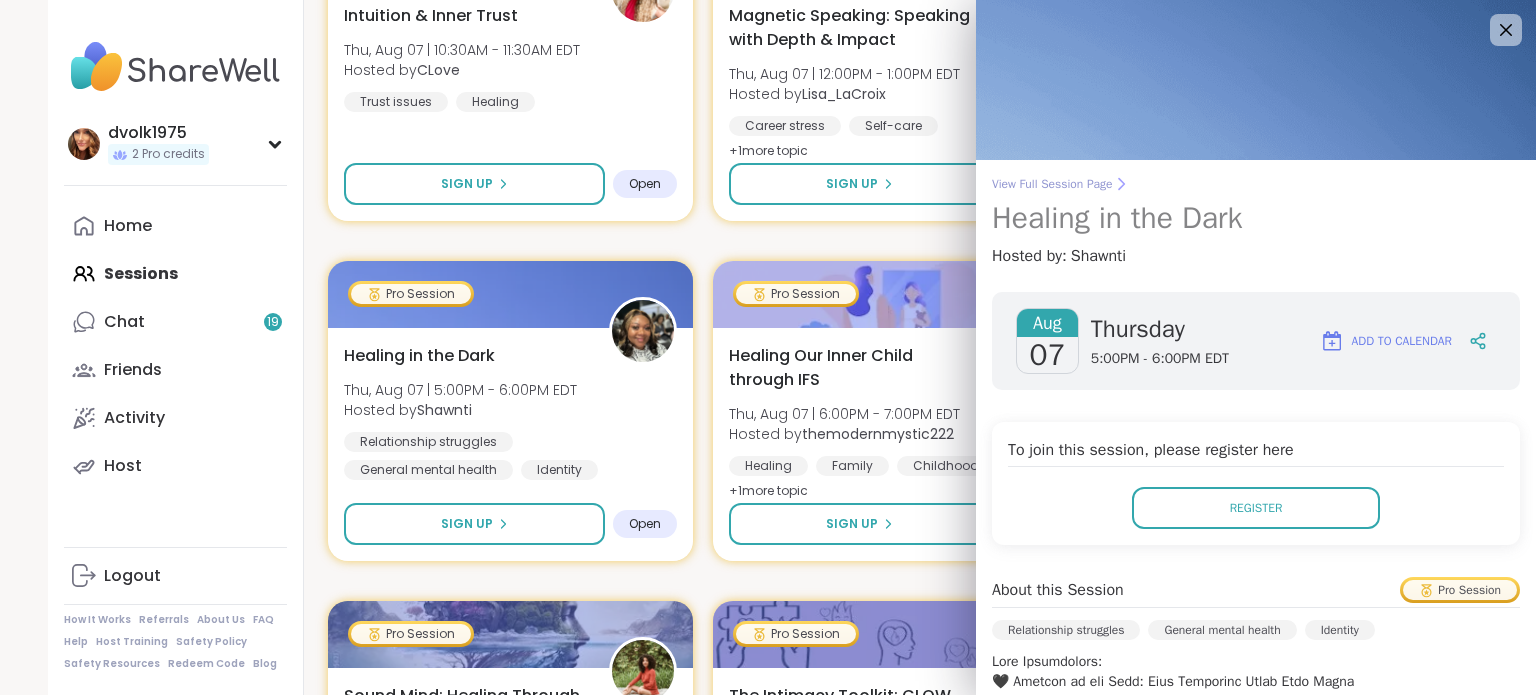 click on "View Full Session Page" at bounding box center (1256, 184) 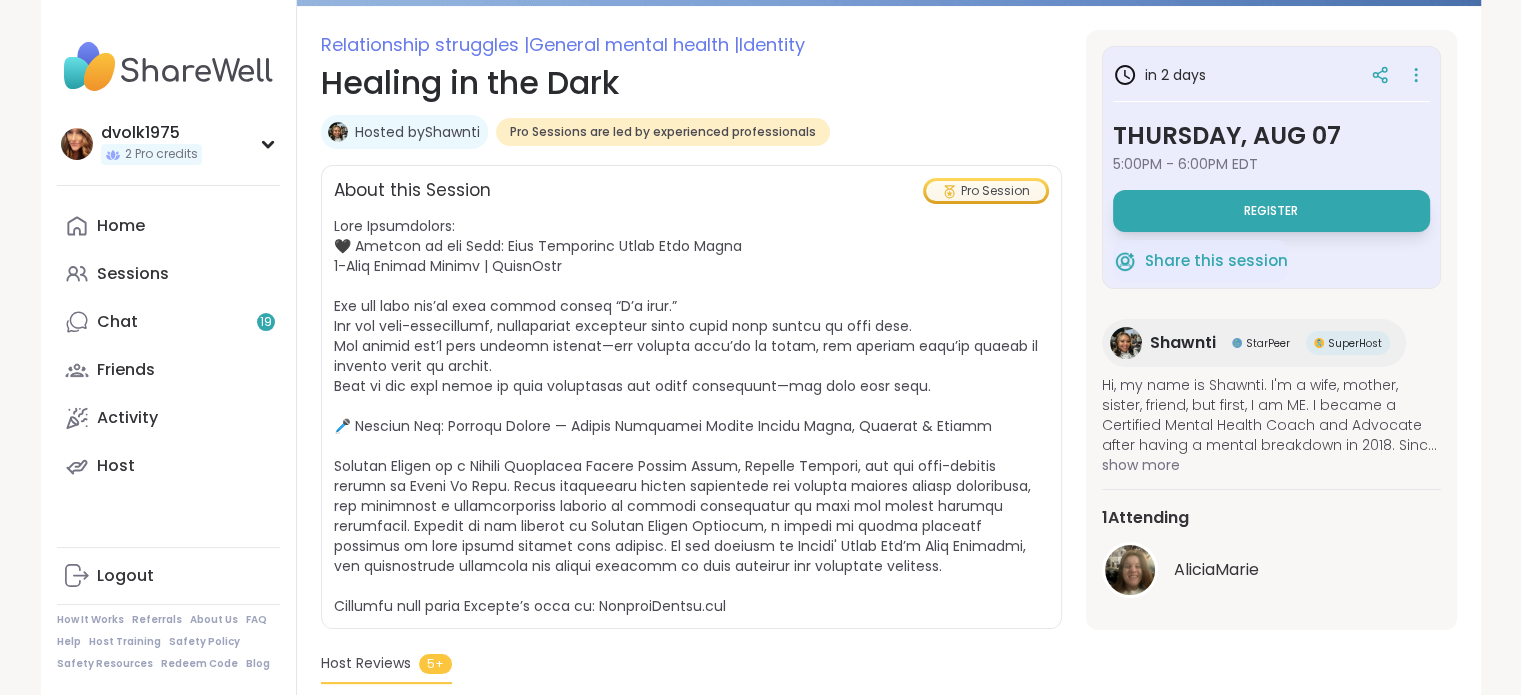 scroll, scrollTop: 300, scrollLeft: 0, axis: vertical 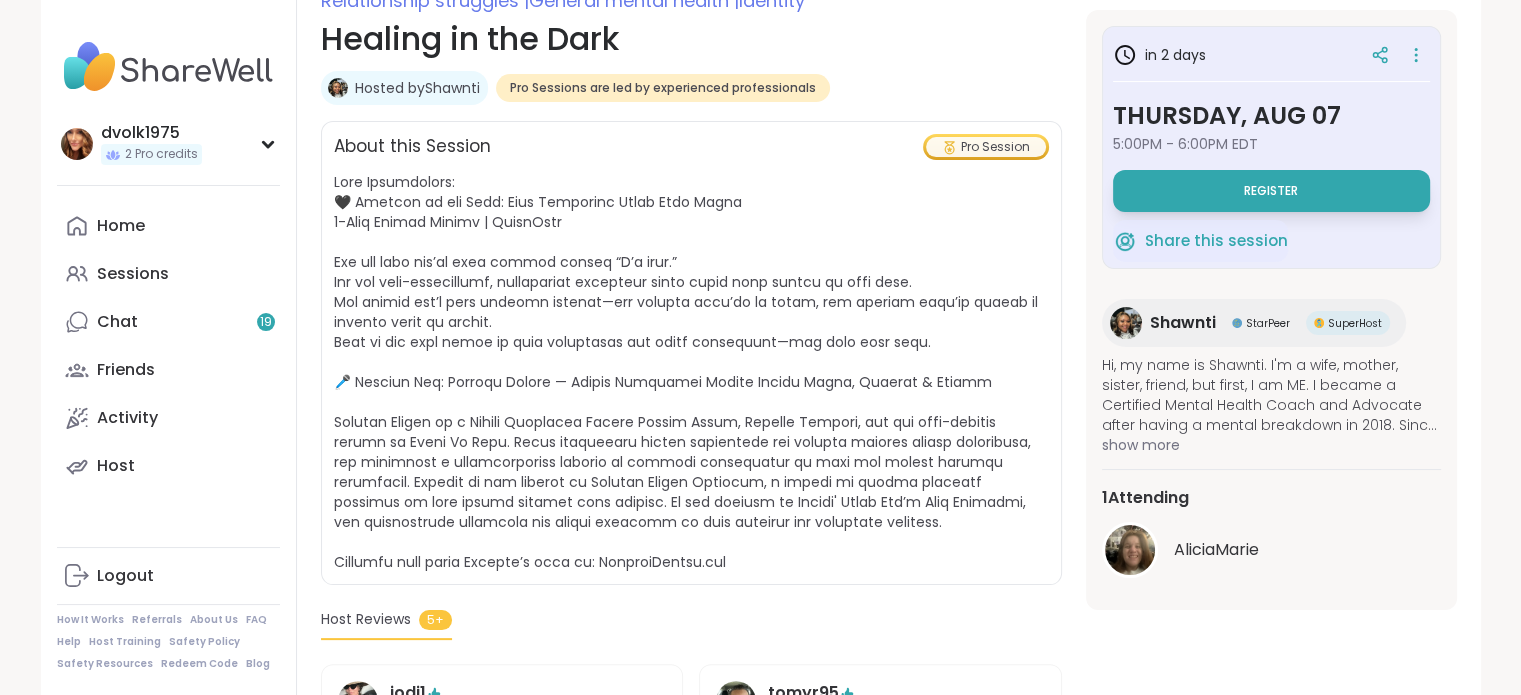 click on "show more" at bounding box center [1271, 445] 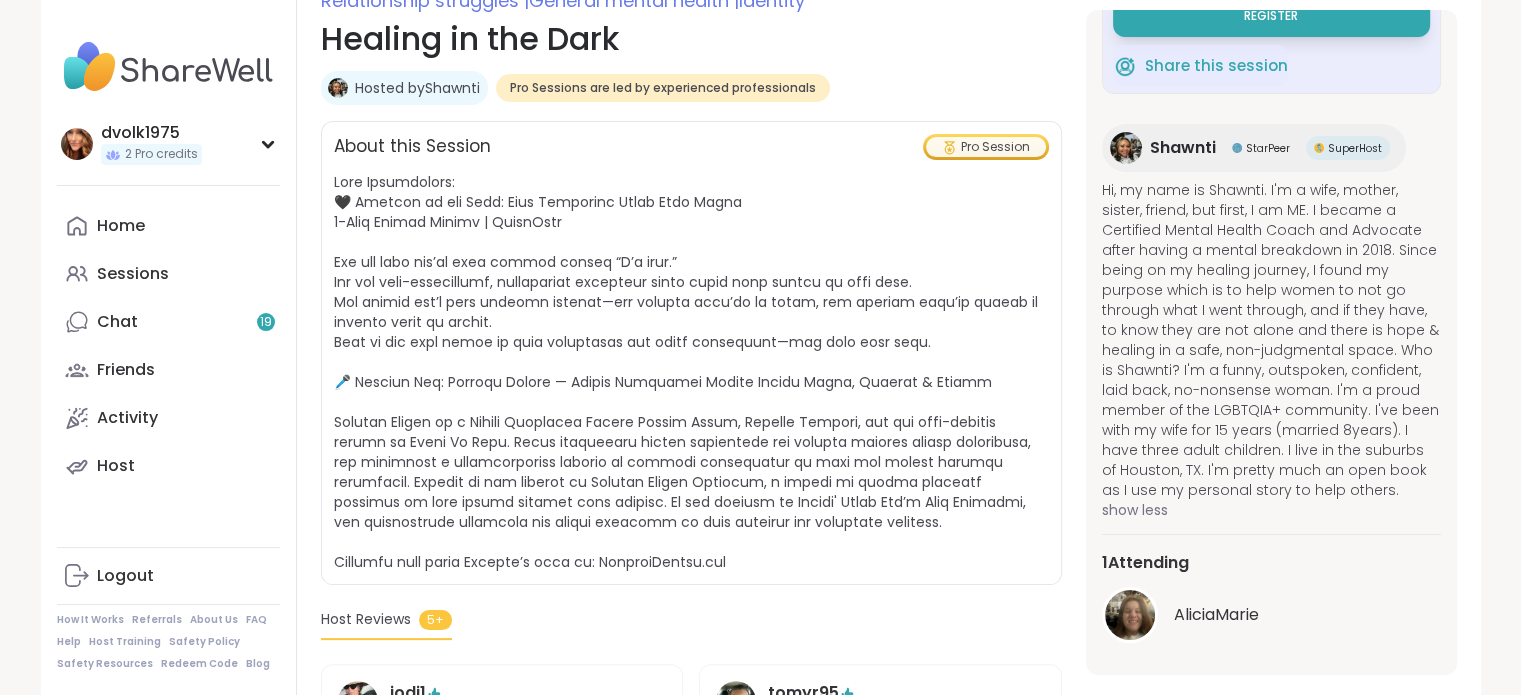 scroll, scrollTop: 289, scrollLeft: 0, axis: vertical 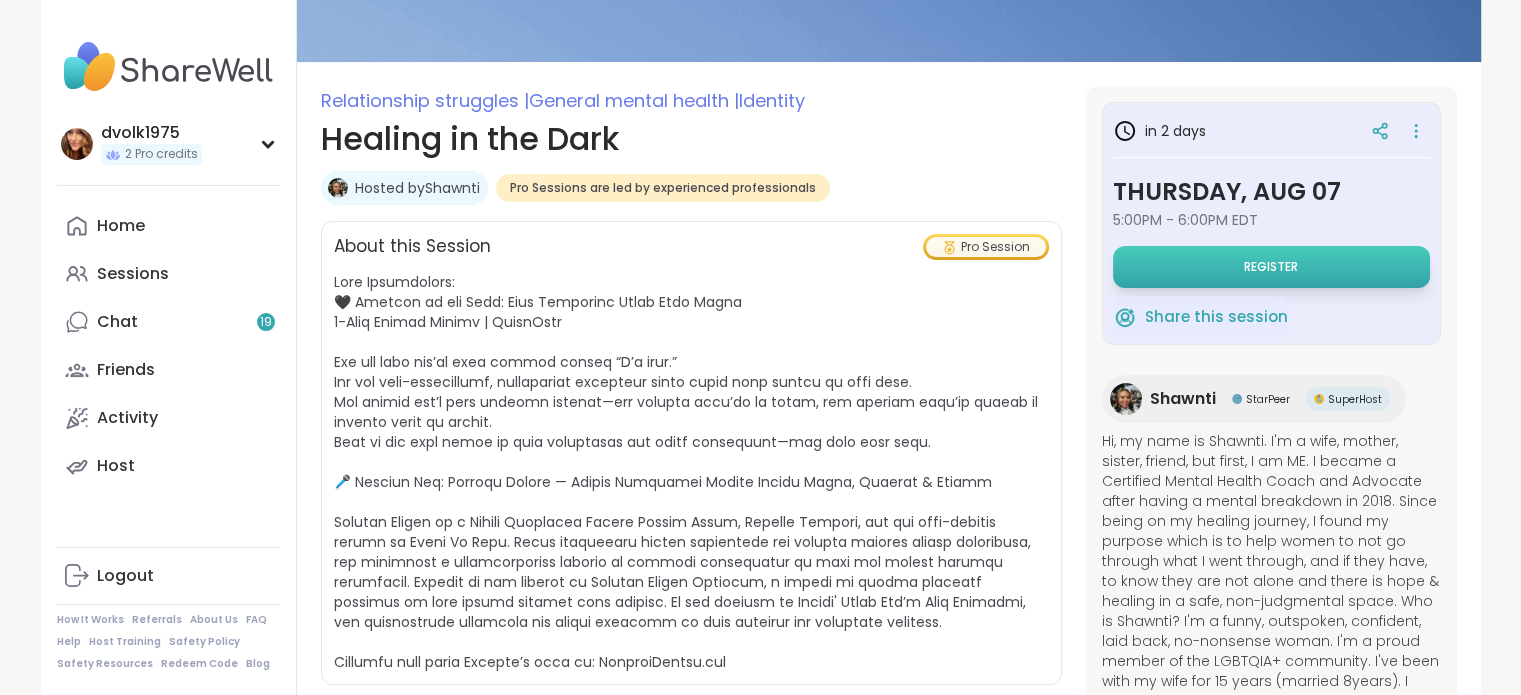 click on "Register" at bounding box center [1271, 267] 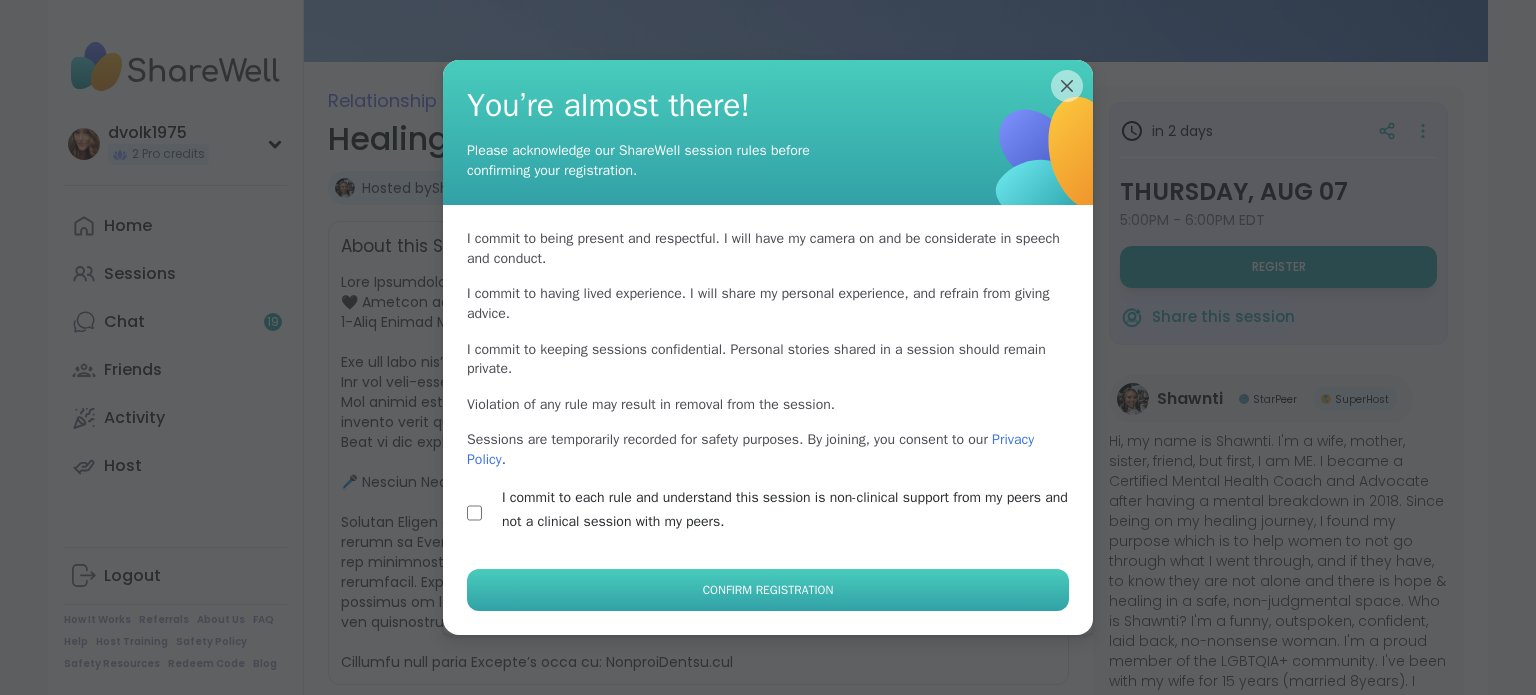 click on "Confirm Registration" at bounding box center [768, 590] 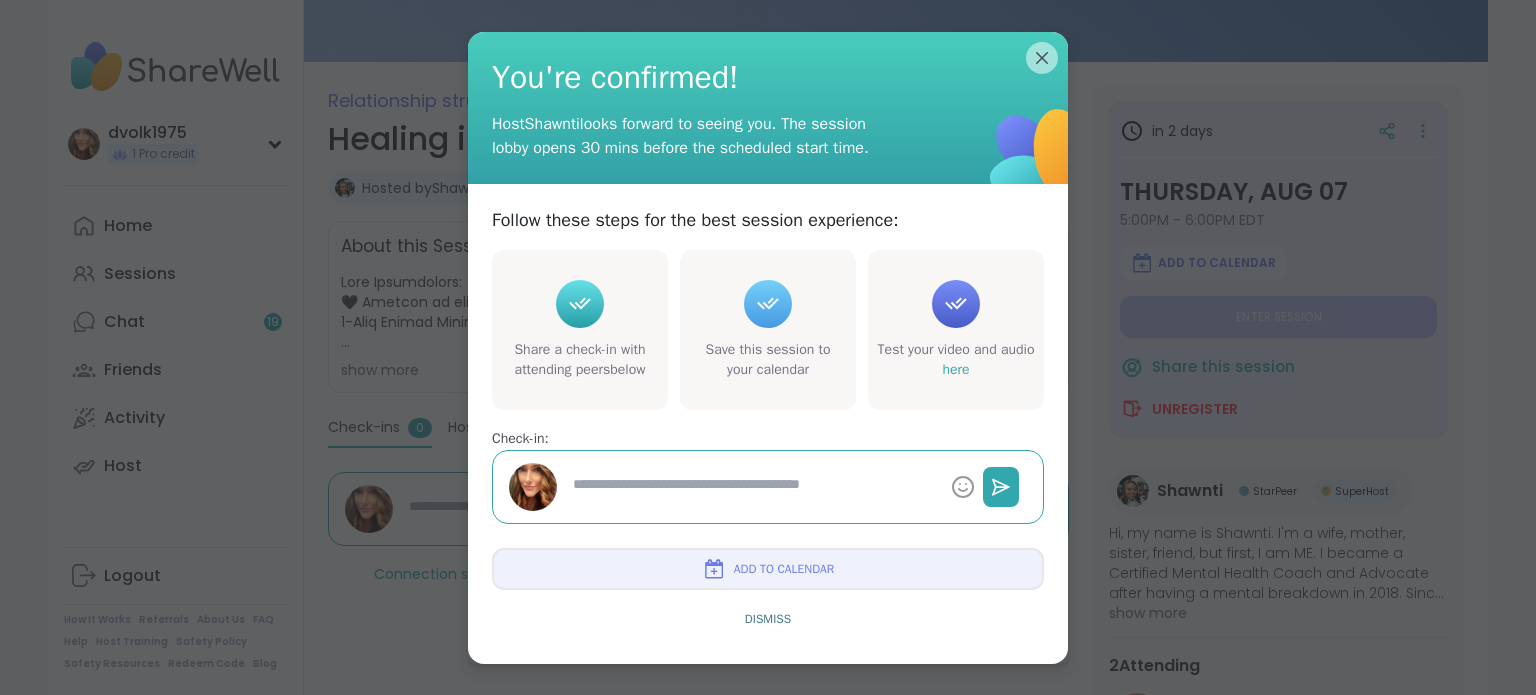 click at bounding box center [754, 487] 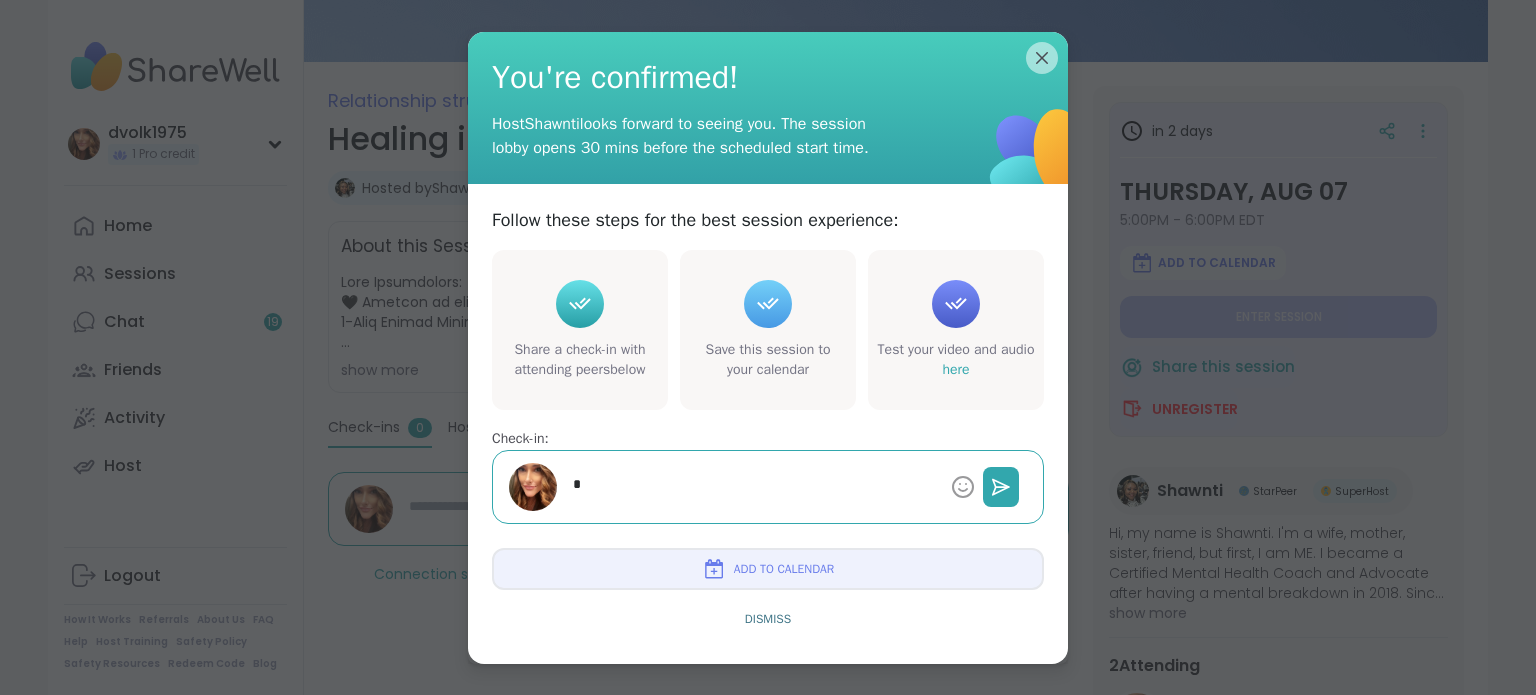 type on "*" 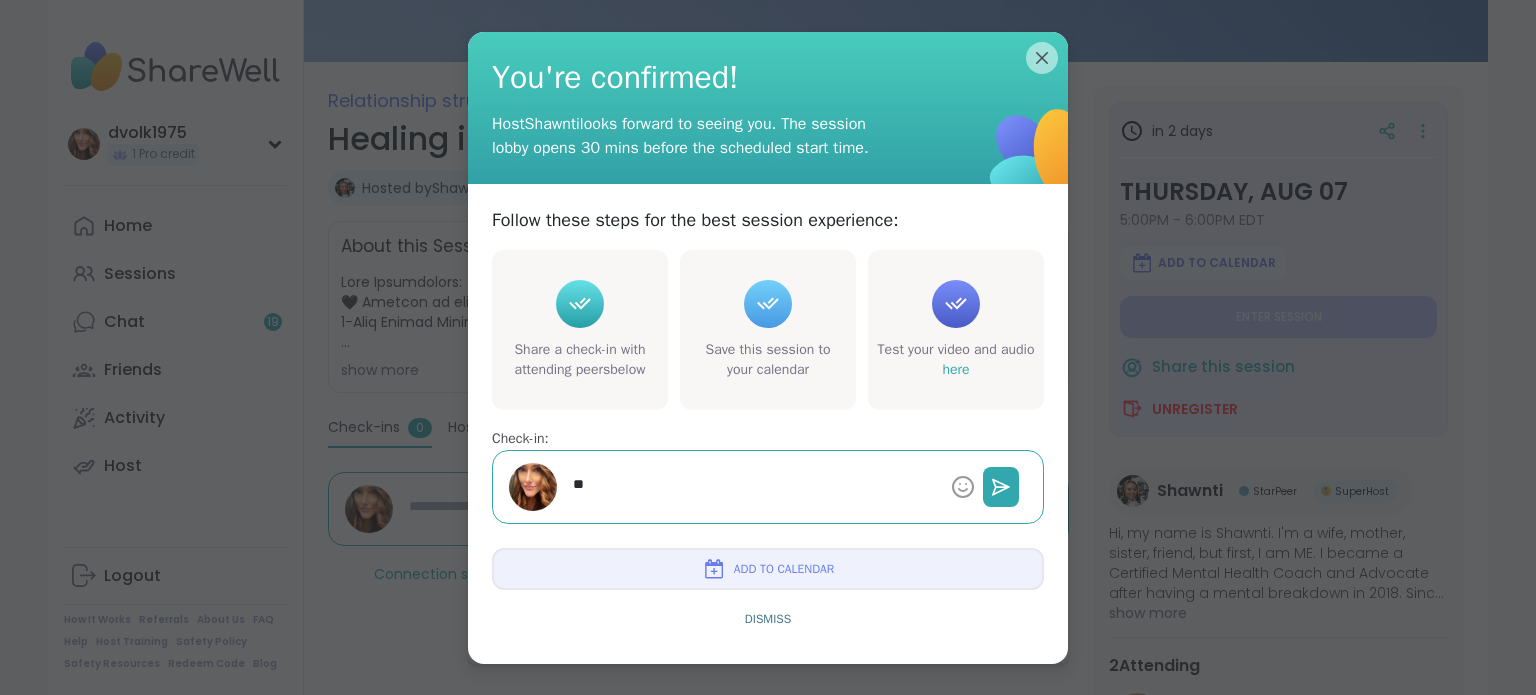 type on "*" 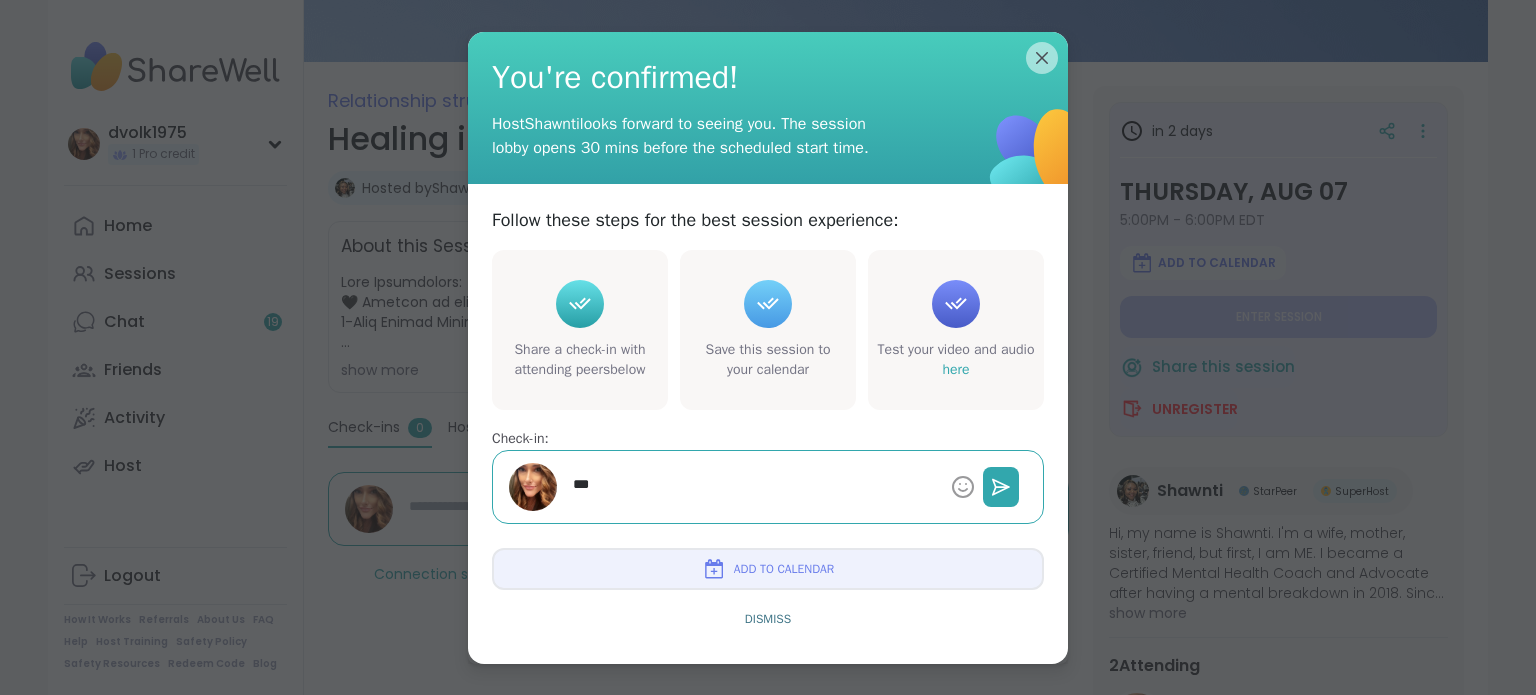 type on "*" 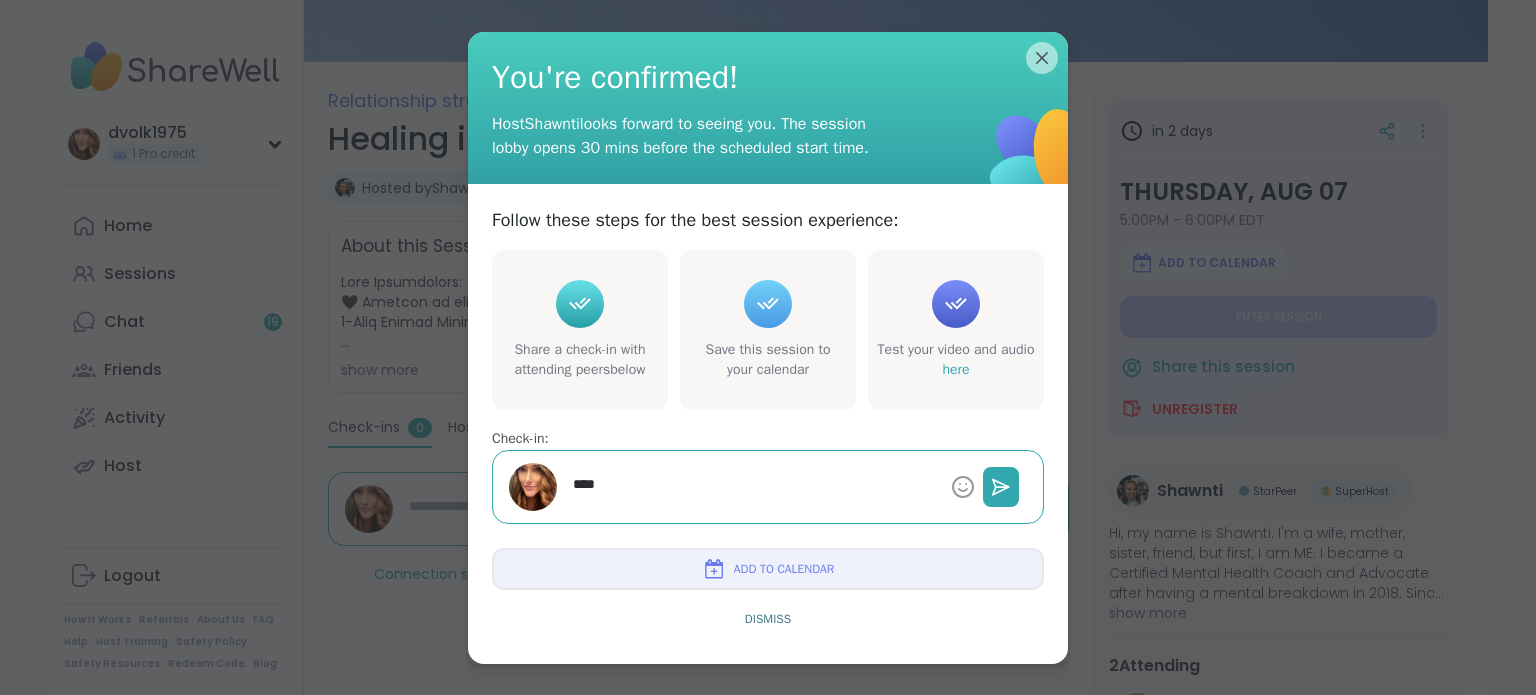 type on "*" 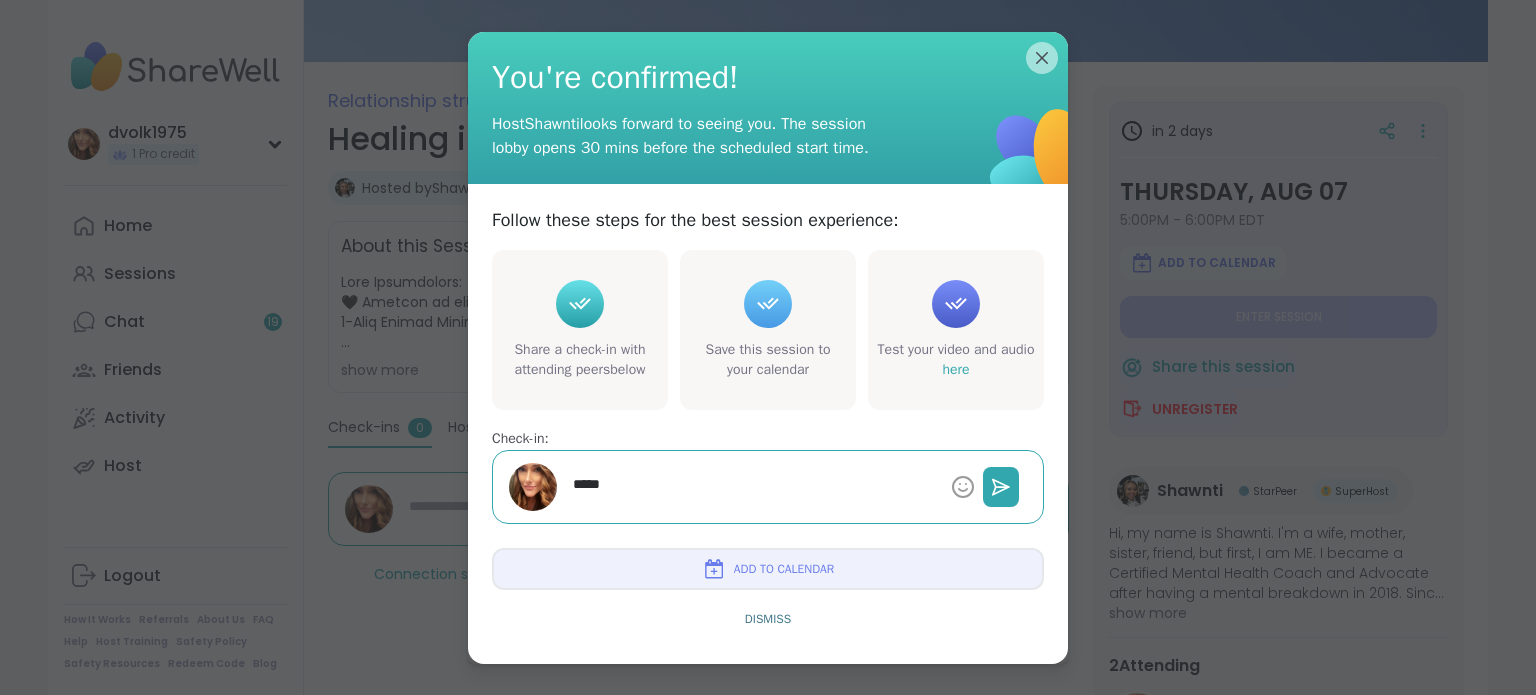 type on "*" 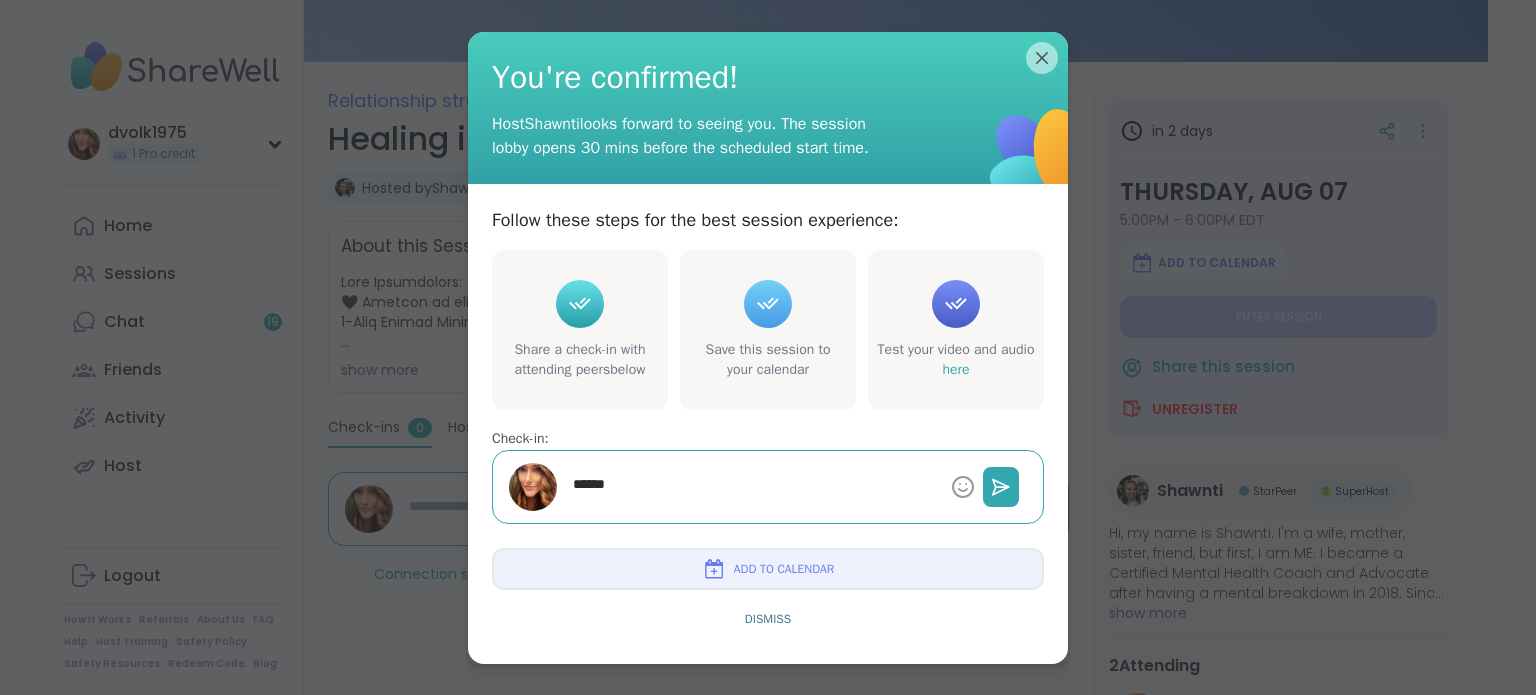 type on "*" 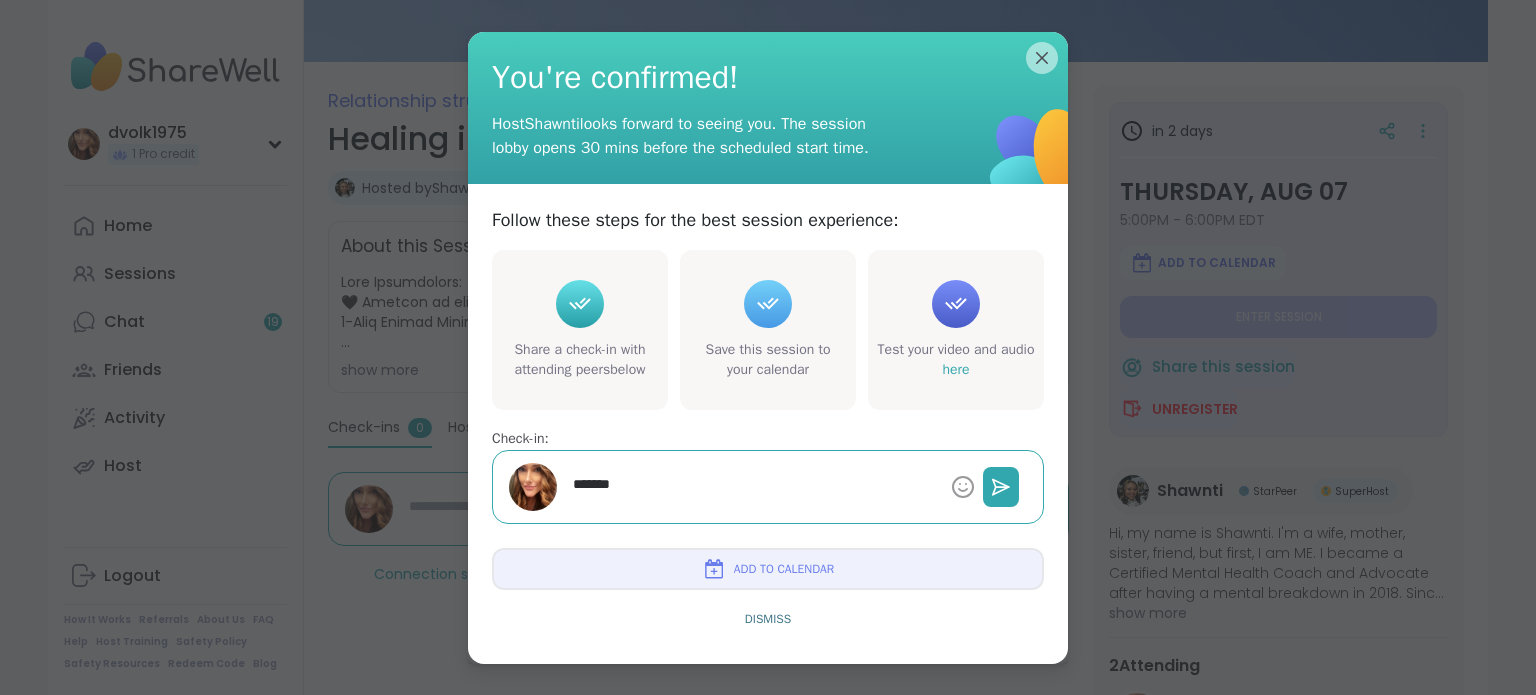 type on "*" 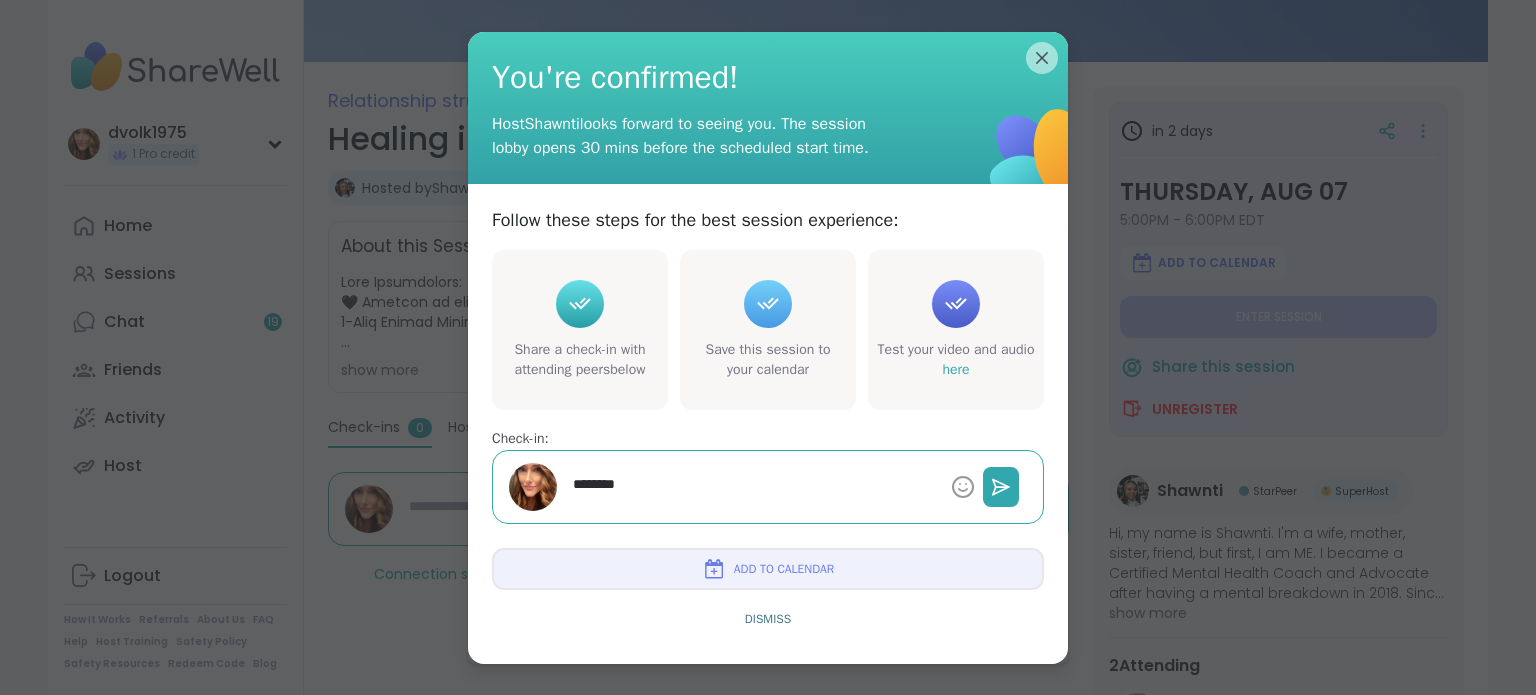 type on "*" 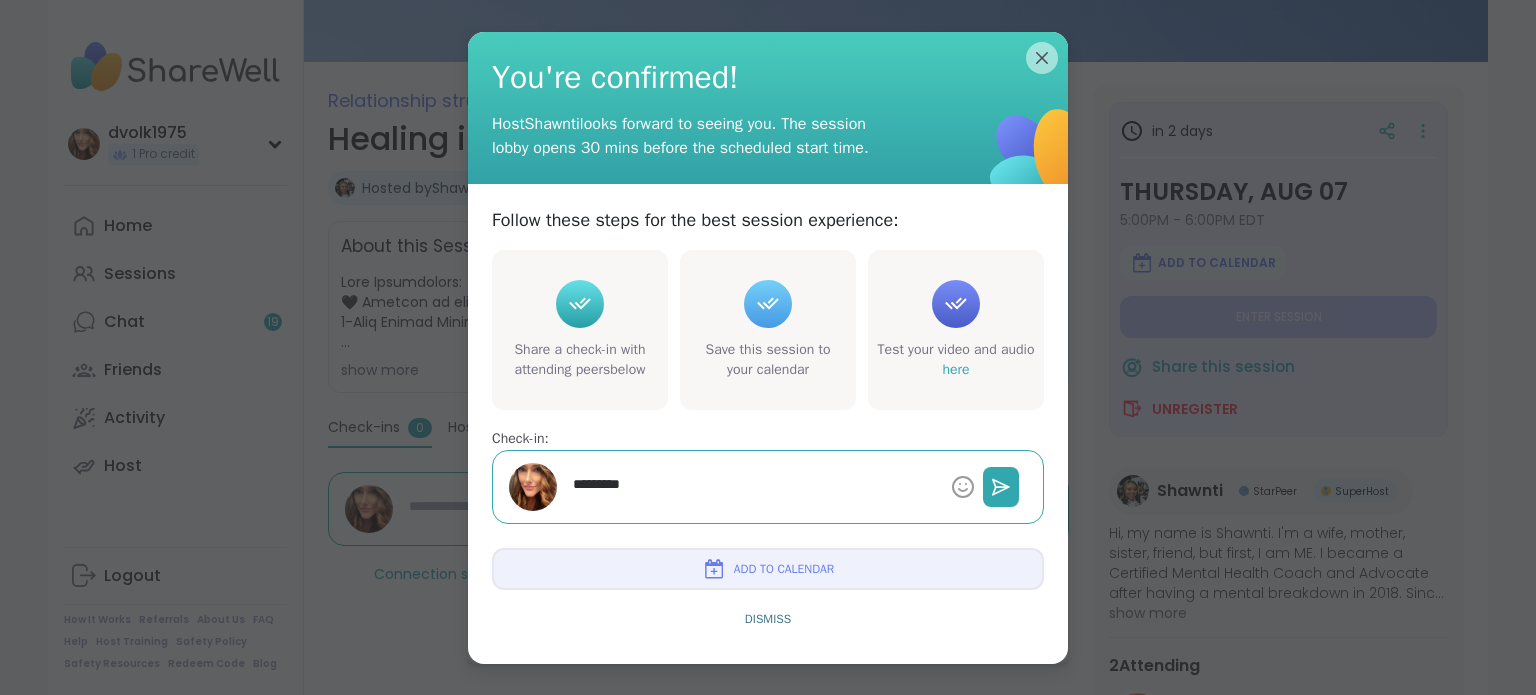 type on "*" 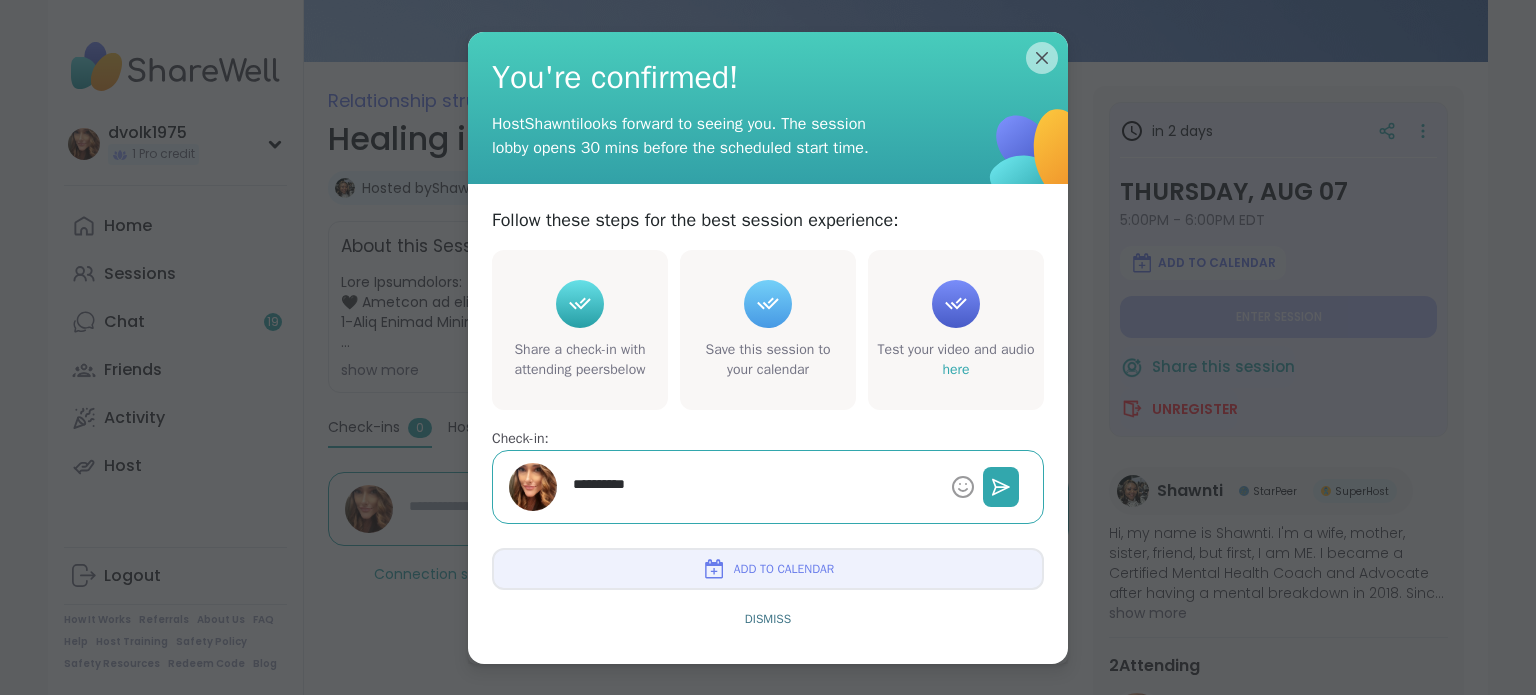 type on "*" 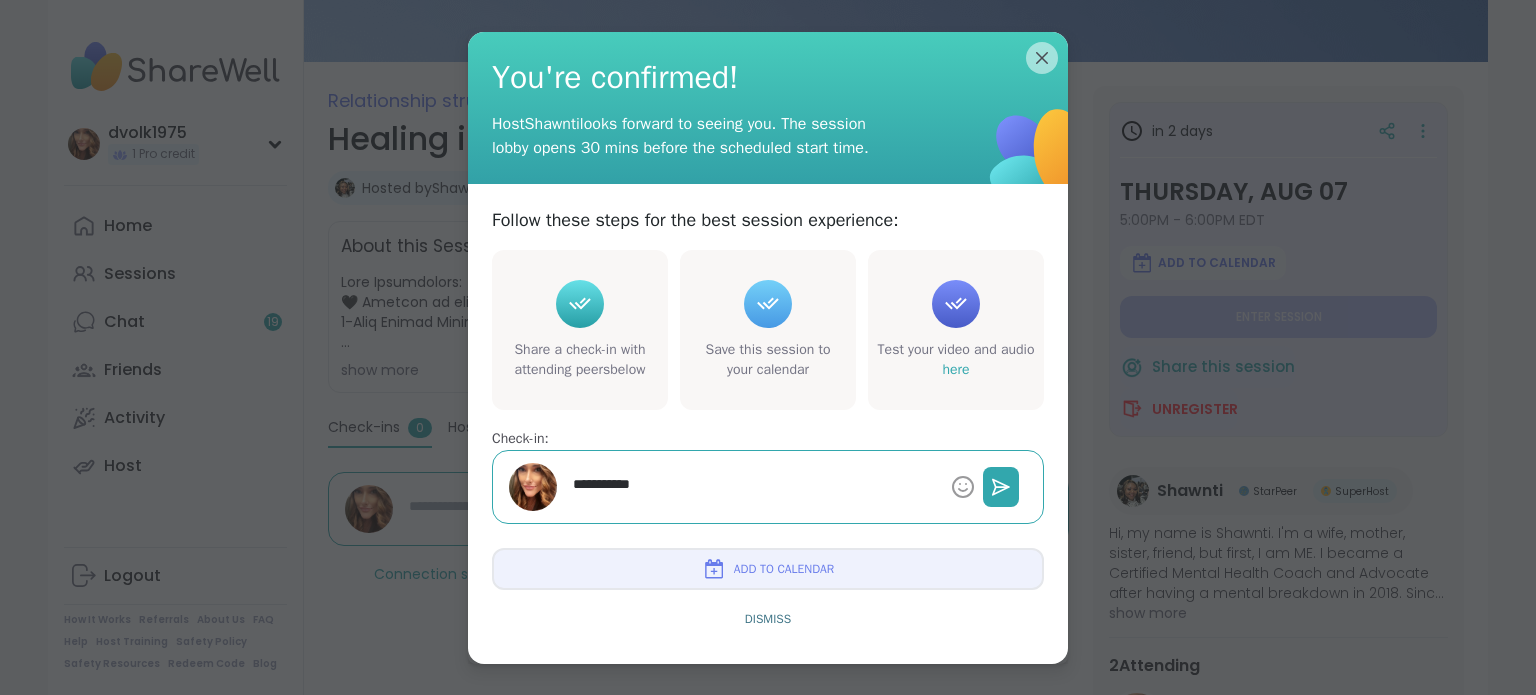 type on "*" 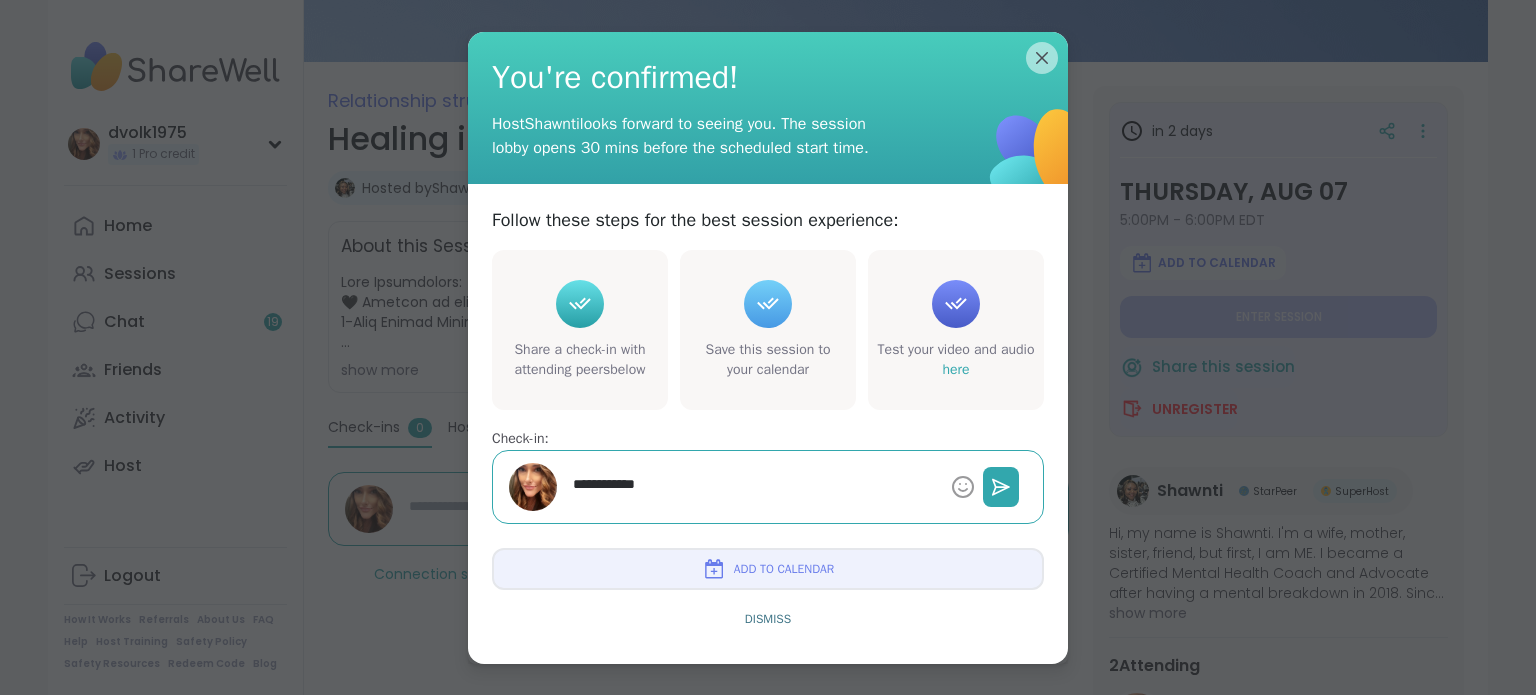 type on "*" 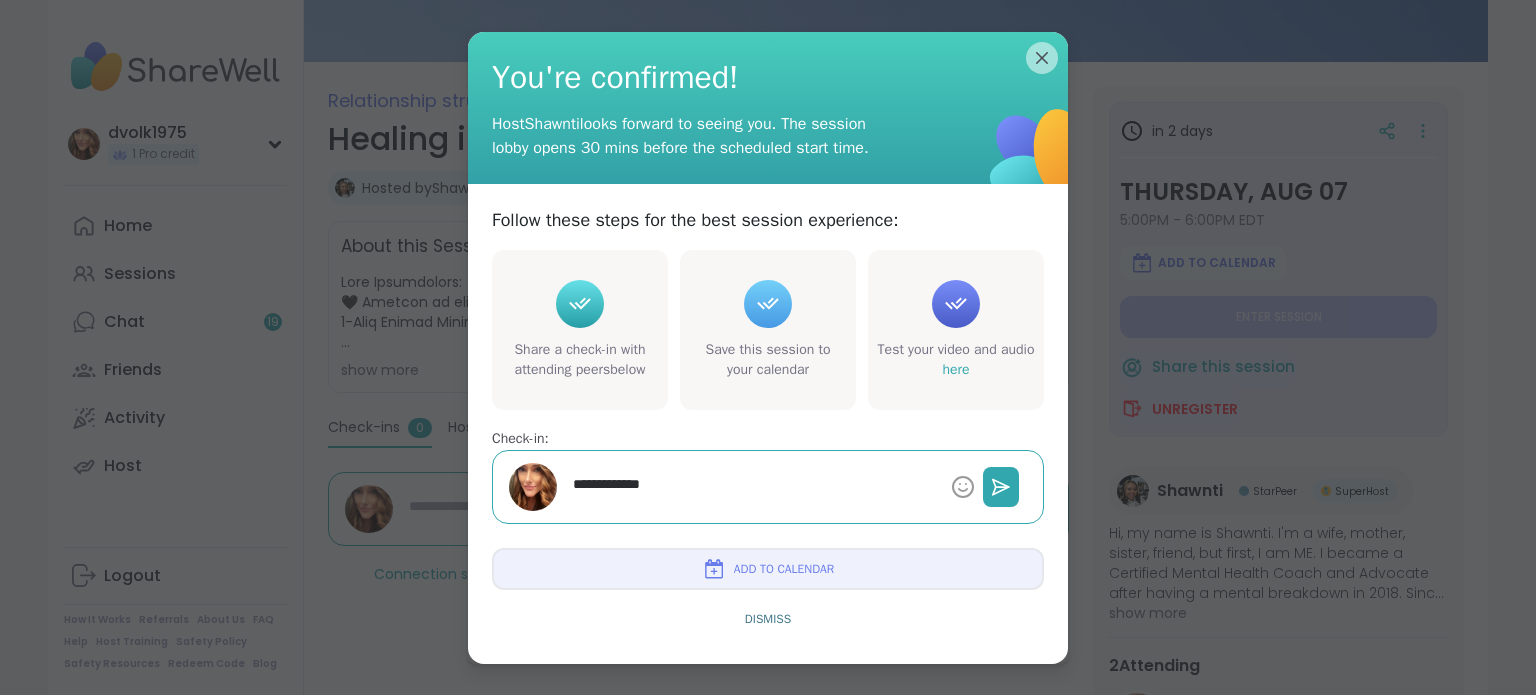 type on "*" 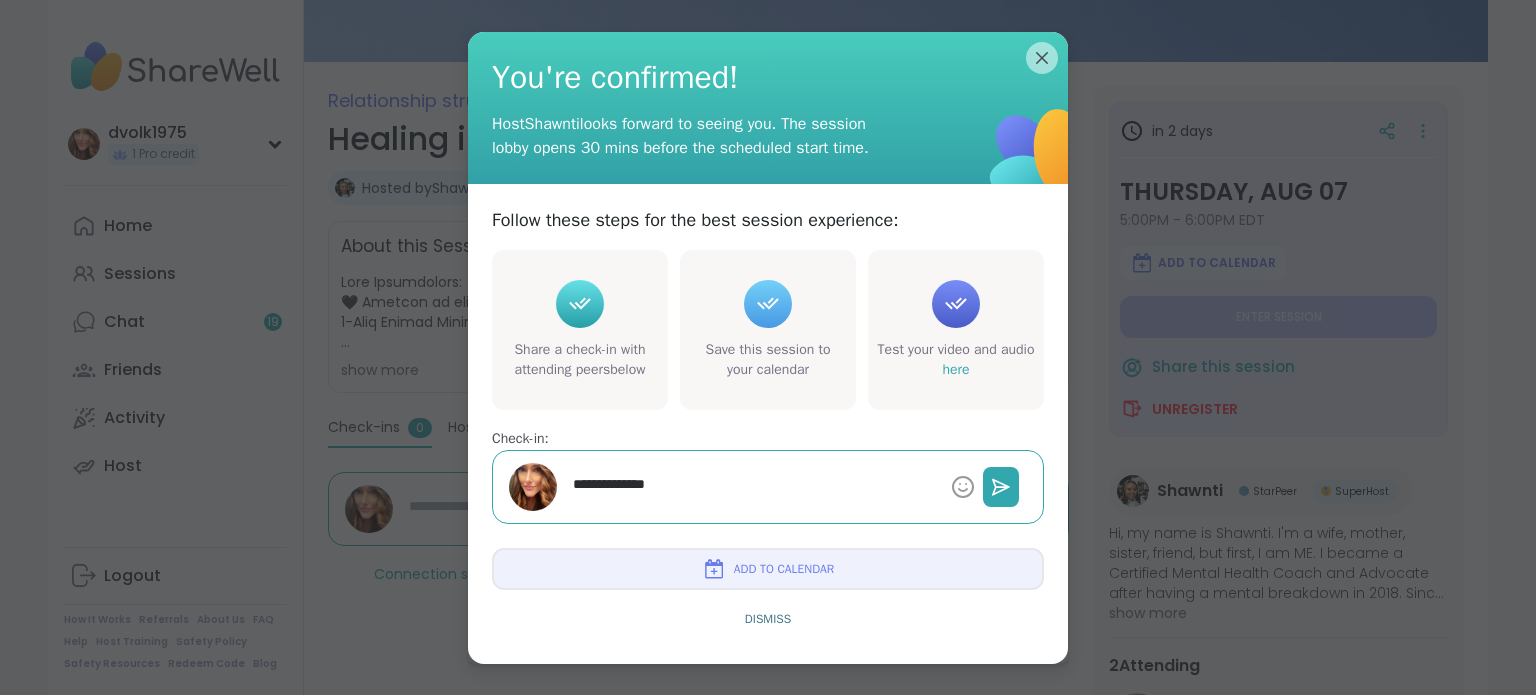 type on "*" 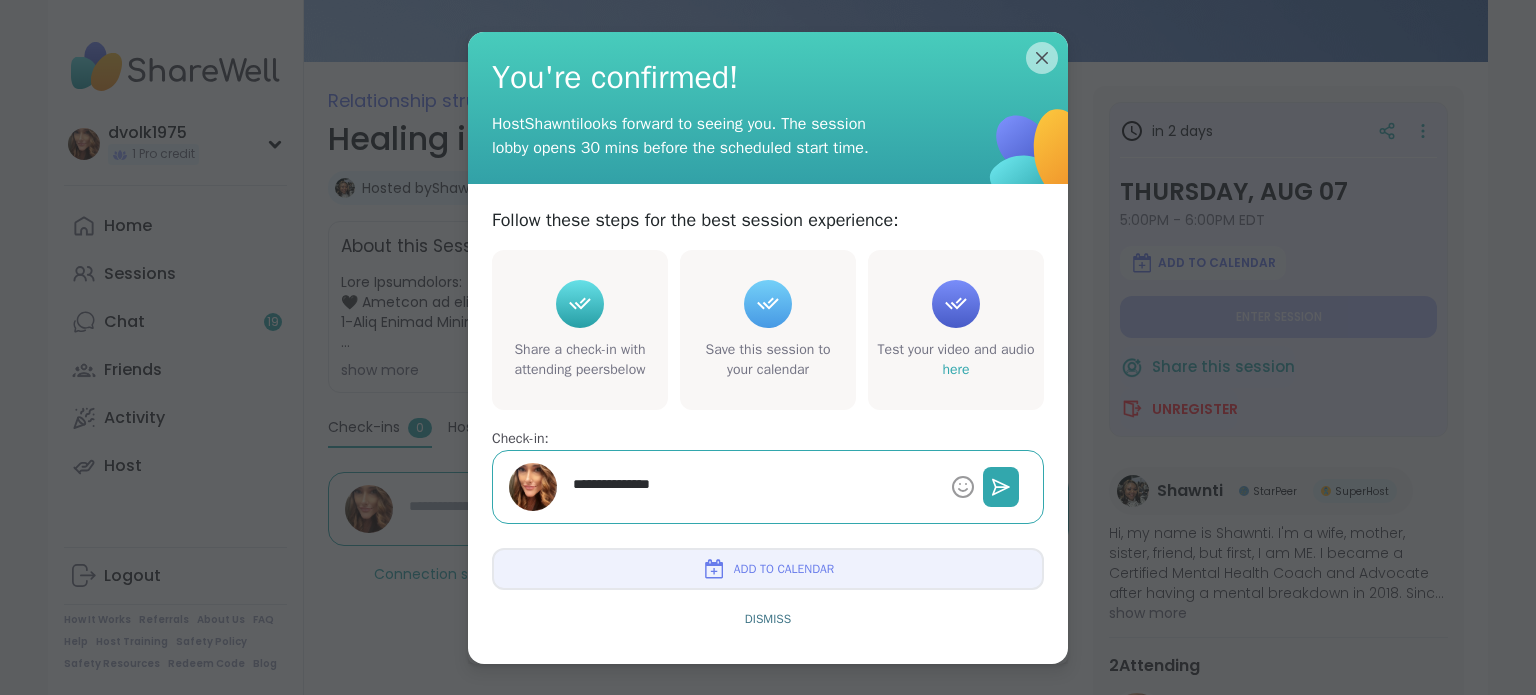 type on "*" 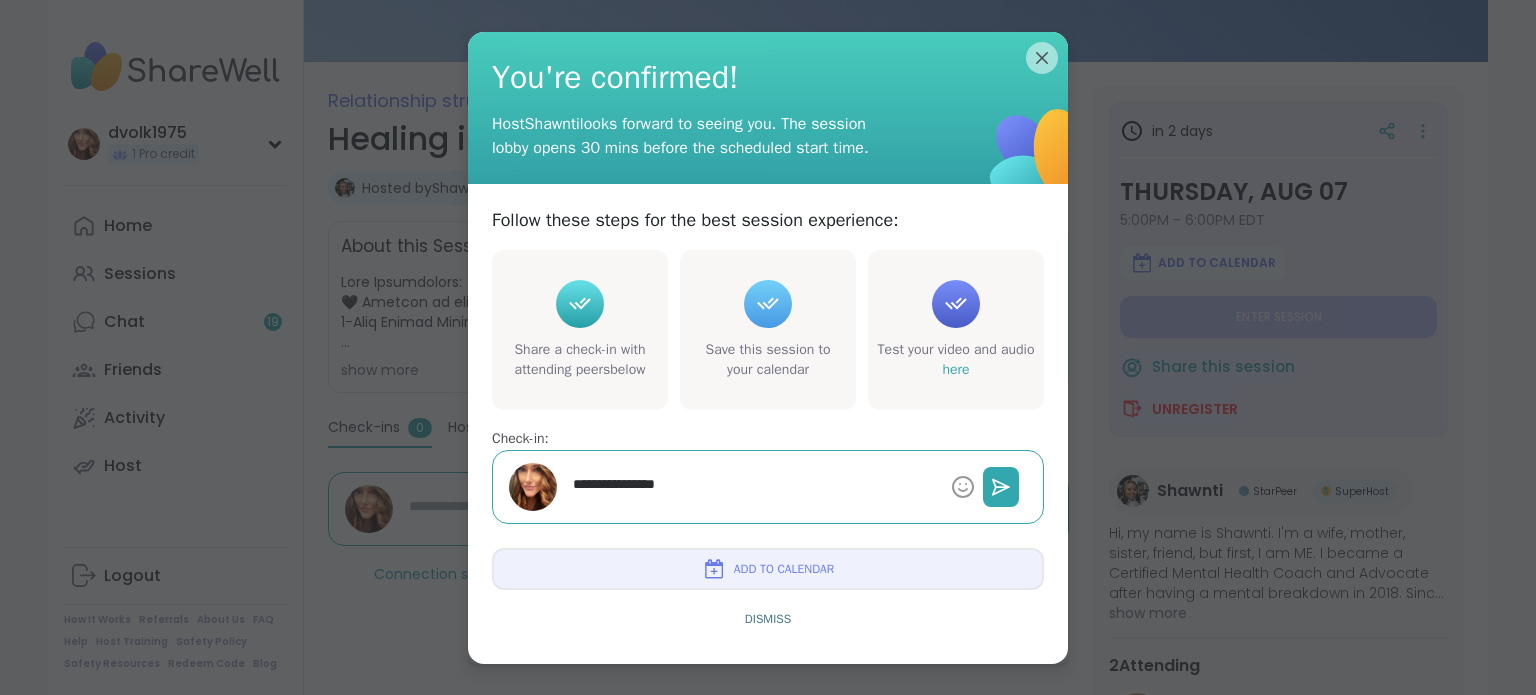 type on "*" 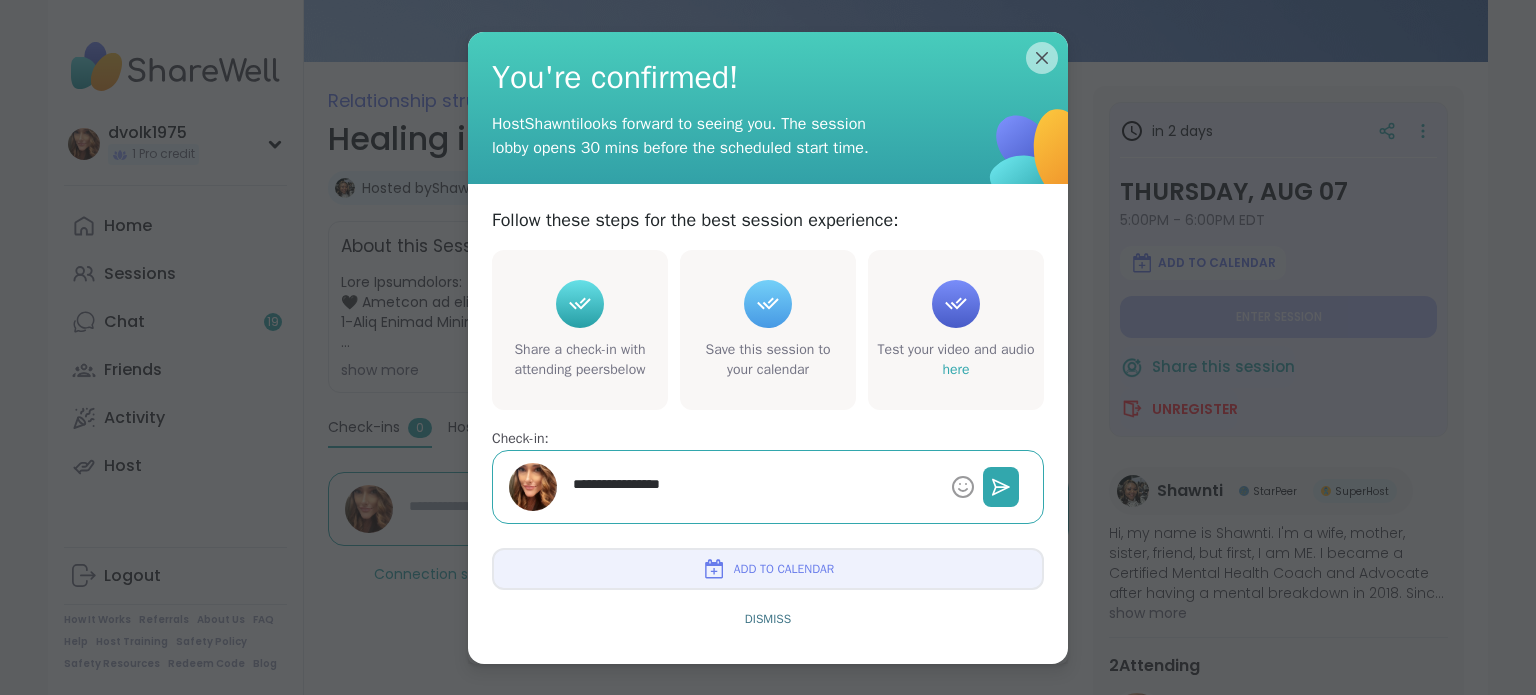 type on "*" 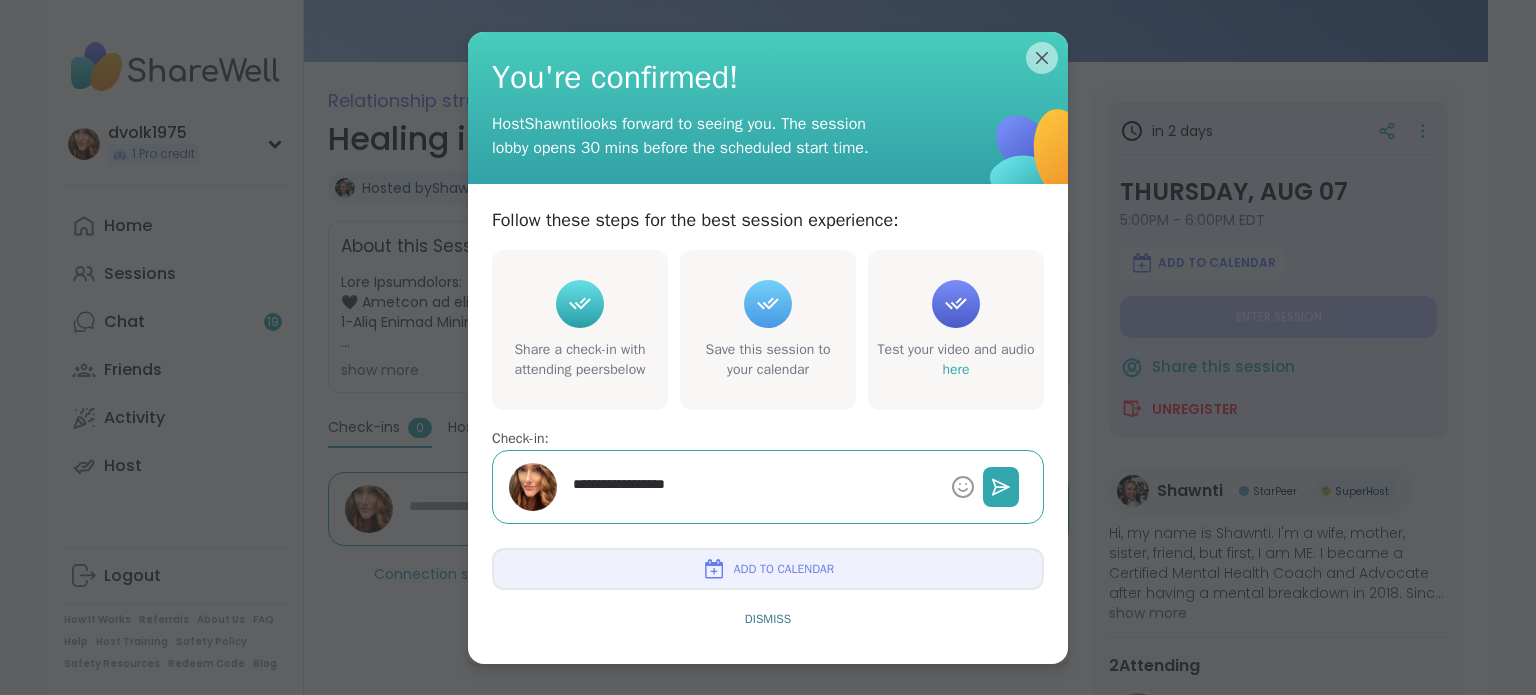 type on "**********" 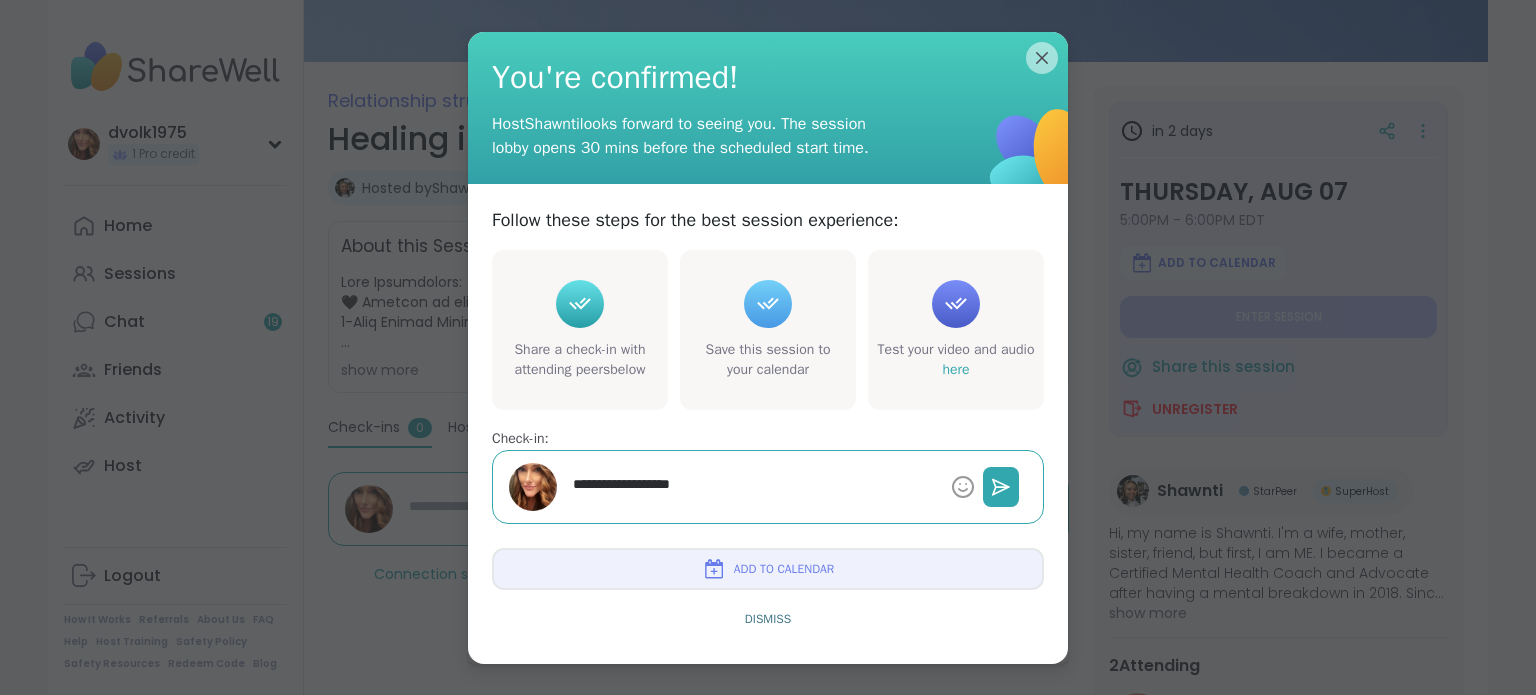 type on "*" 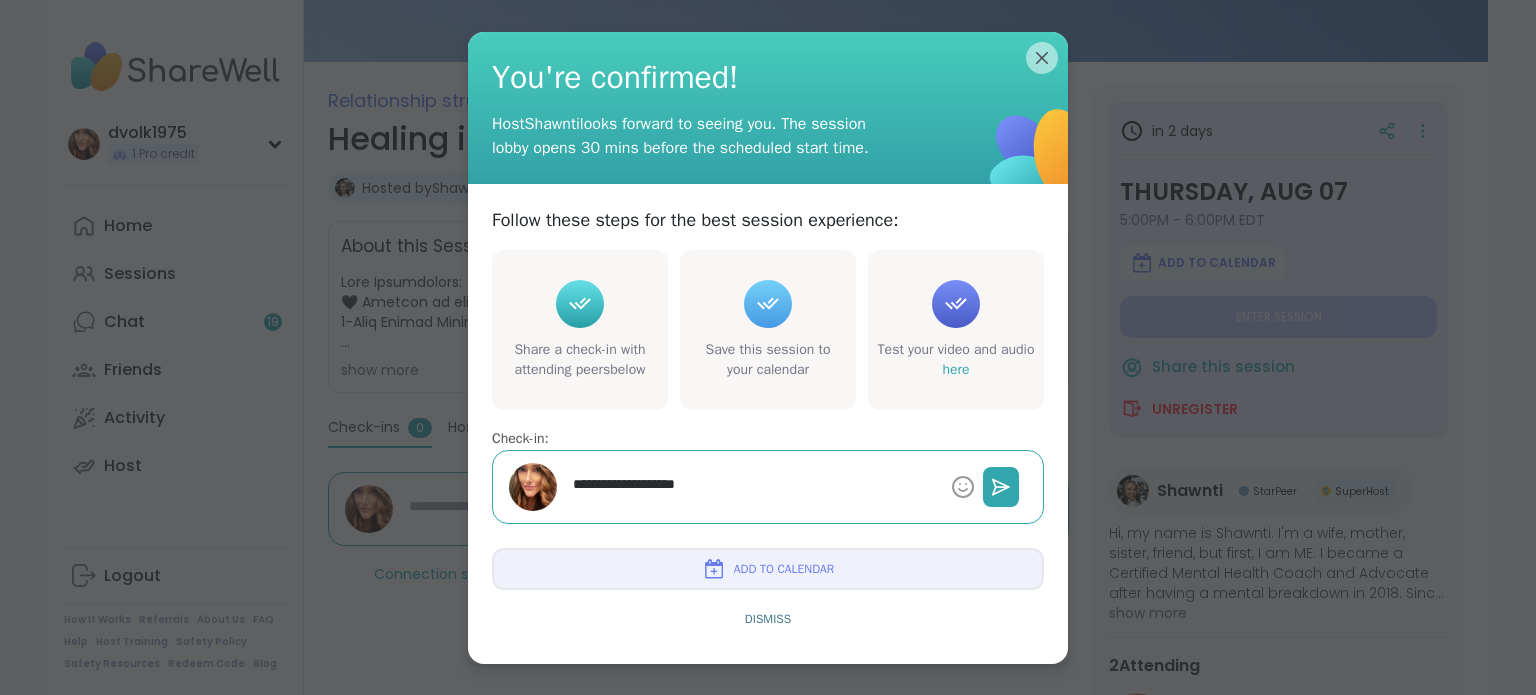 type on "*" 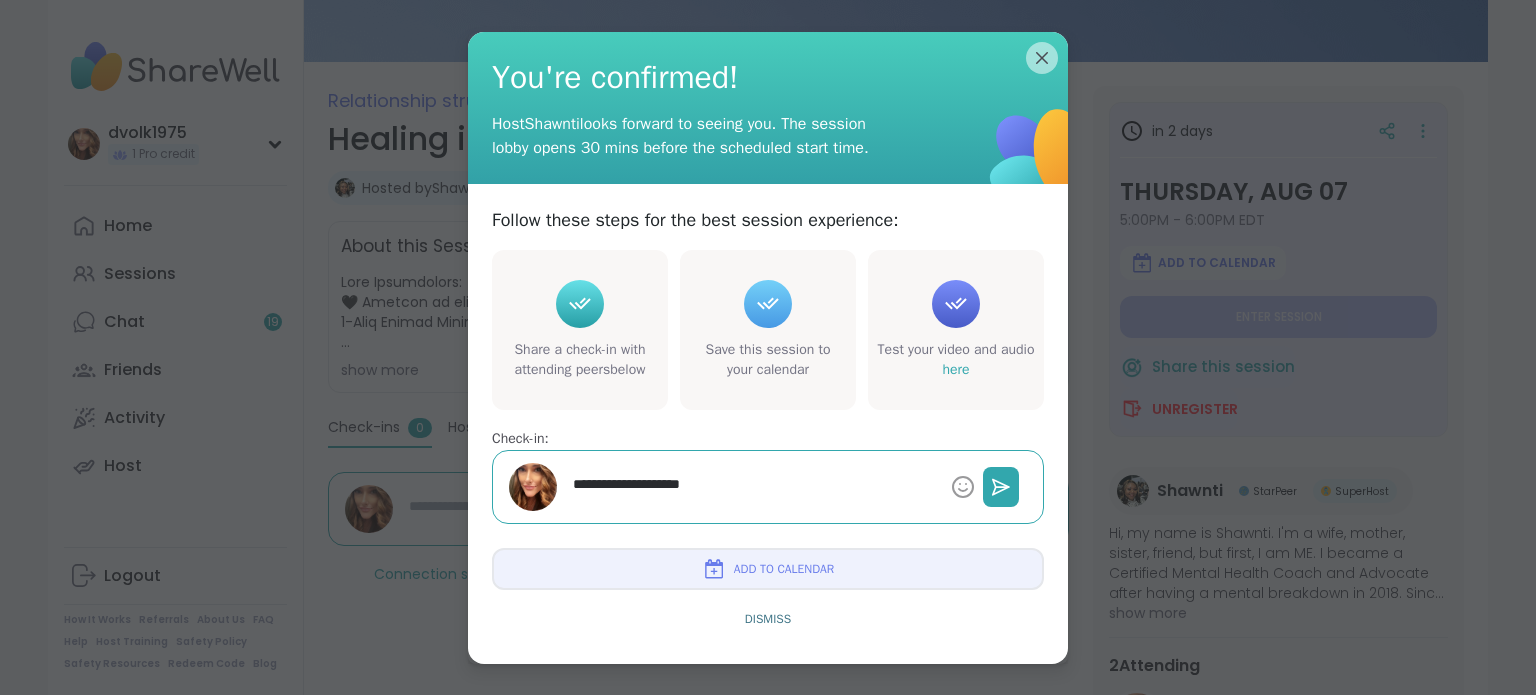 type on "*" 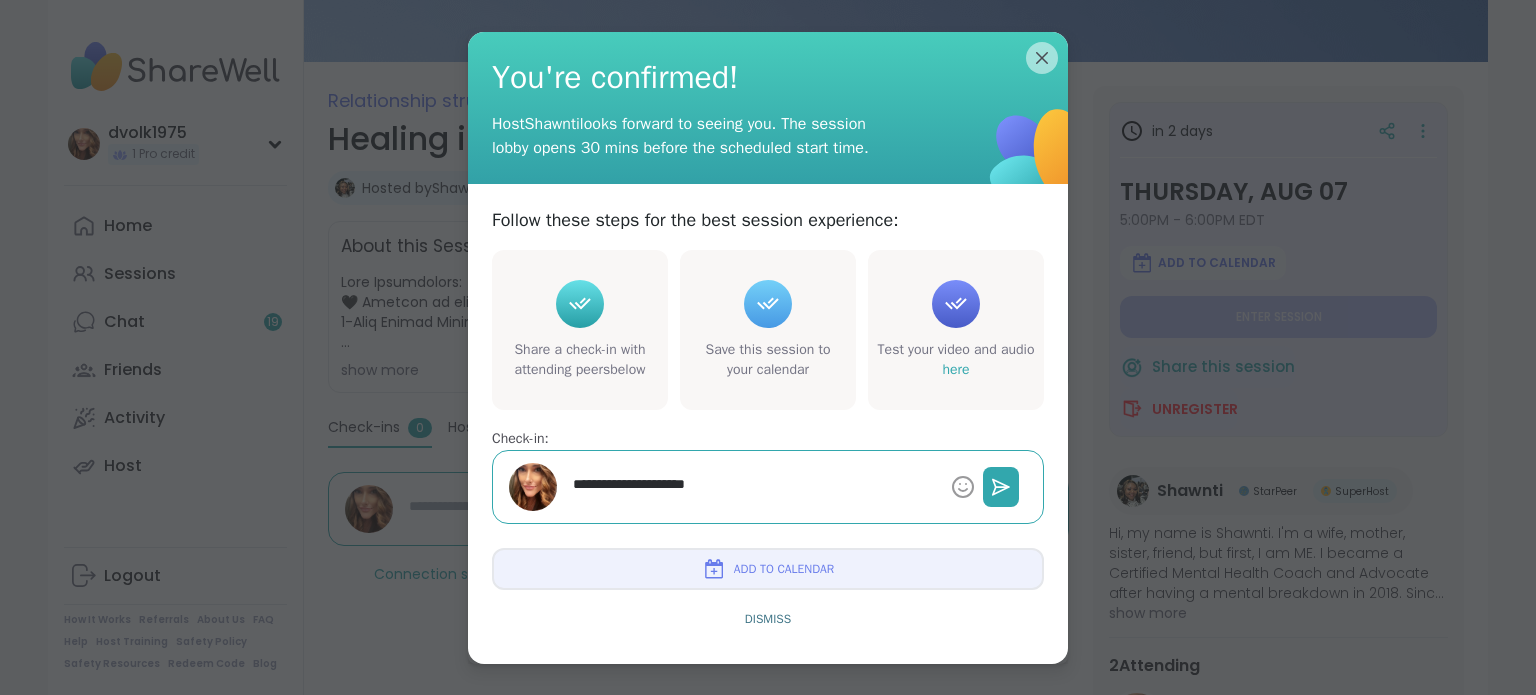 type on "*" 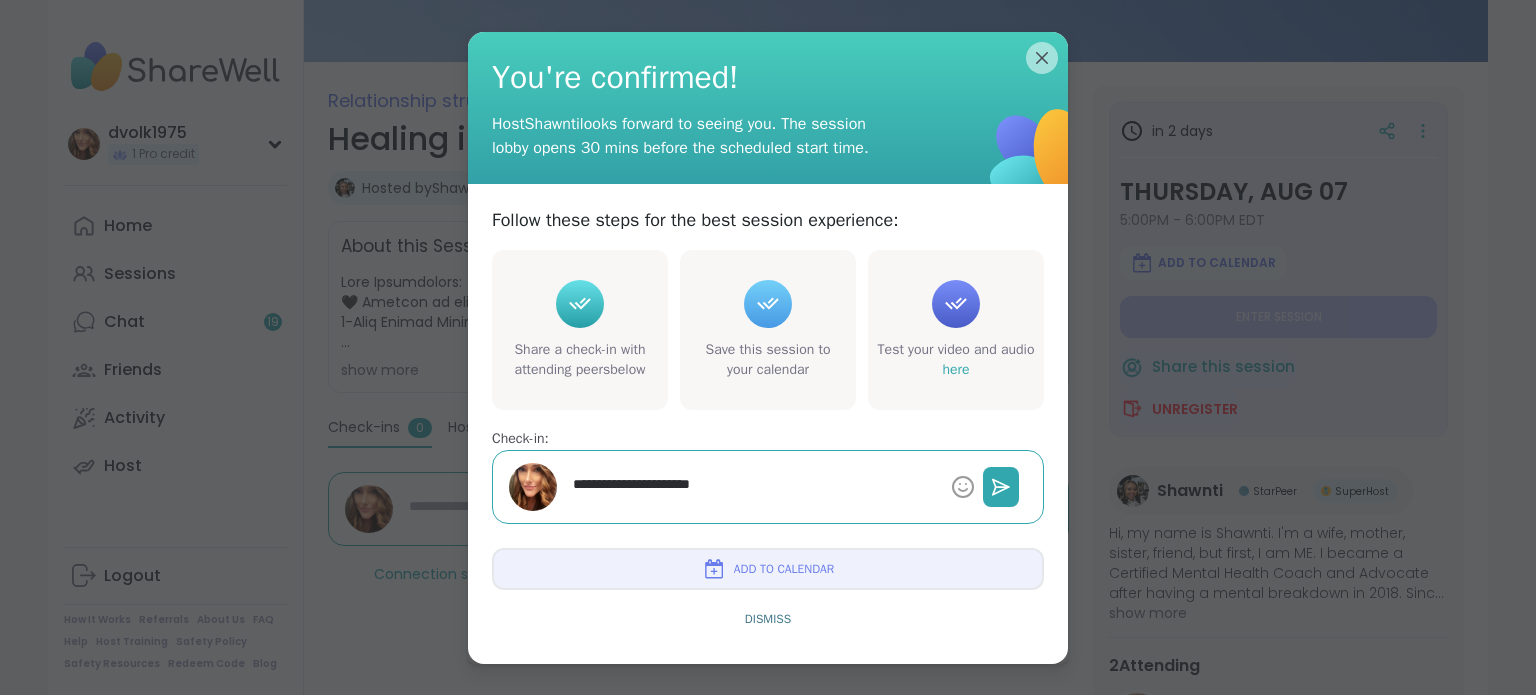 type on "*" 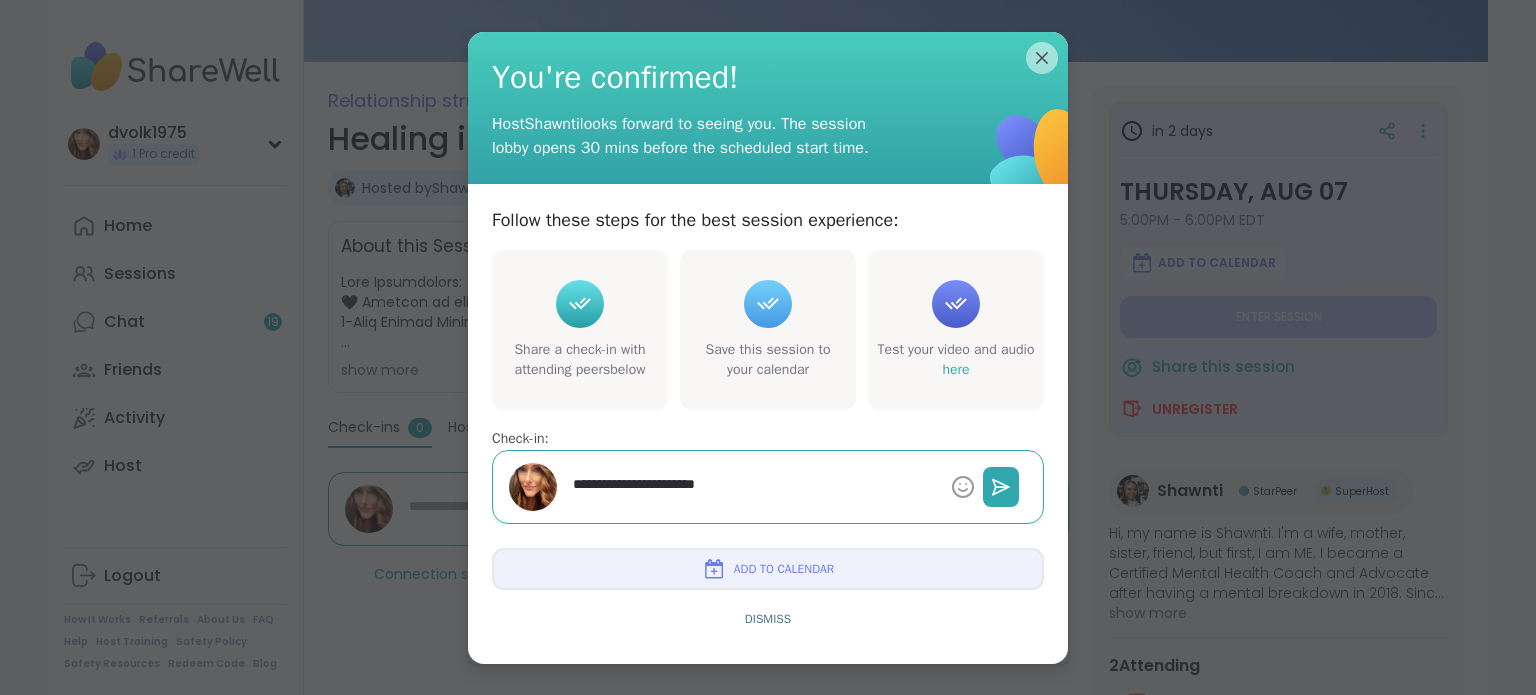 type on "*" 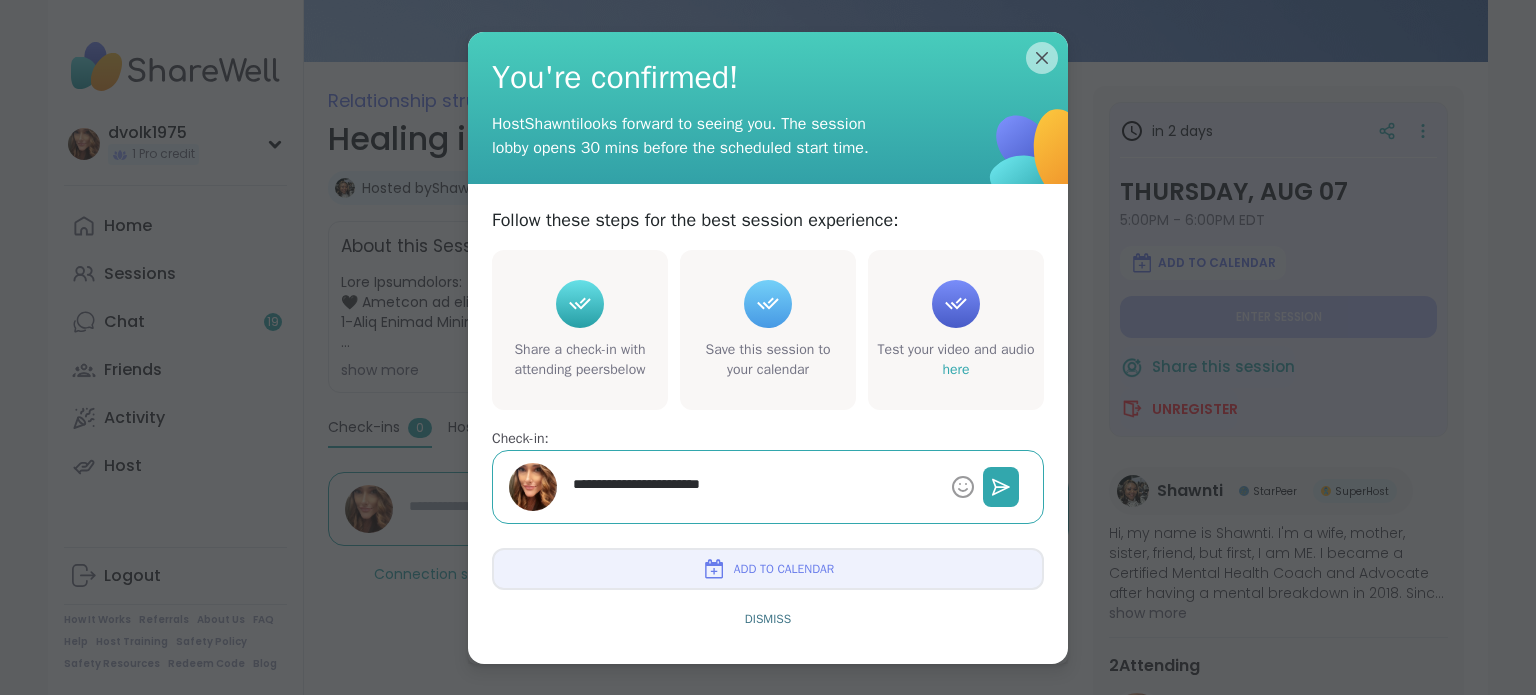 type on "*" 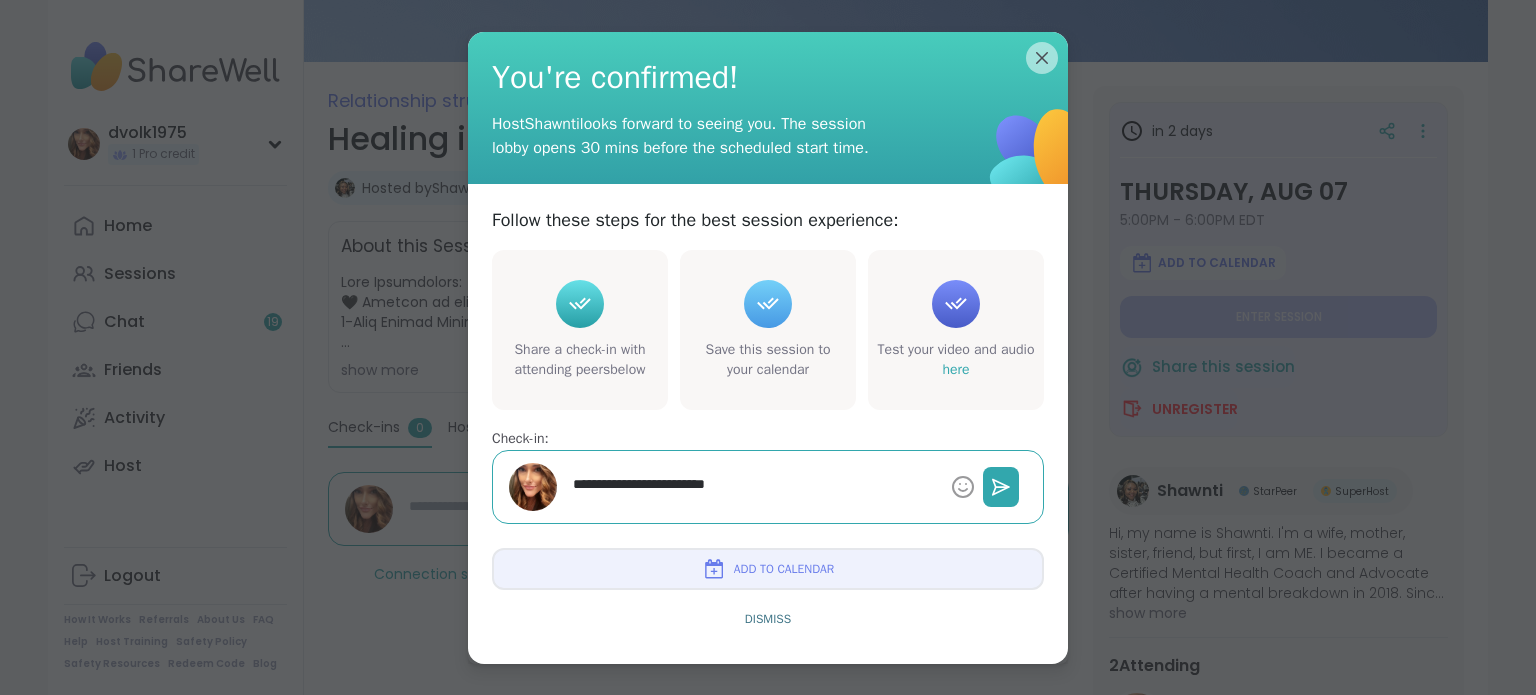 type on "*" 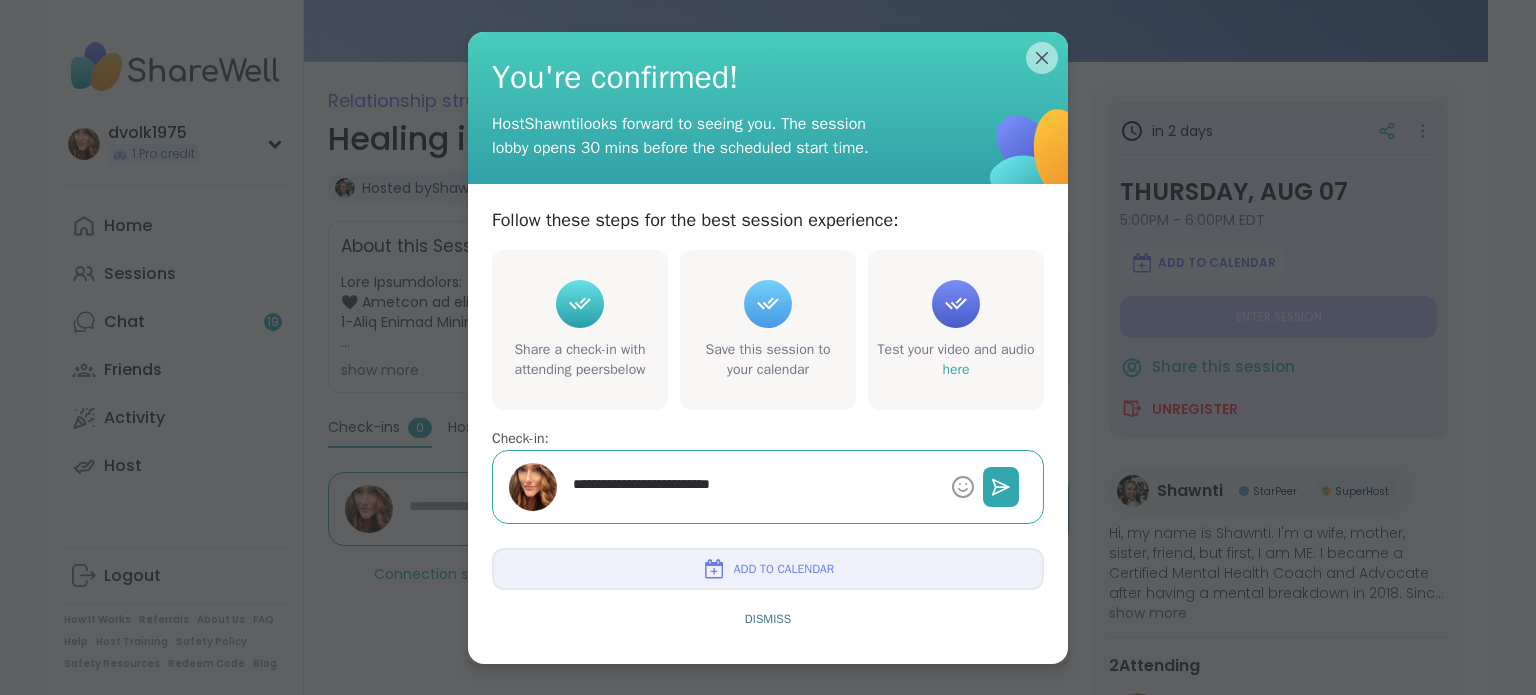 type on "*" 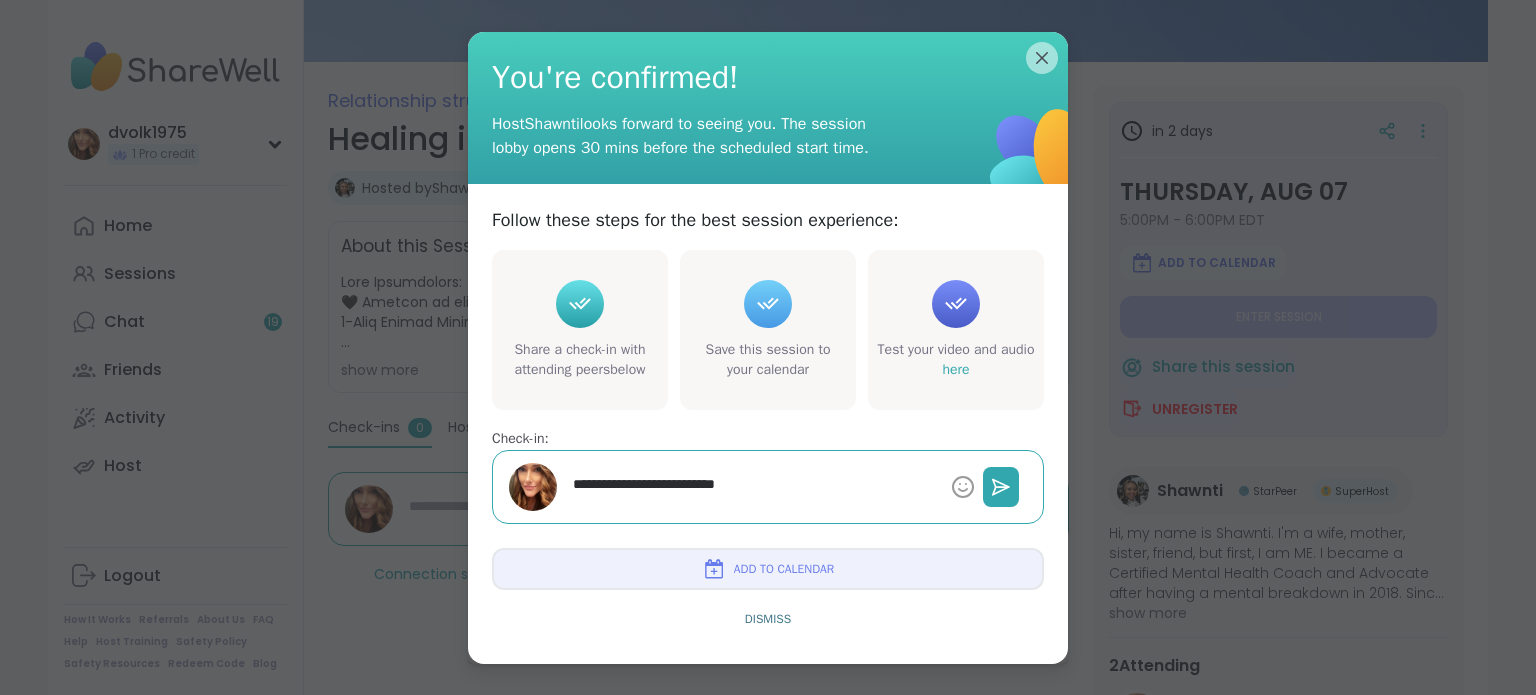 type on "*" 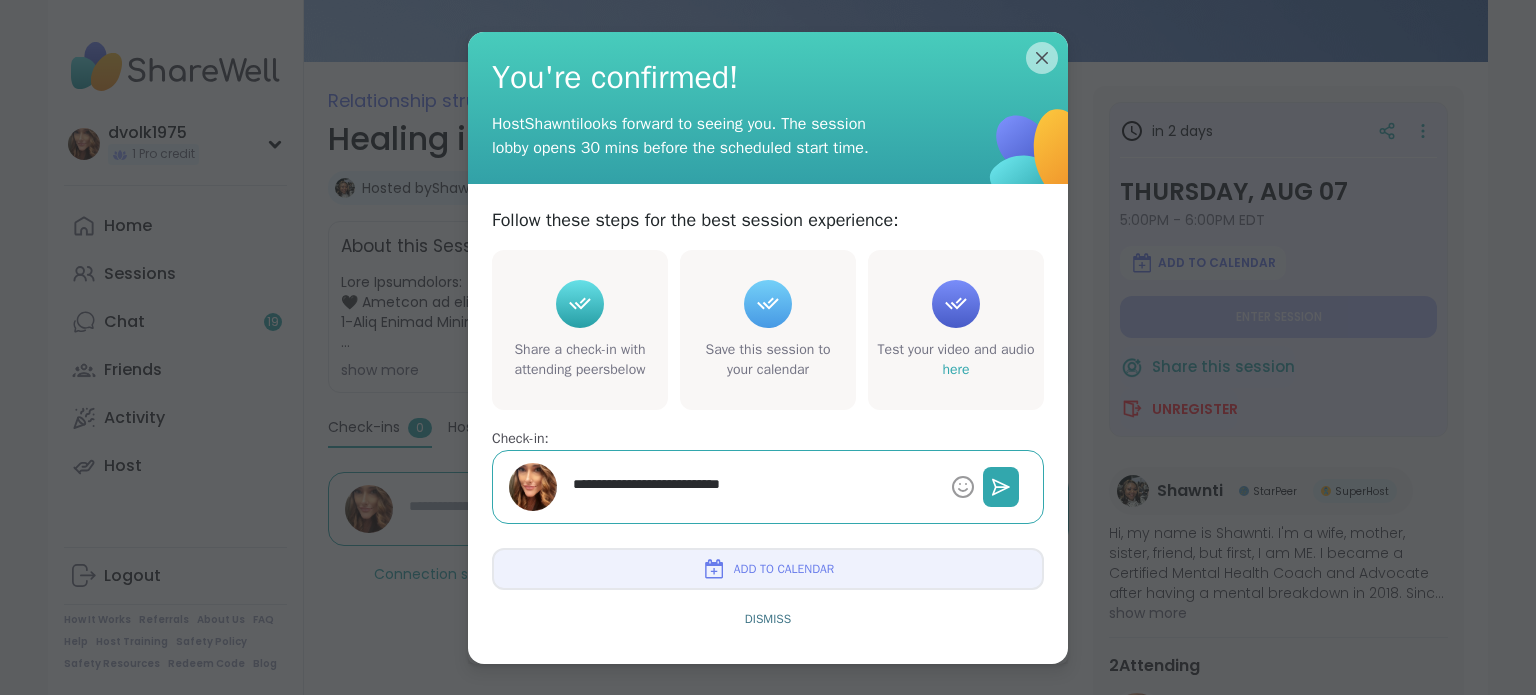 type on "*" 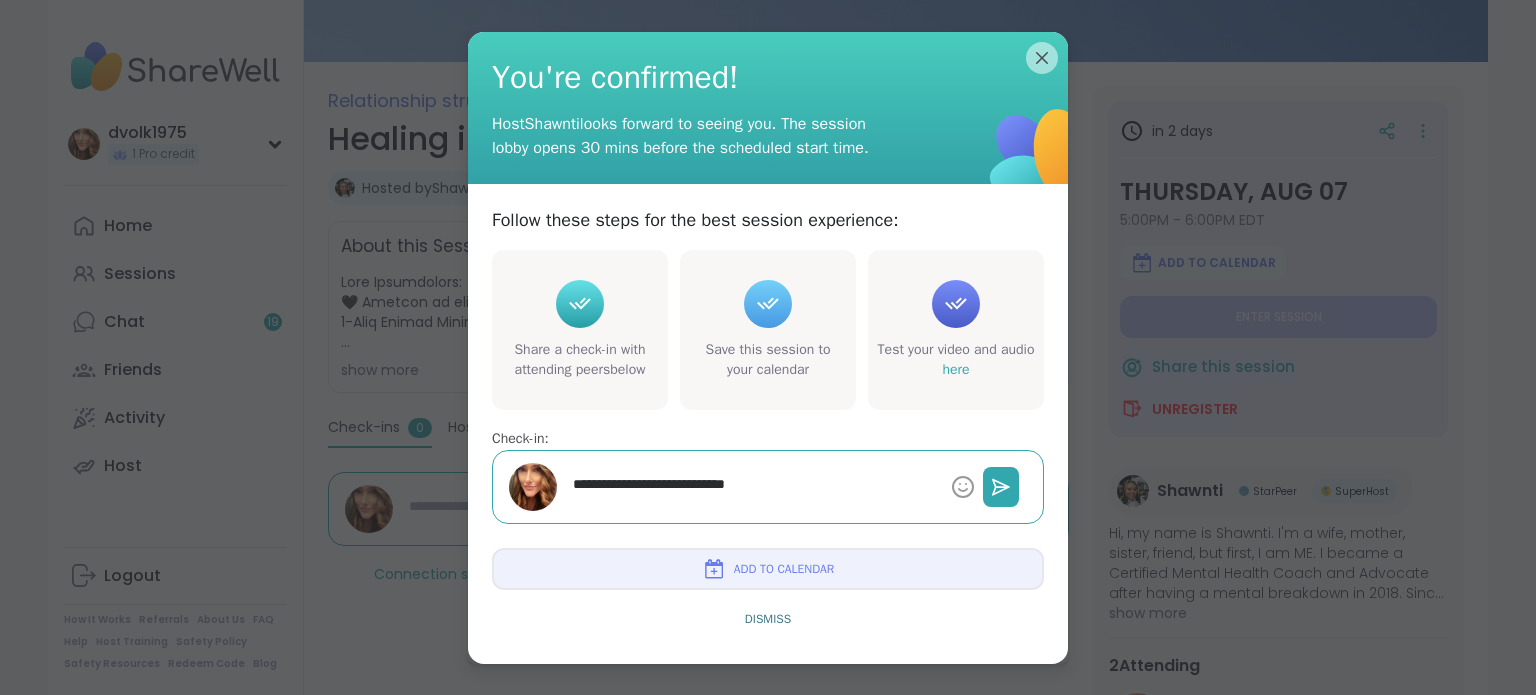 type on "*" 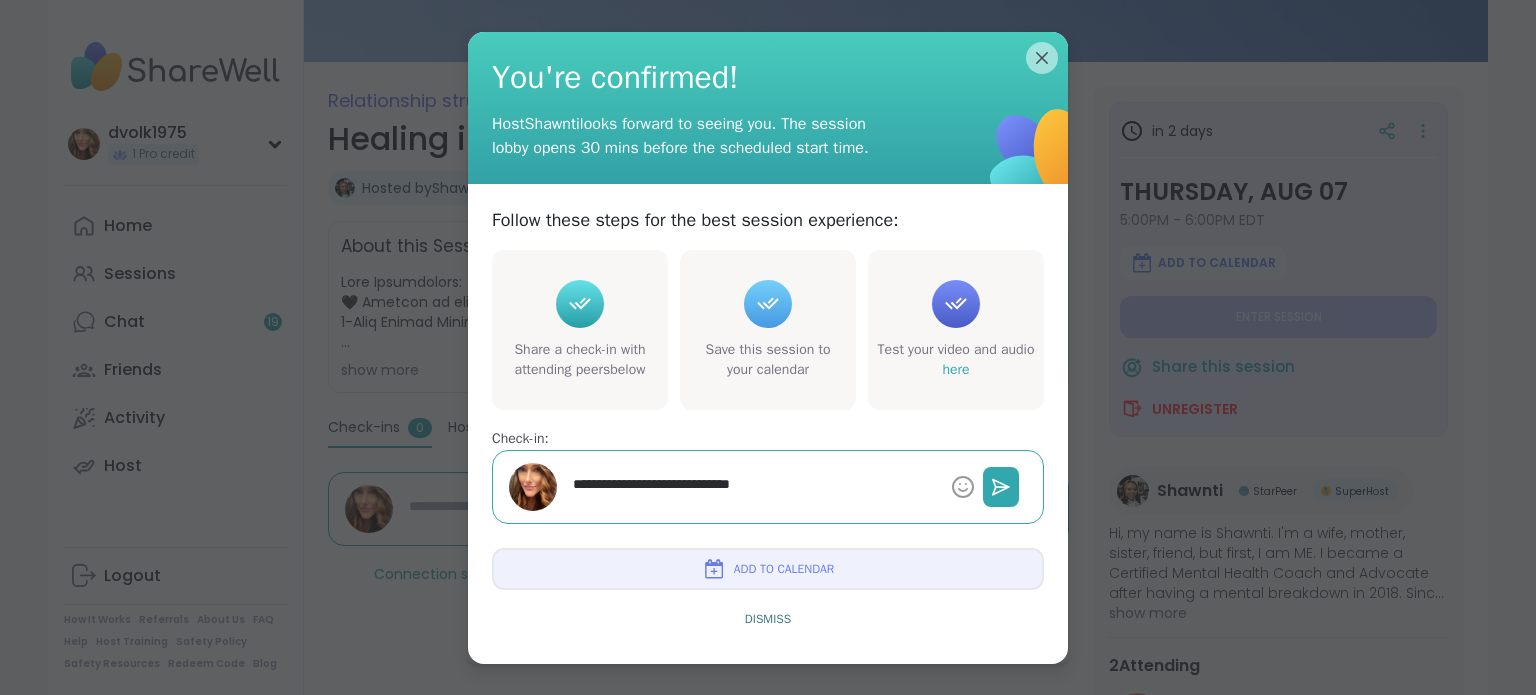 type on "*" 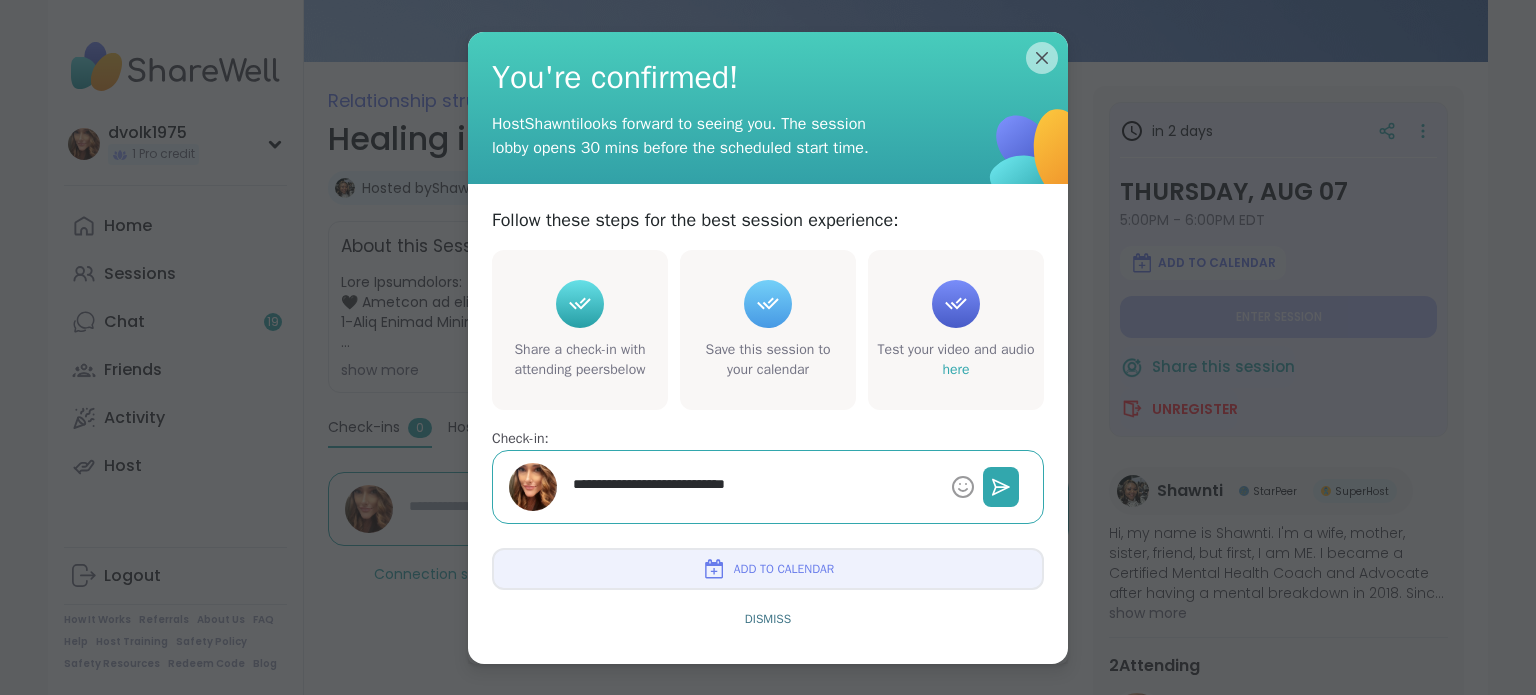 type on "*" 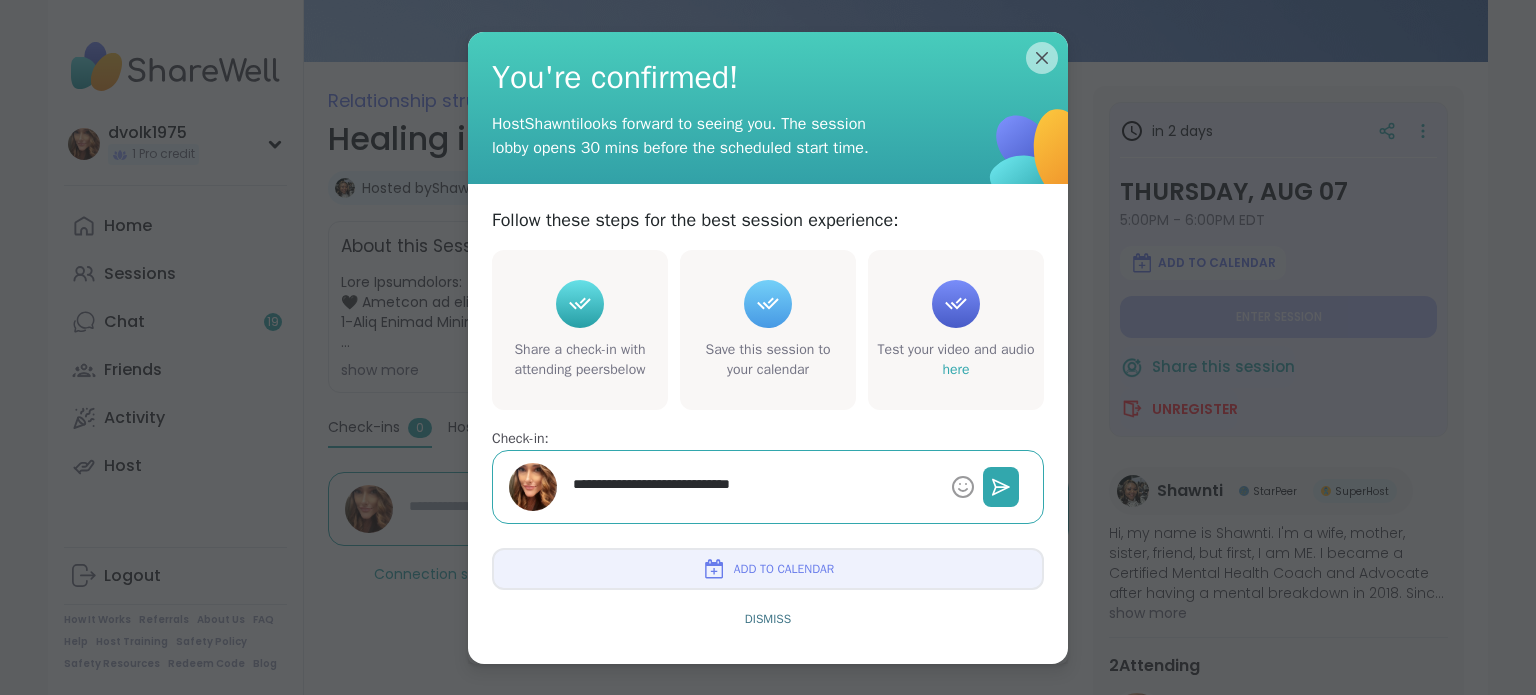 type on "*" 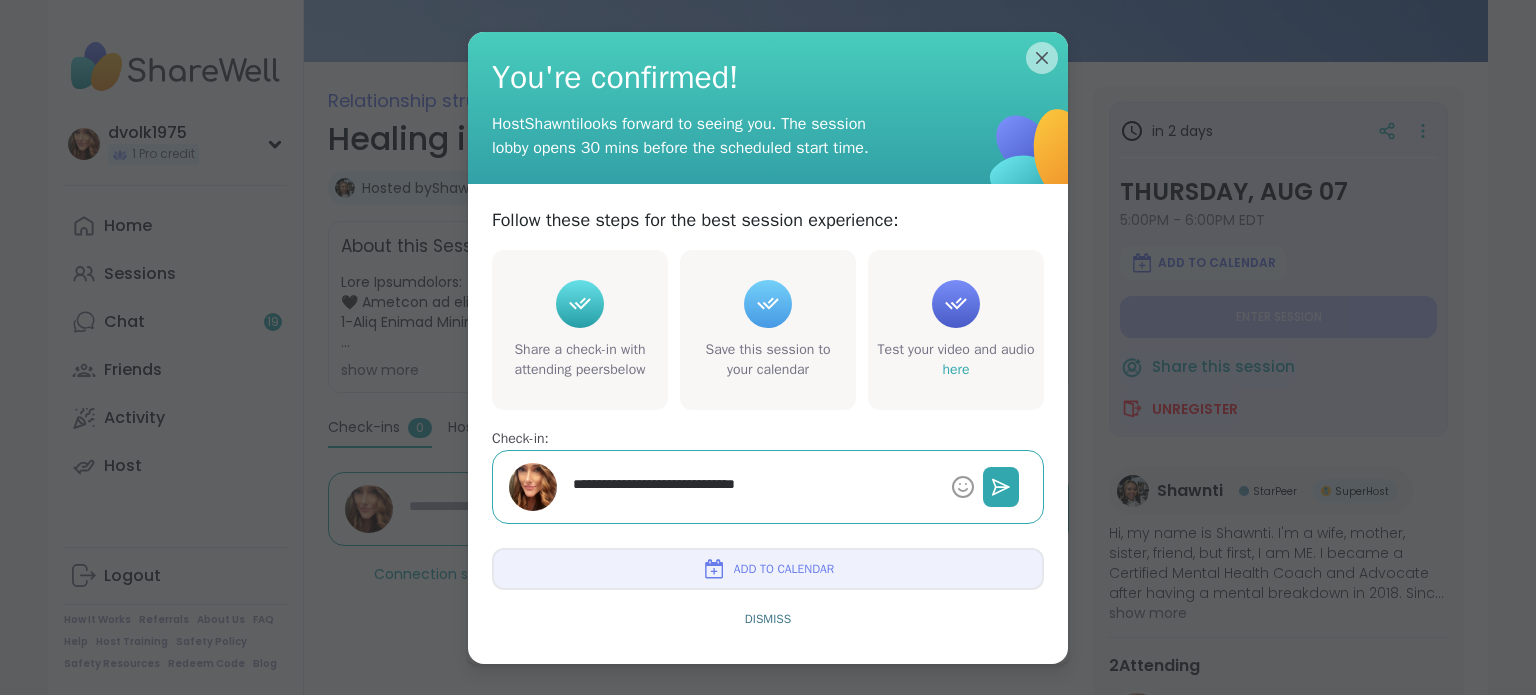 type on "*" 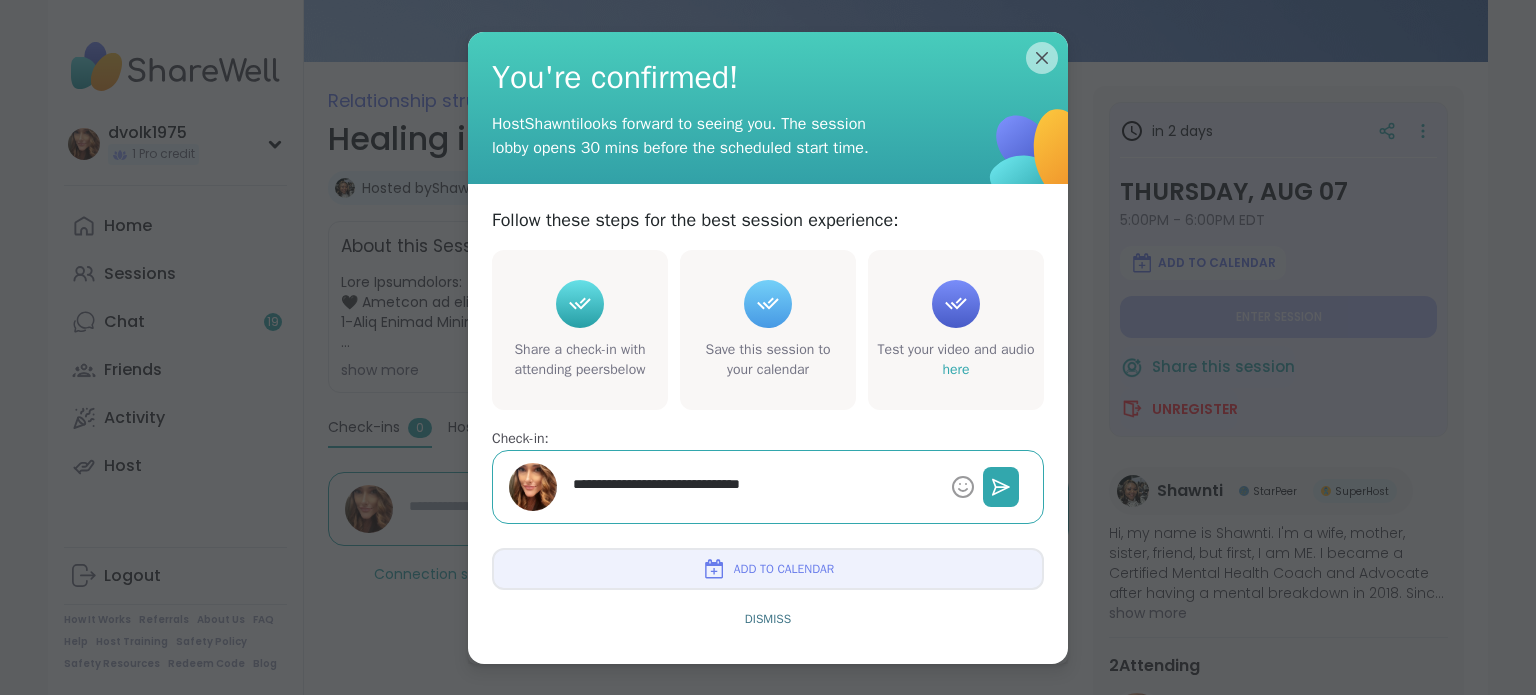 type on "*" 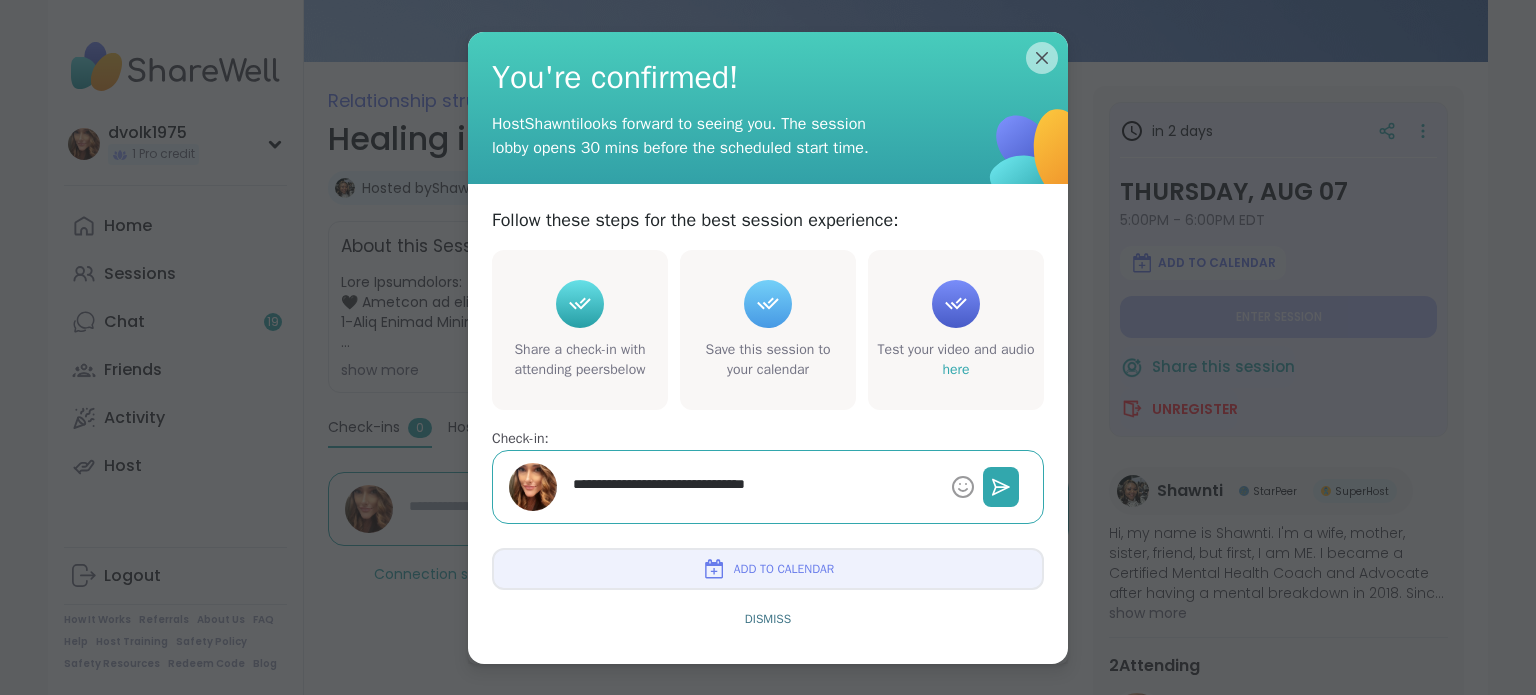 type on "*" 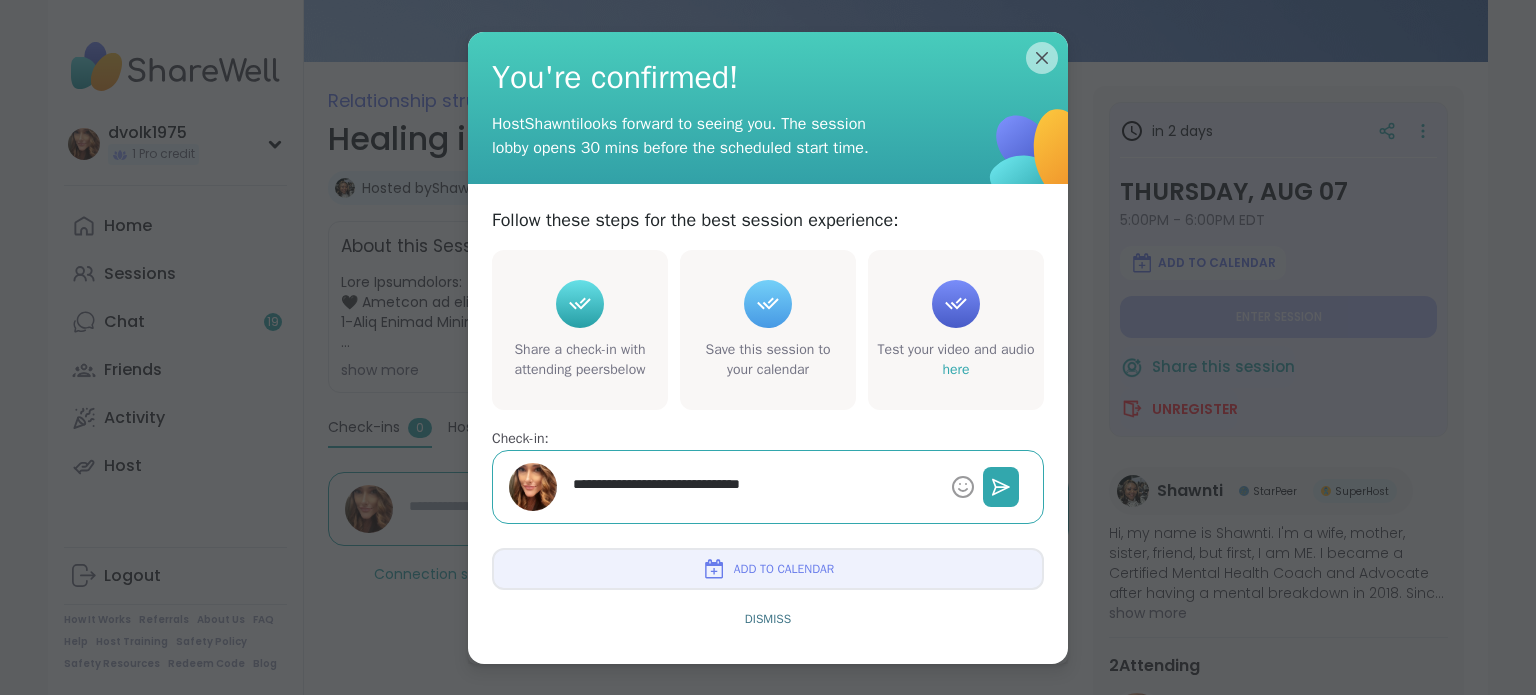 type on "*" 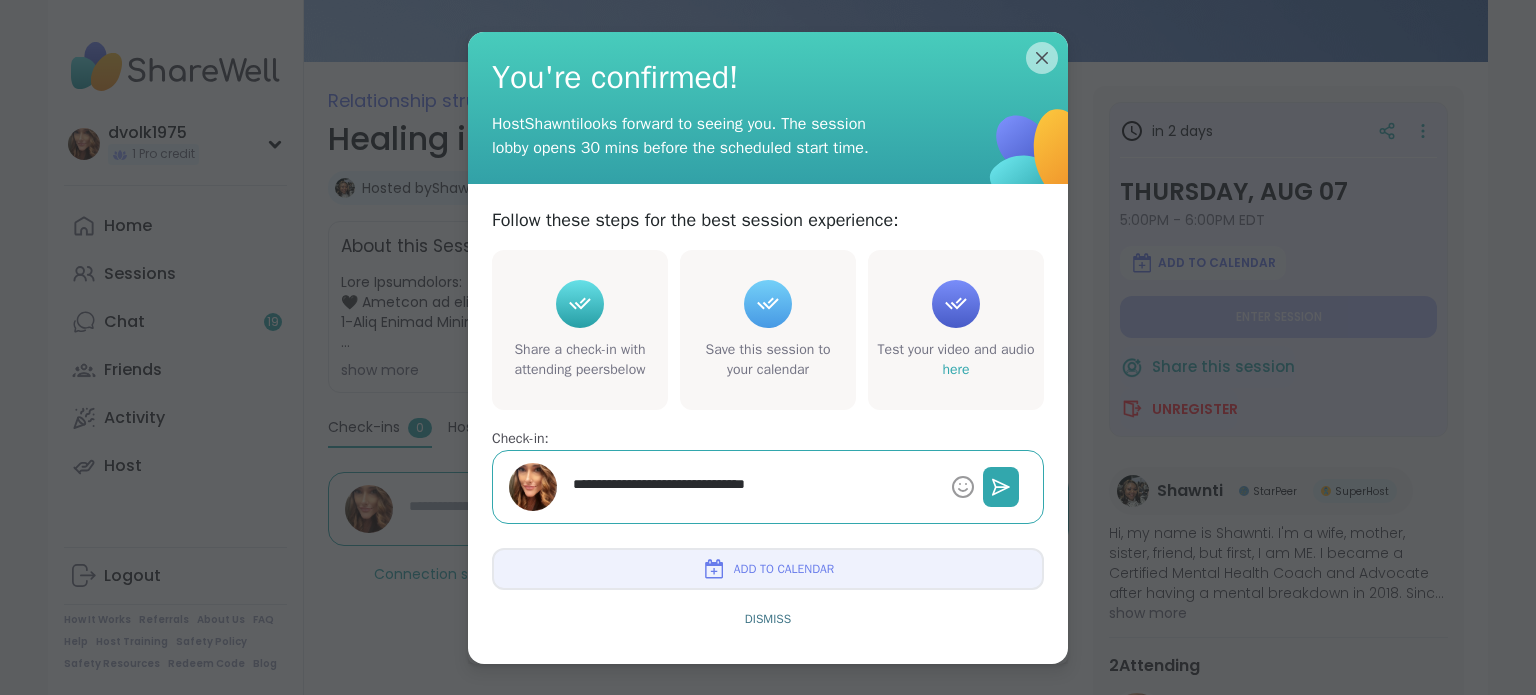type on "*" 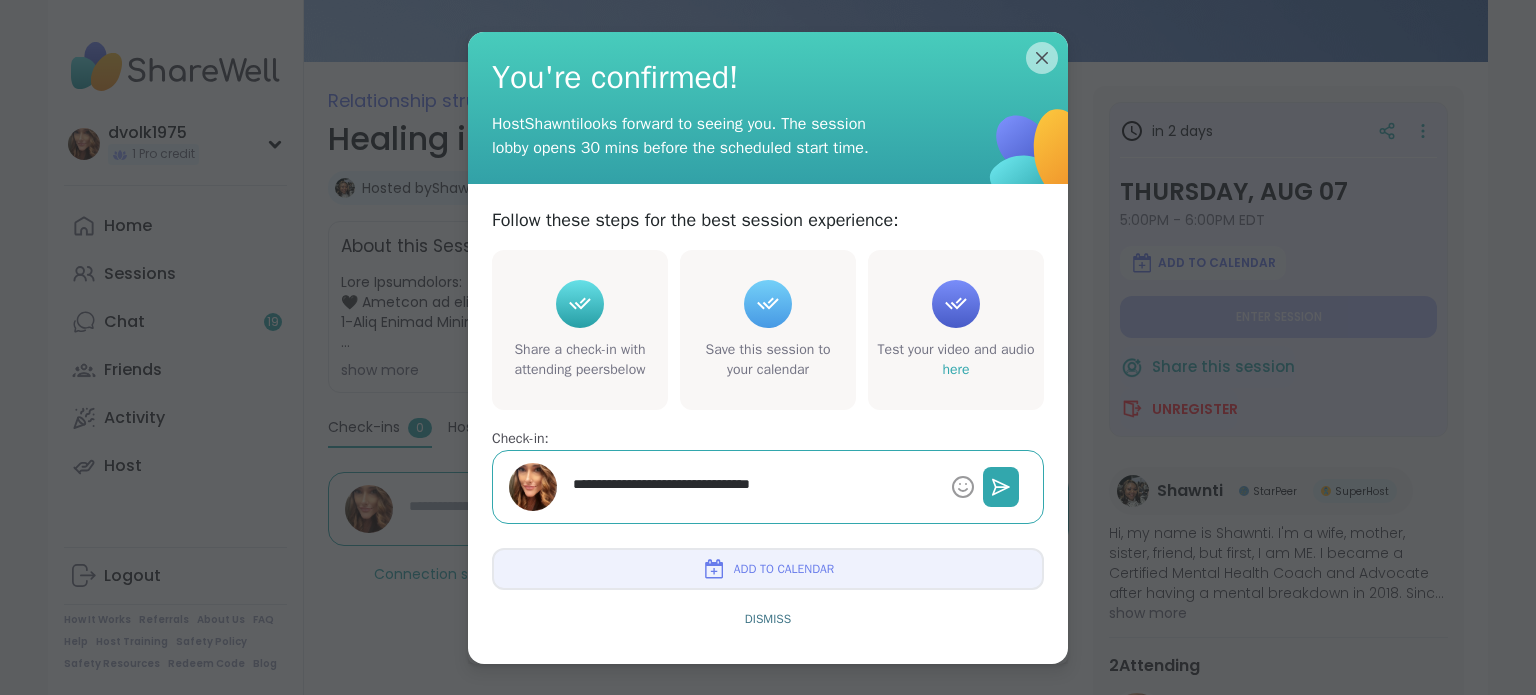 type on "*" 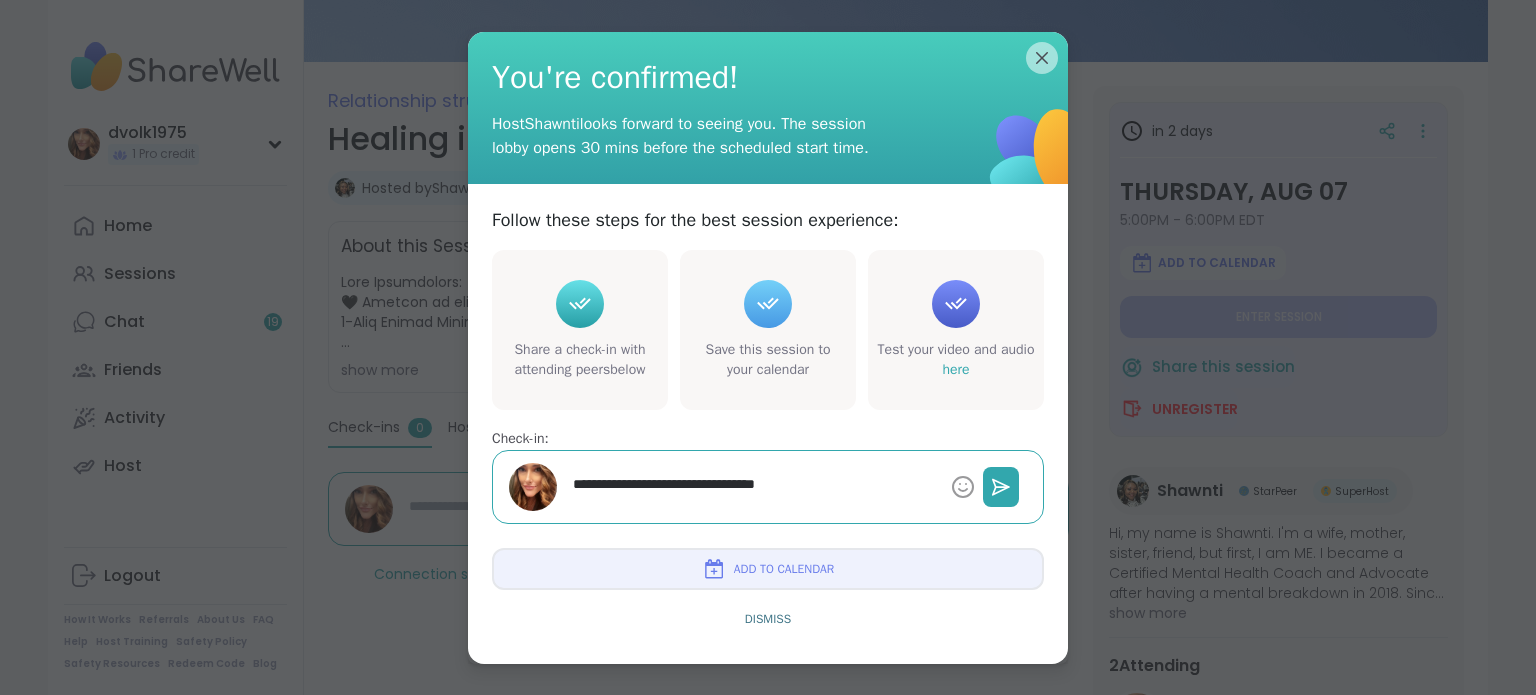 type on "*" 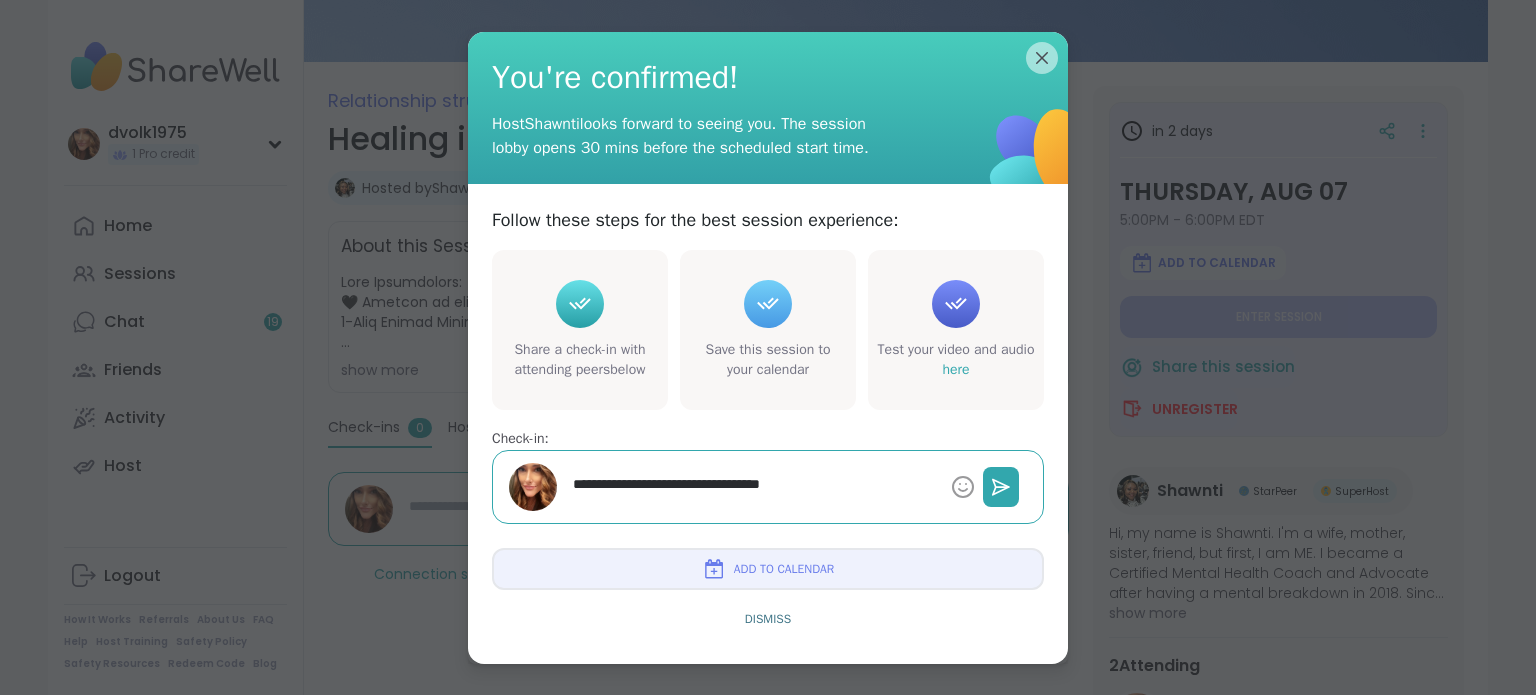 type on "*" 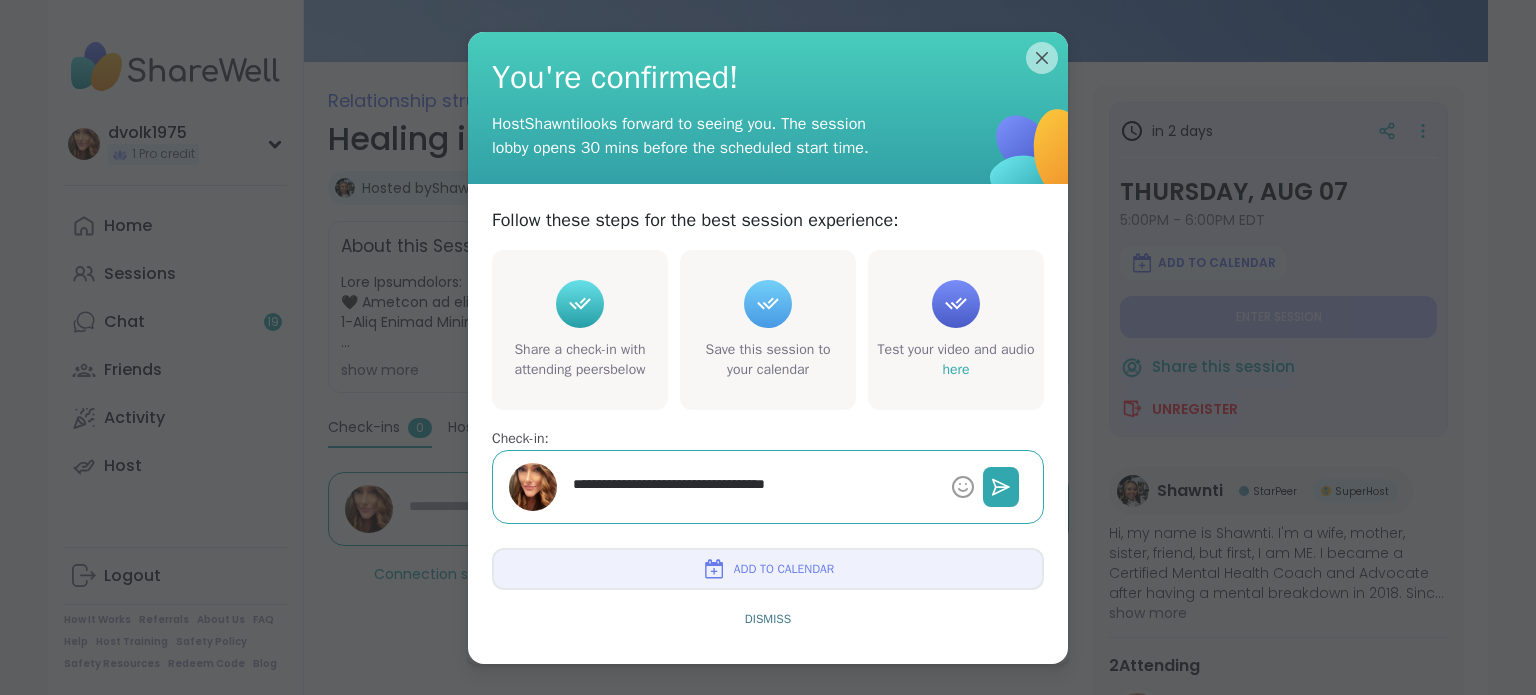 type on "*" 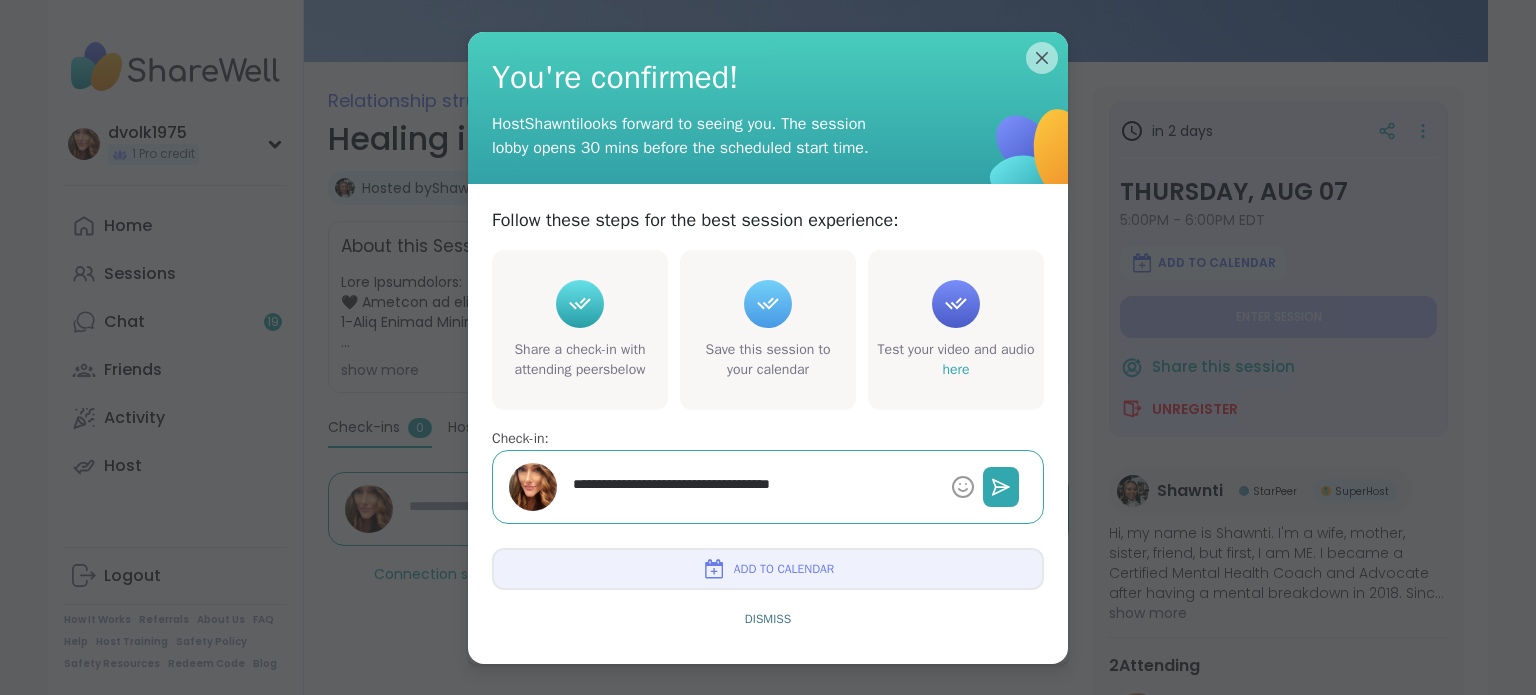 type on "*" 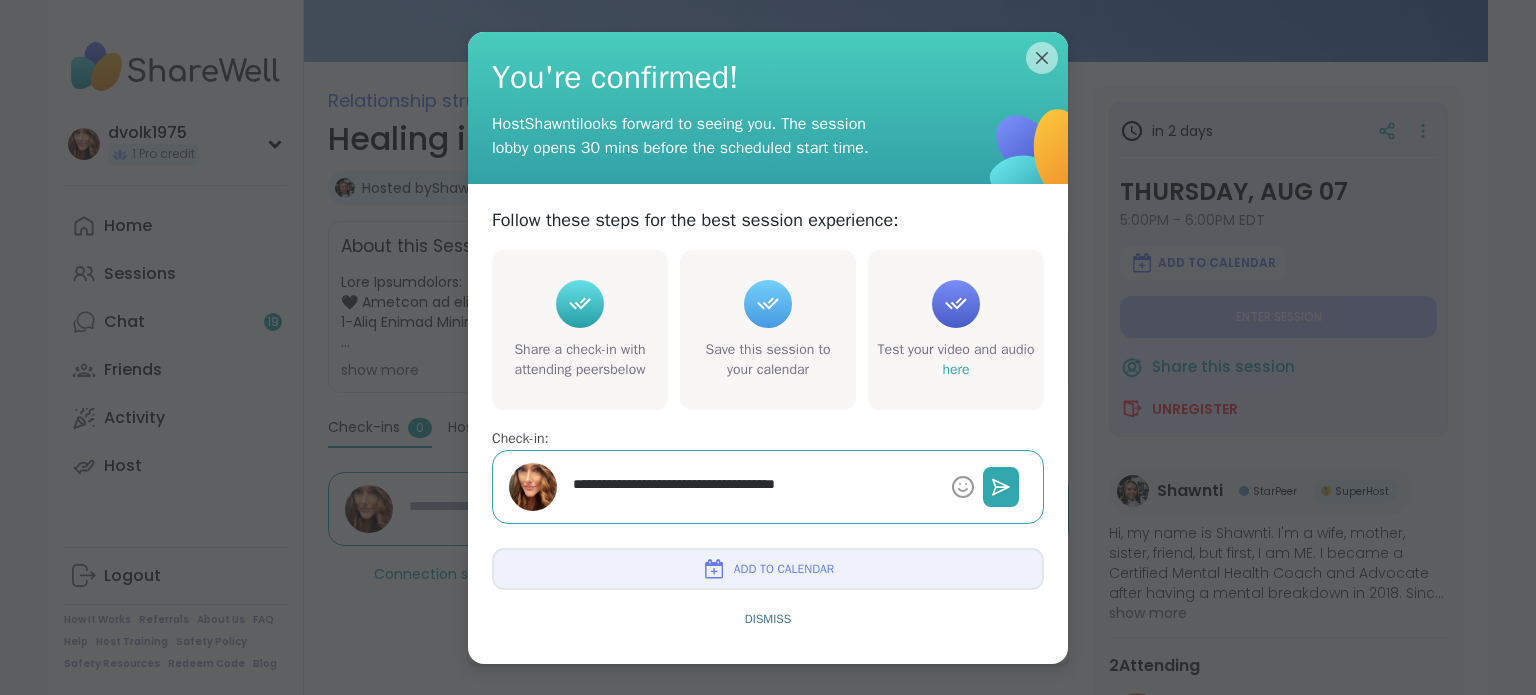 type on "*" 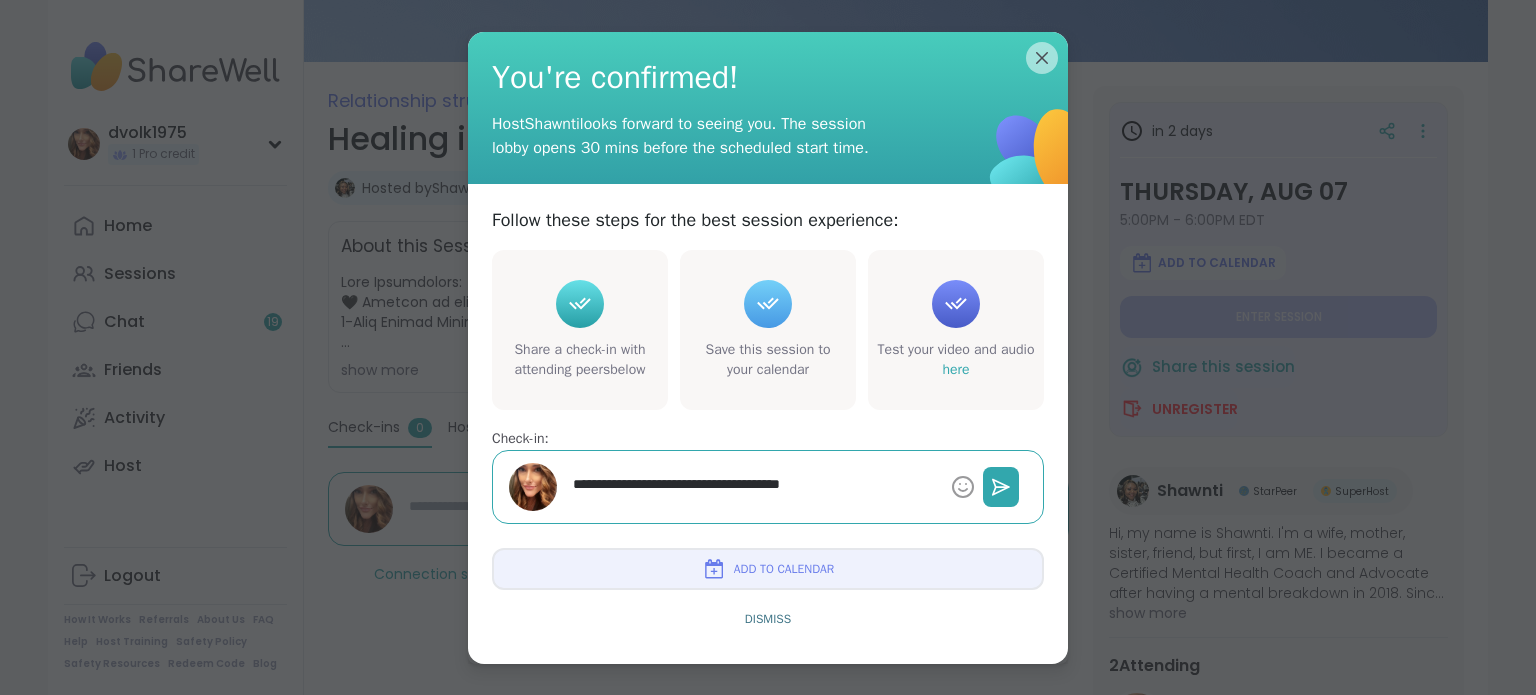 type on "**********" 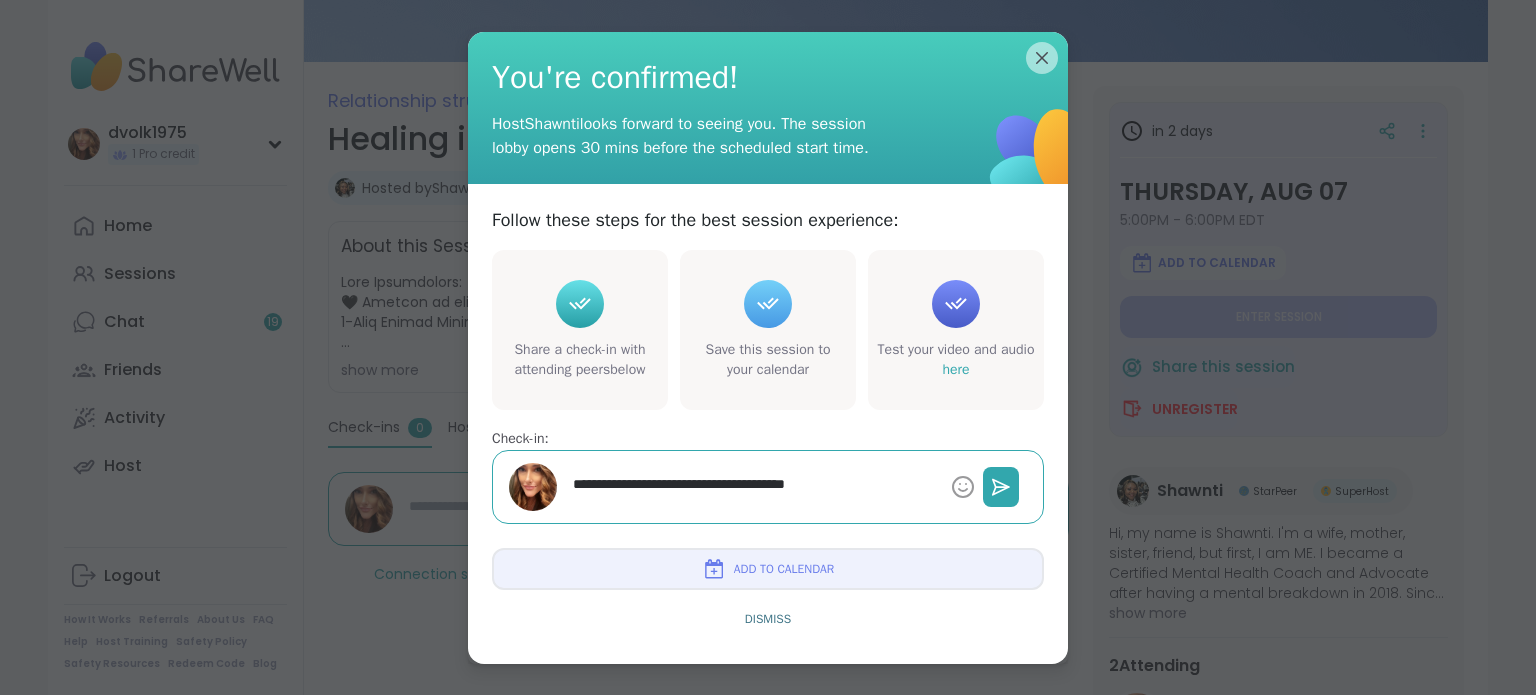 type on "*" 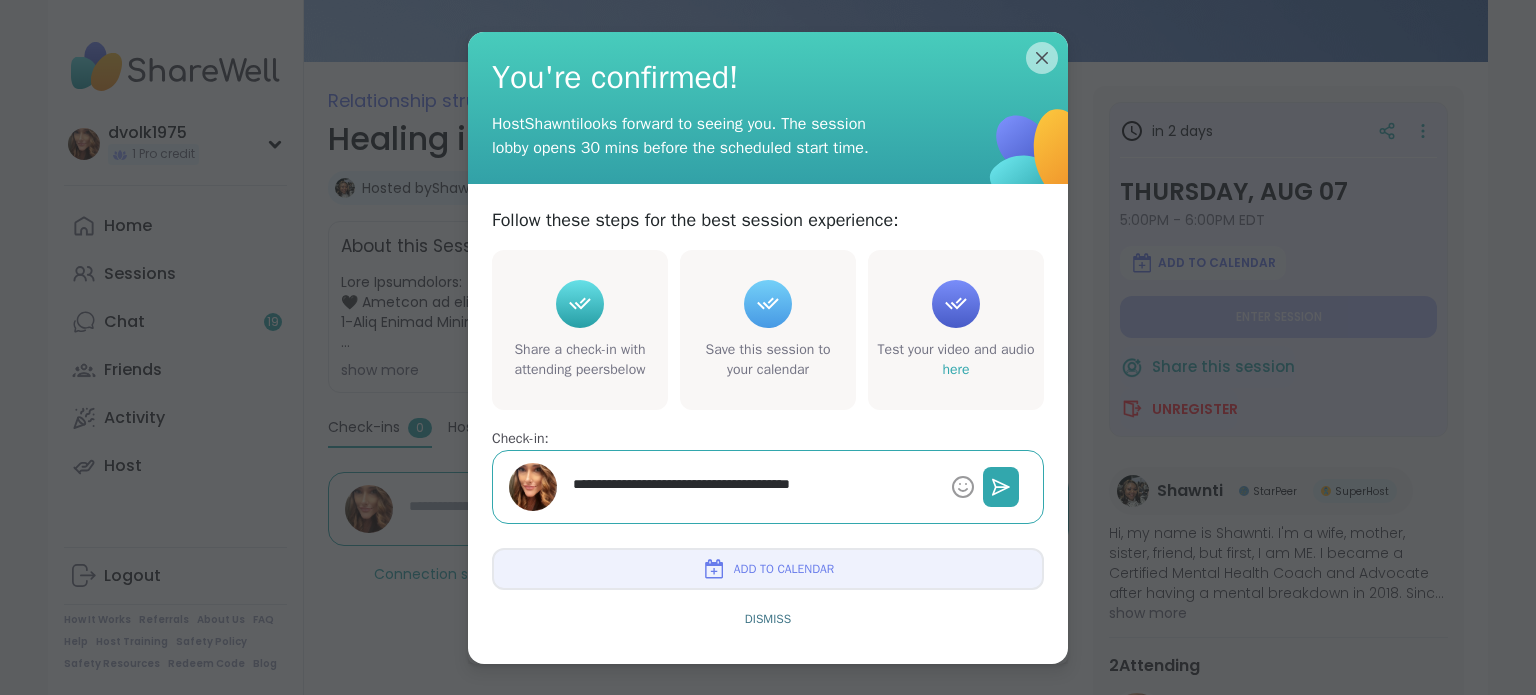 type on "*" 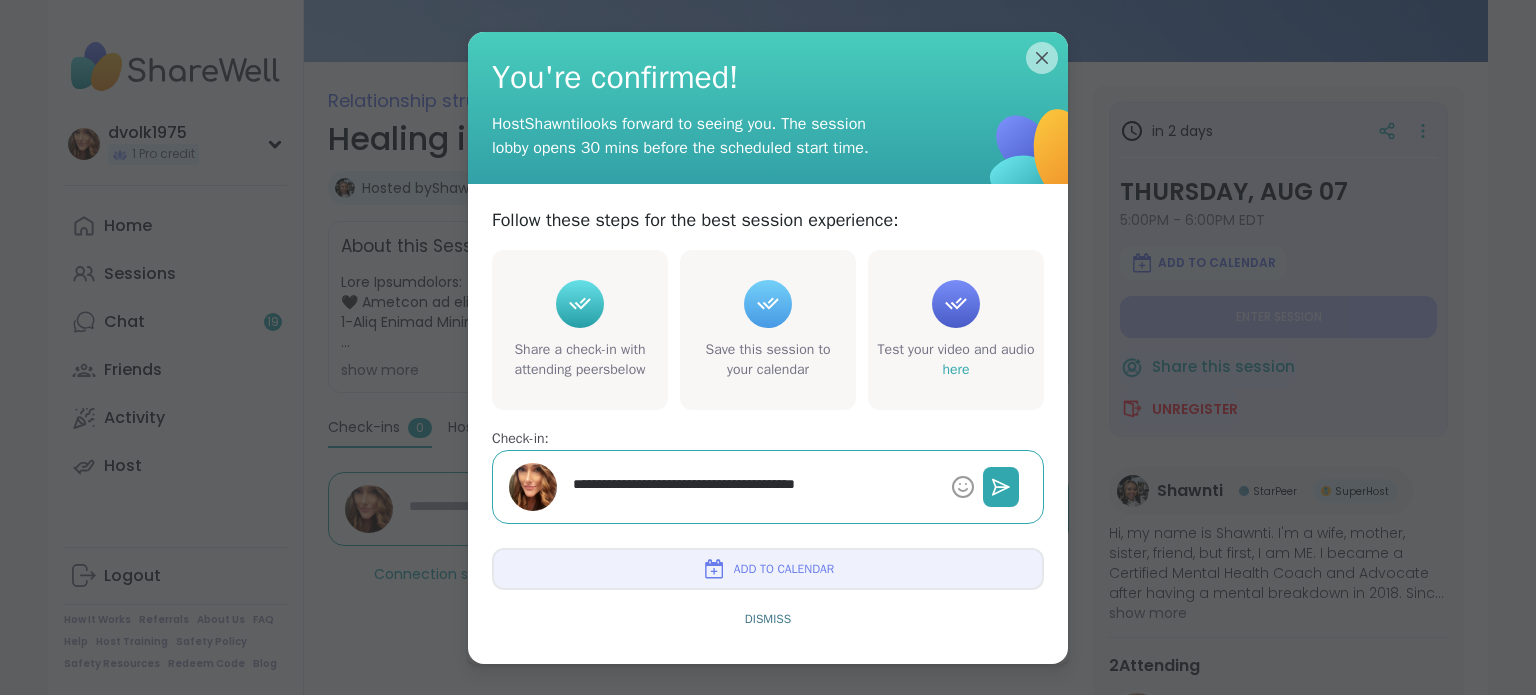 type on "*" 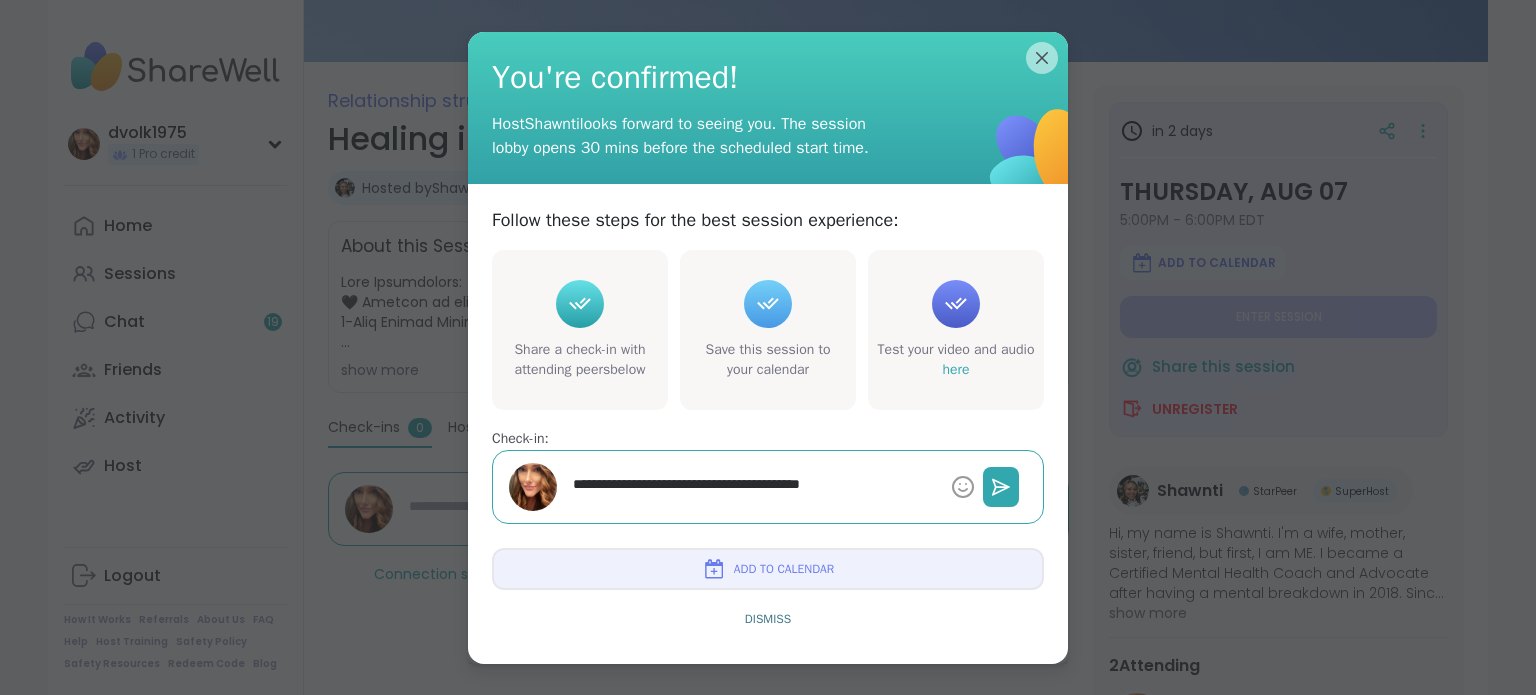 type on "*" 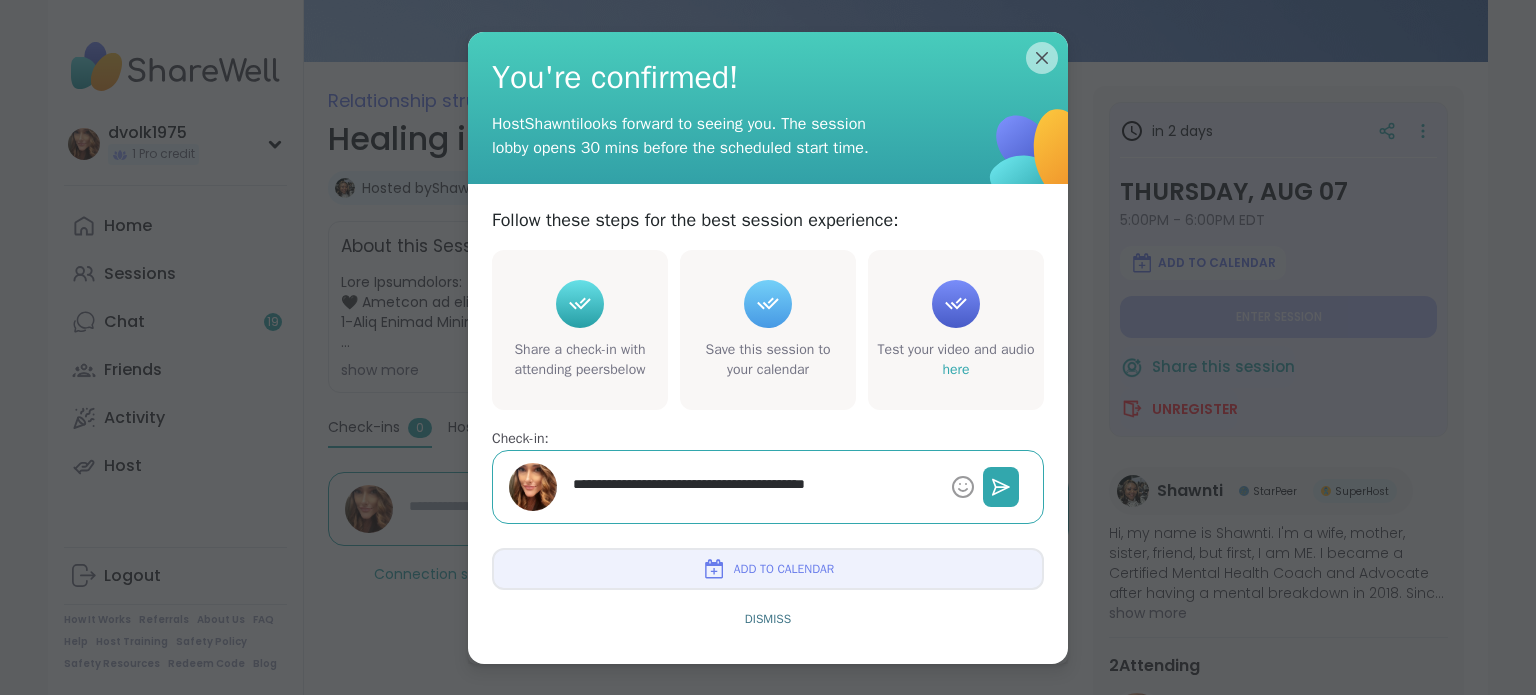 type on "*" 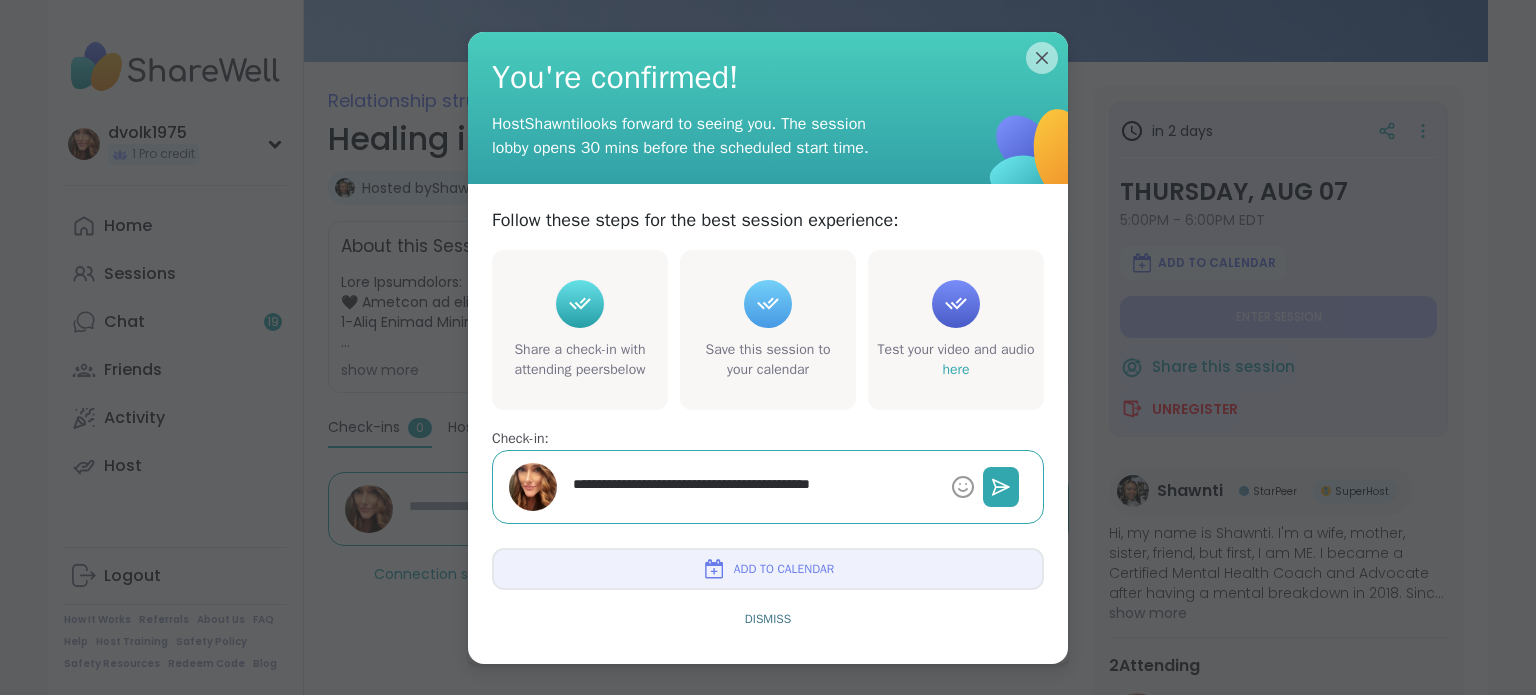type on "*" 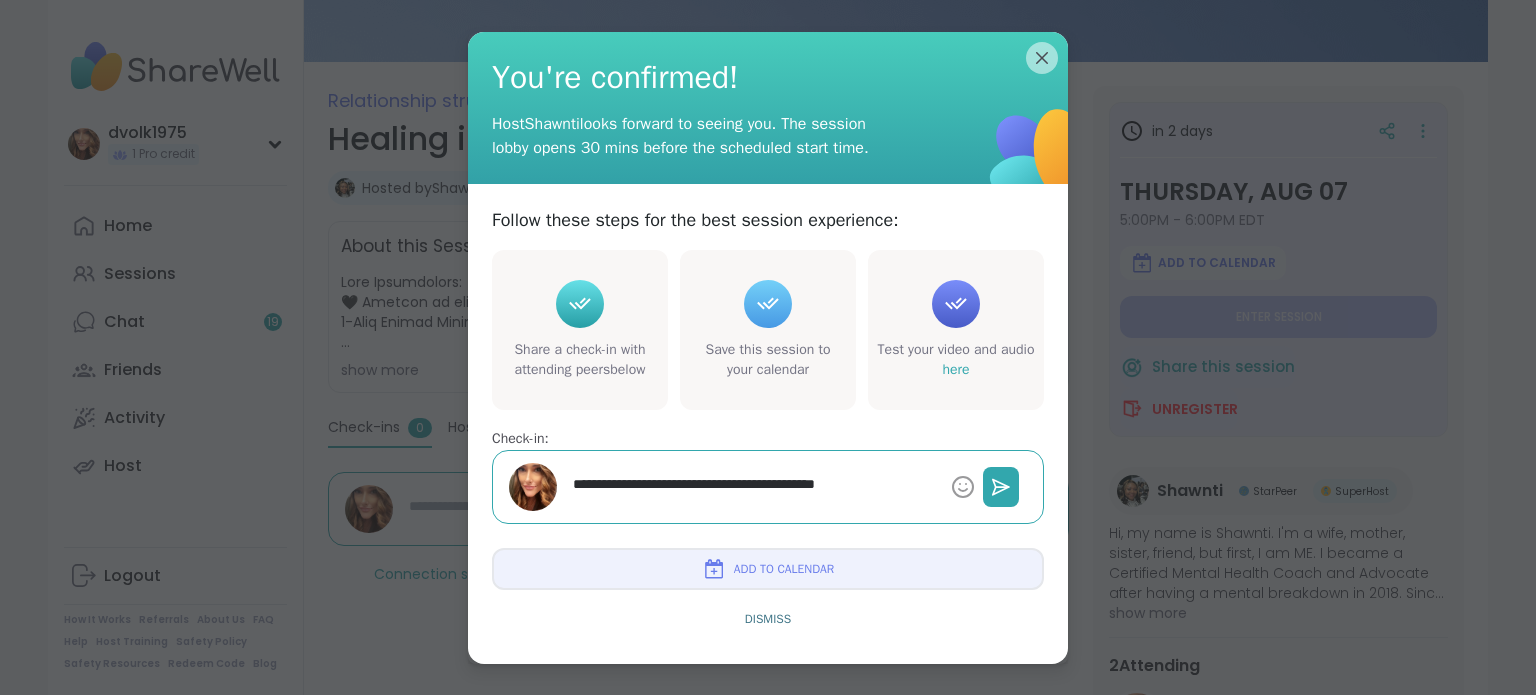 type on "*" 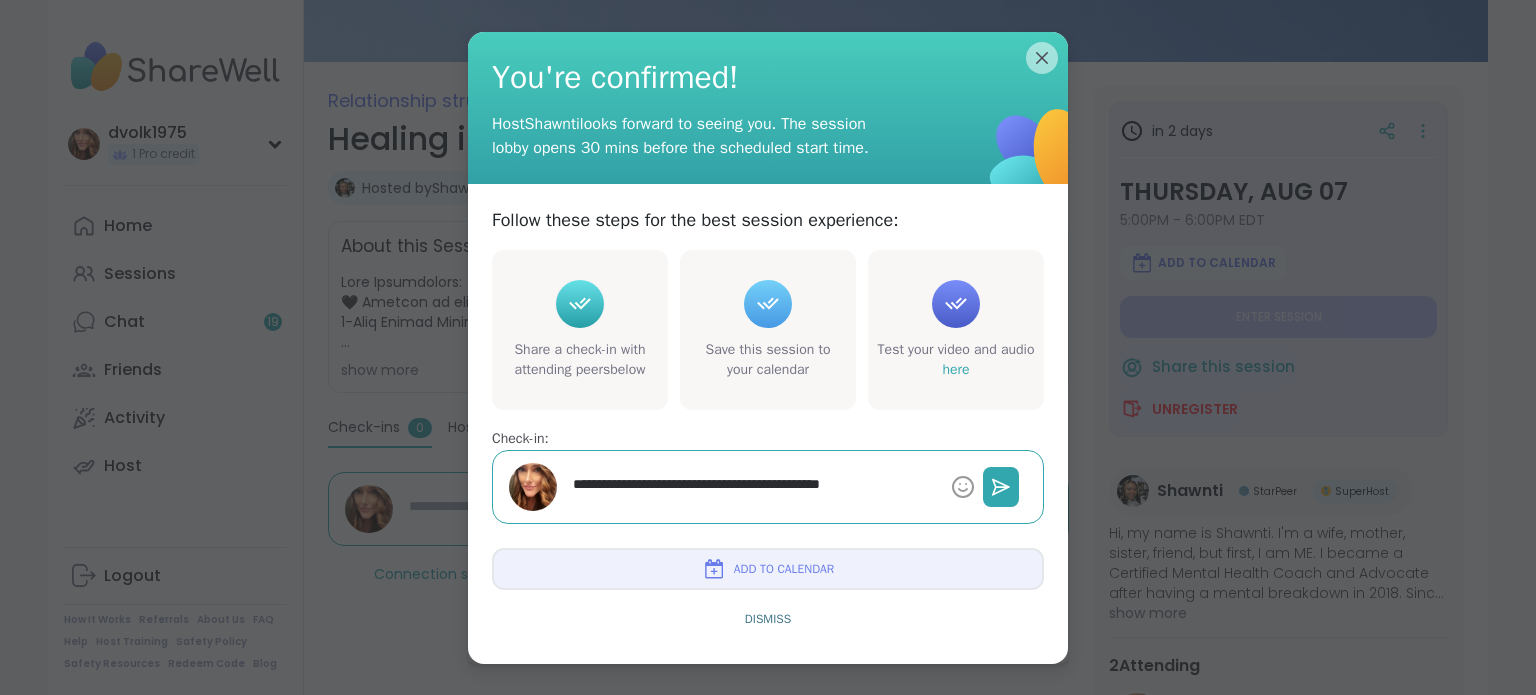 type on "*" 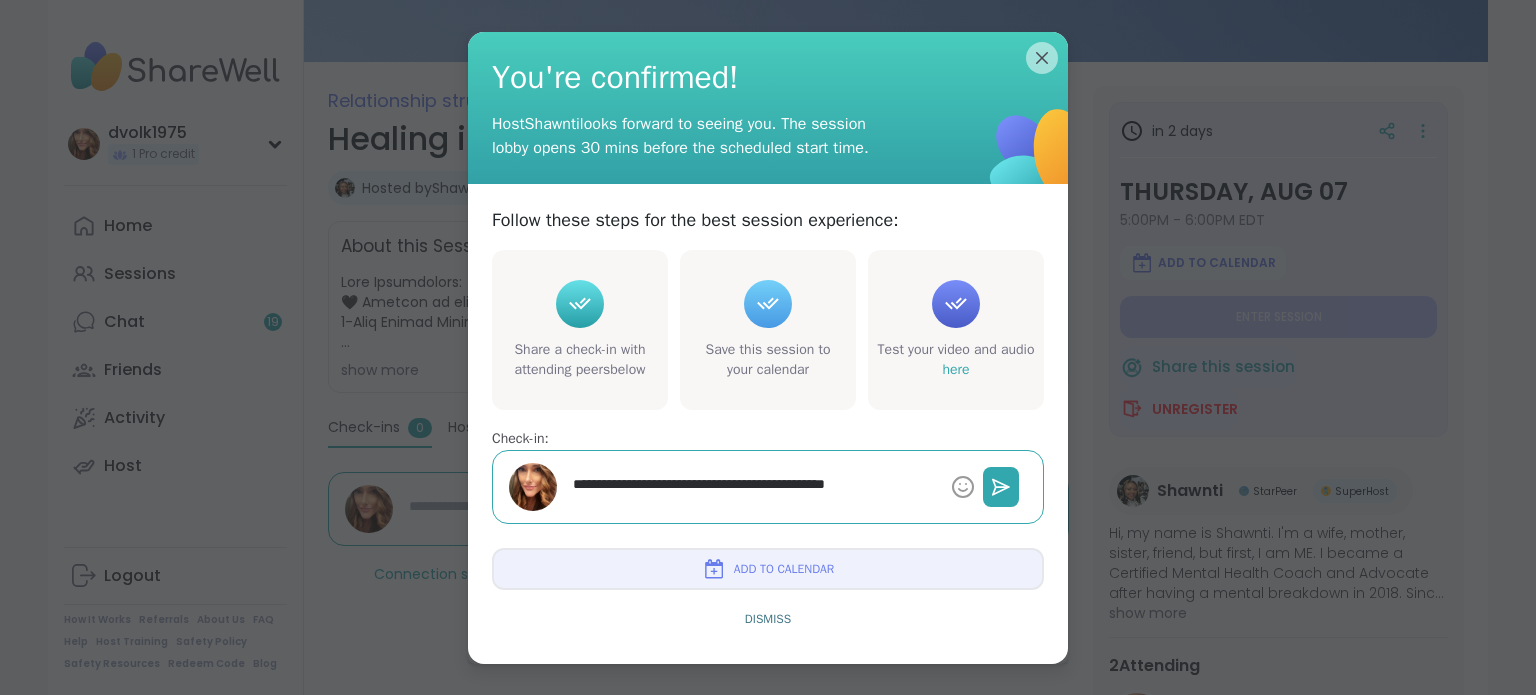 type on "*" 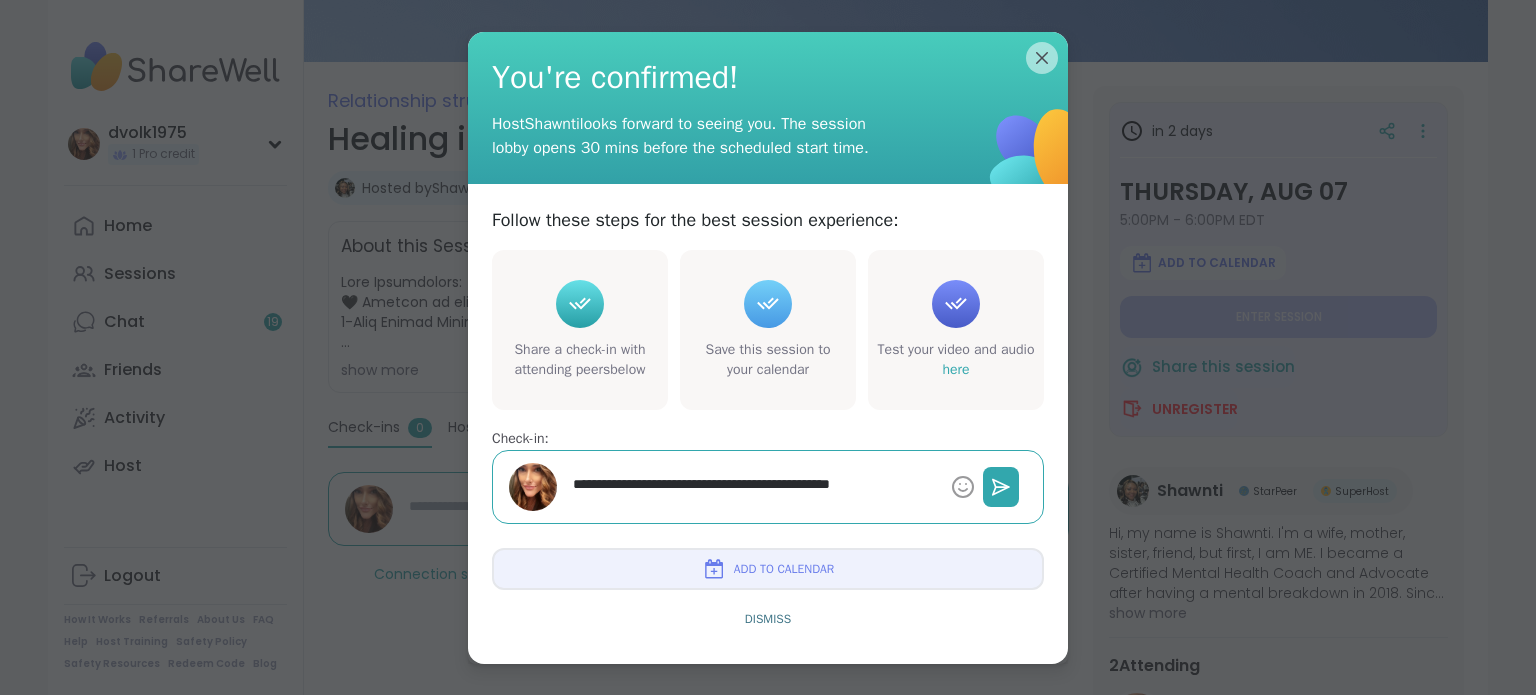 type on "*" 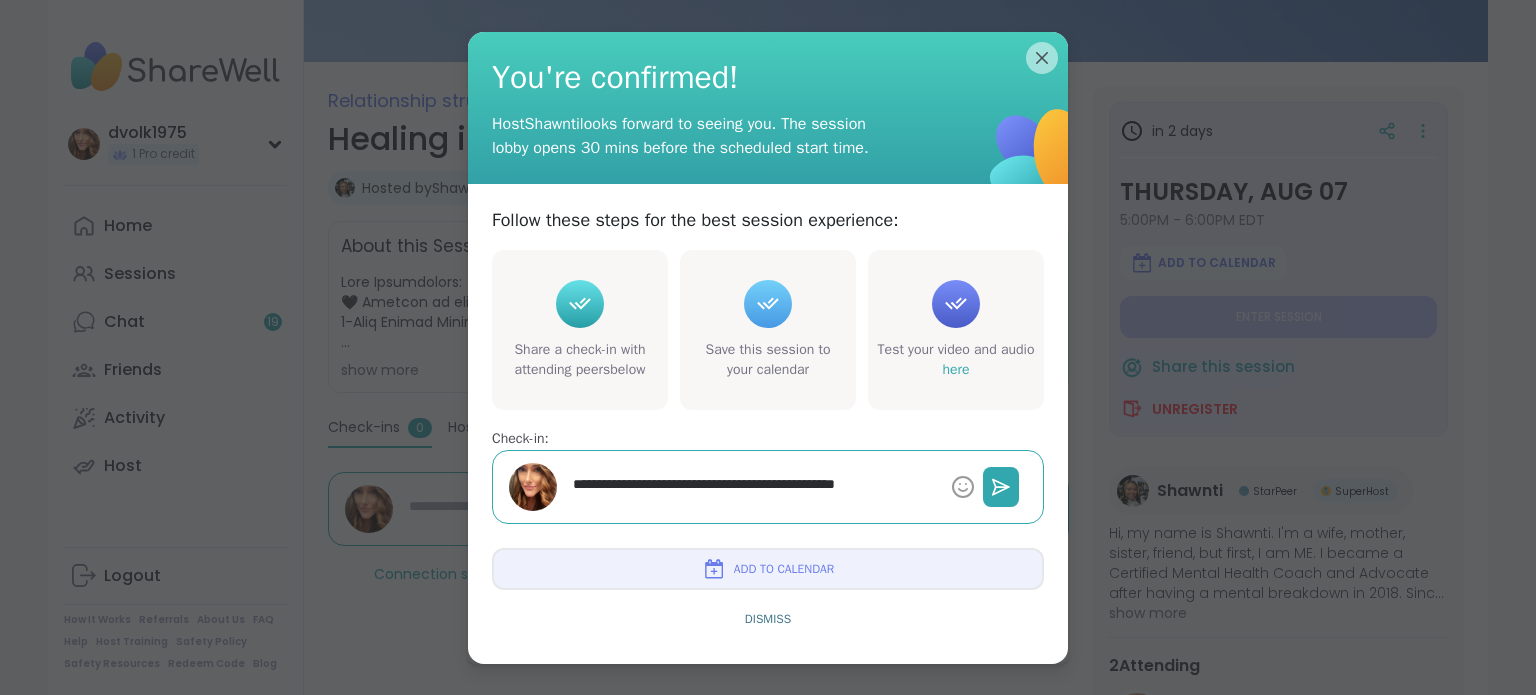 type on "*" 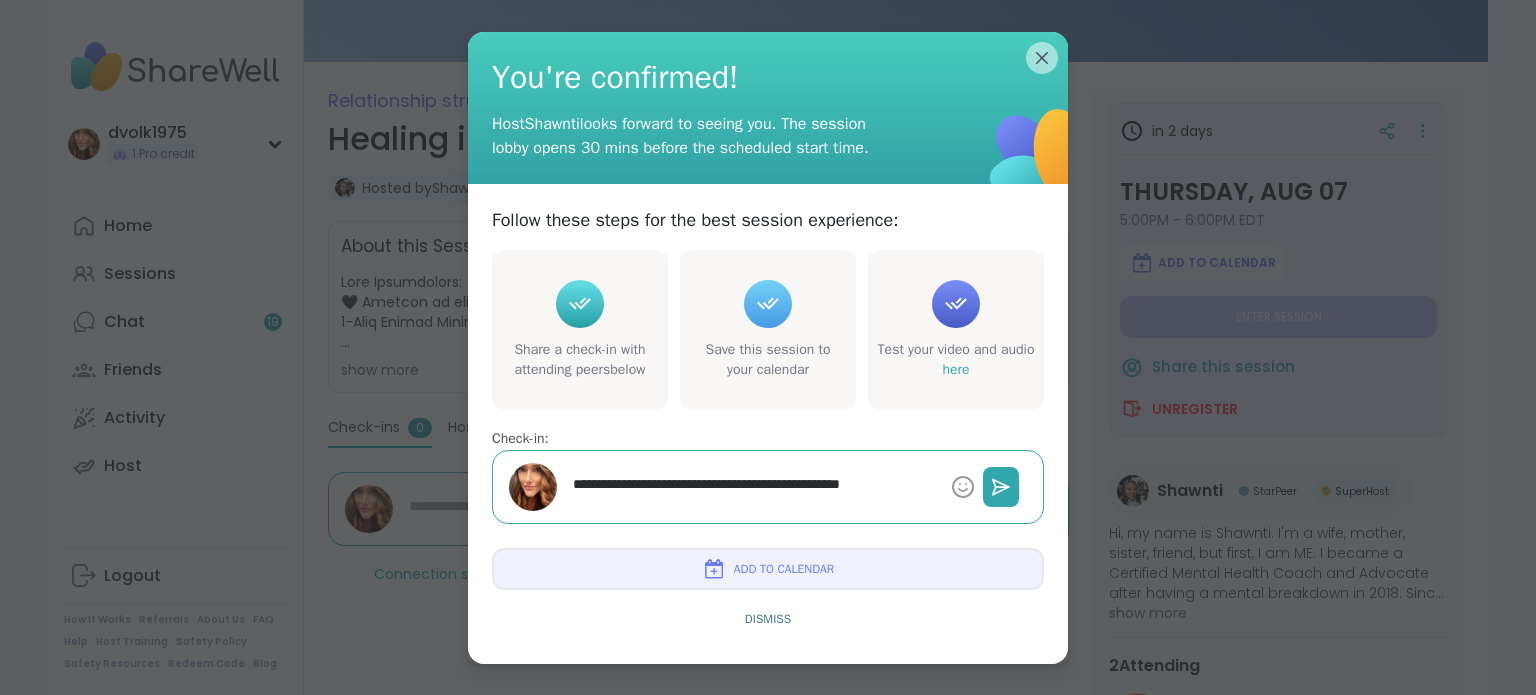 type on "*" 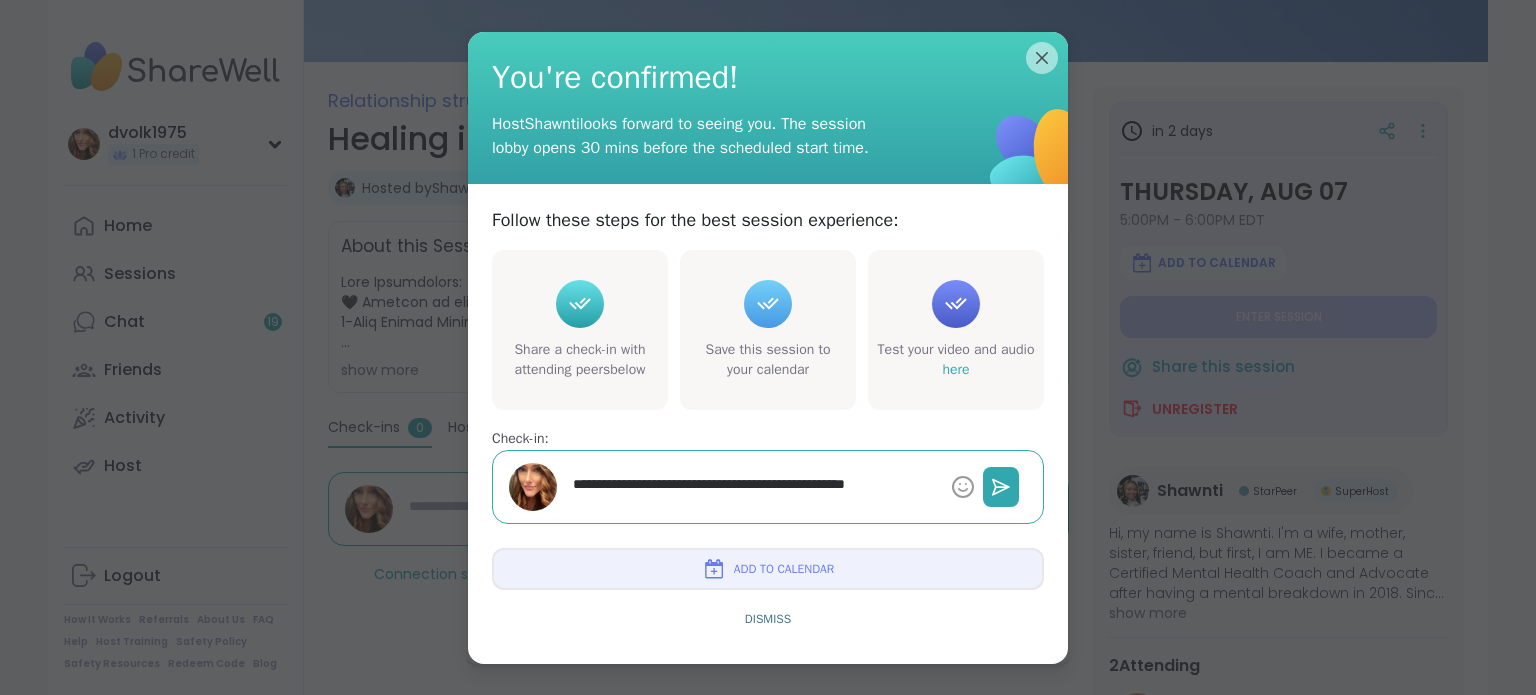 type on "*" 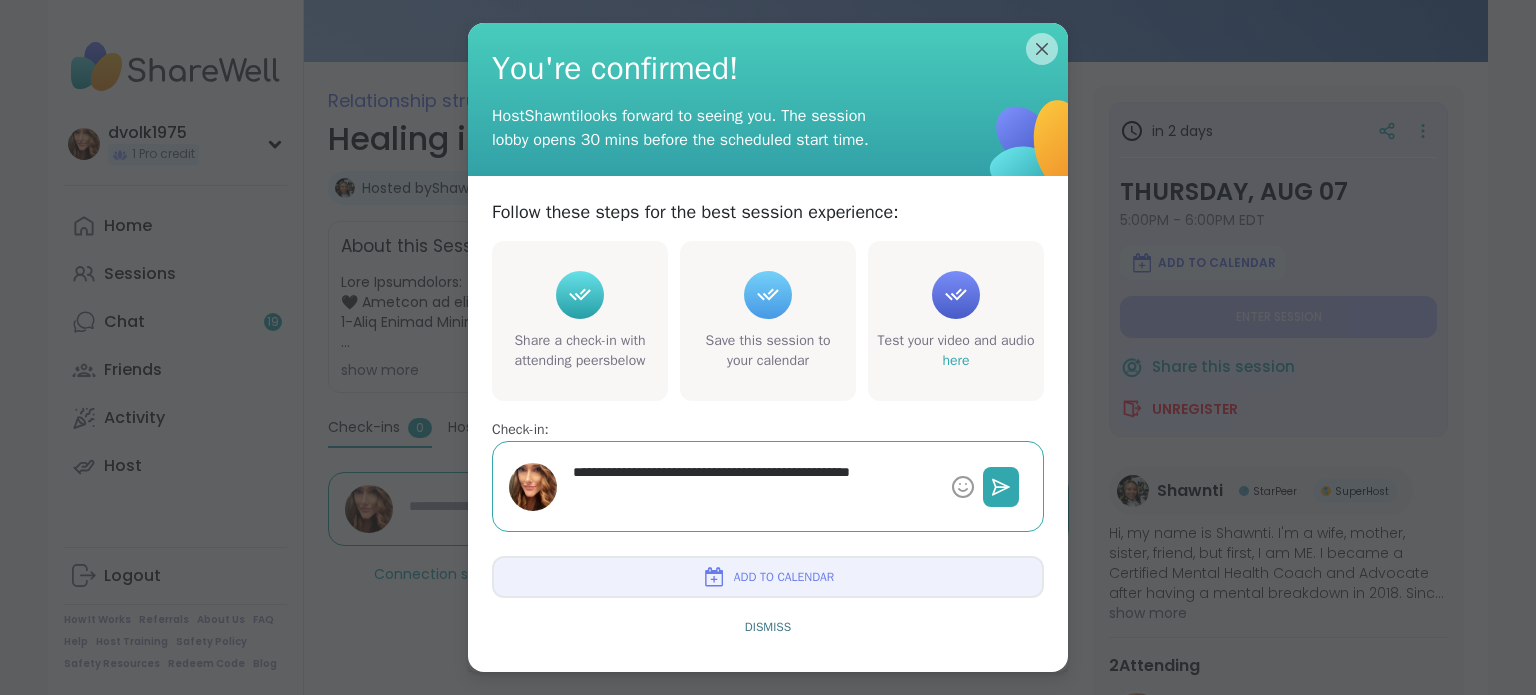 type on "*" 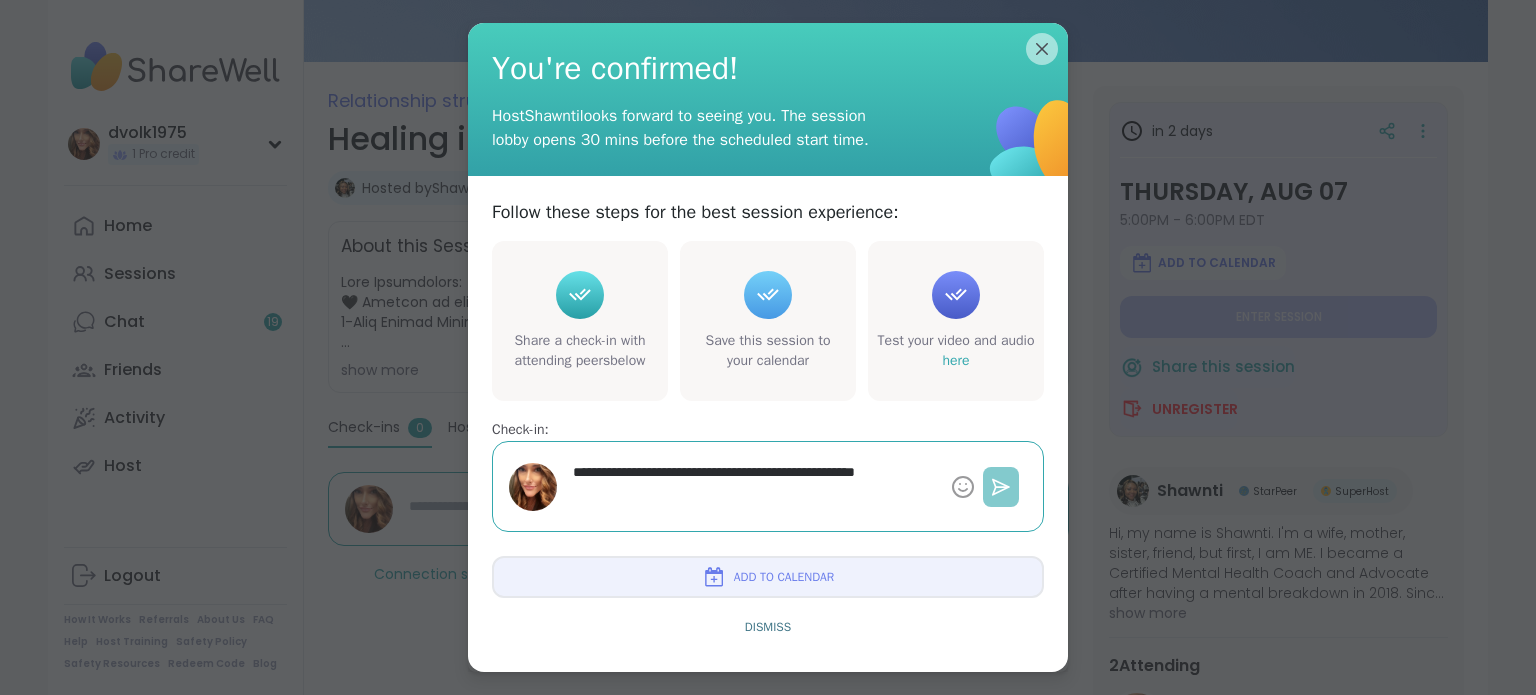 type on "**********" 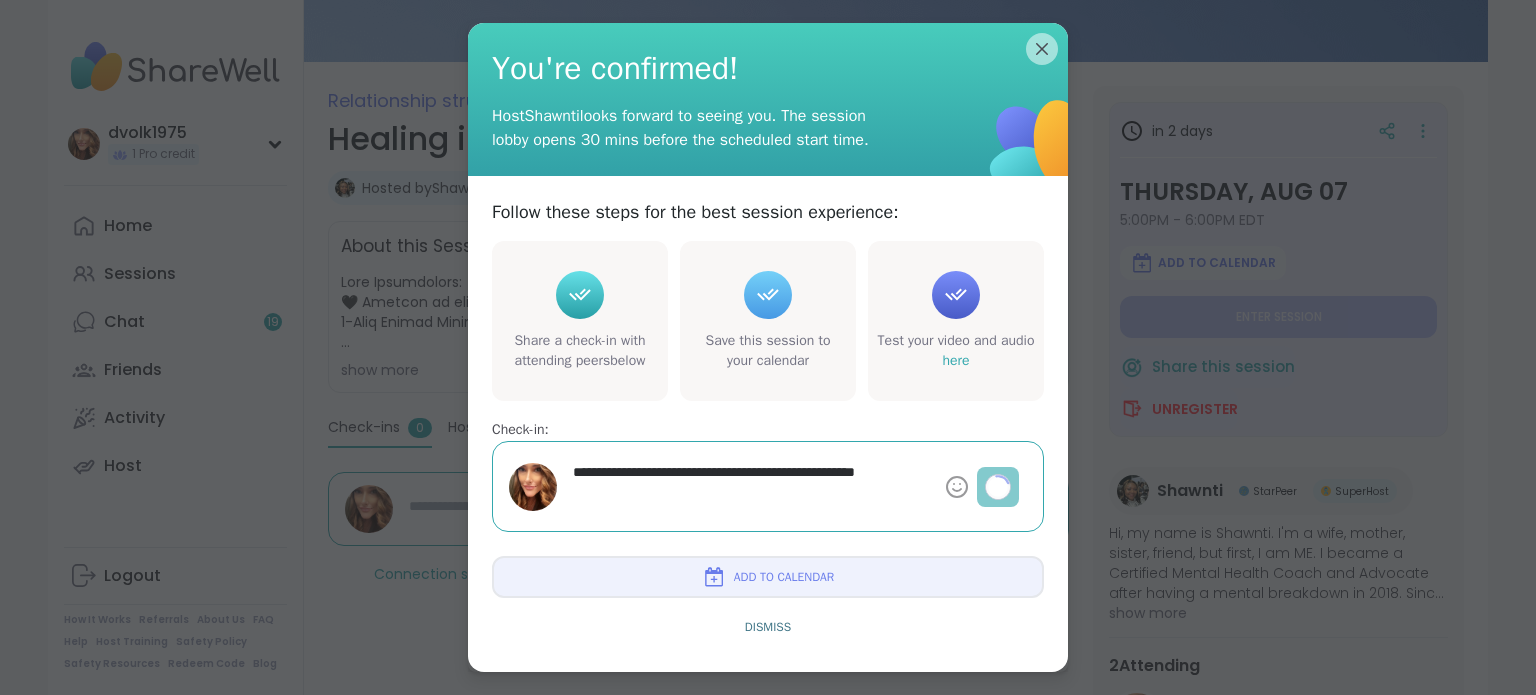 type on "*" 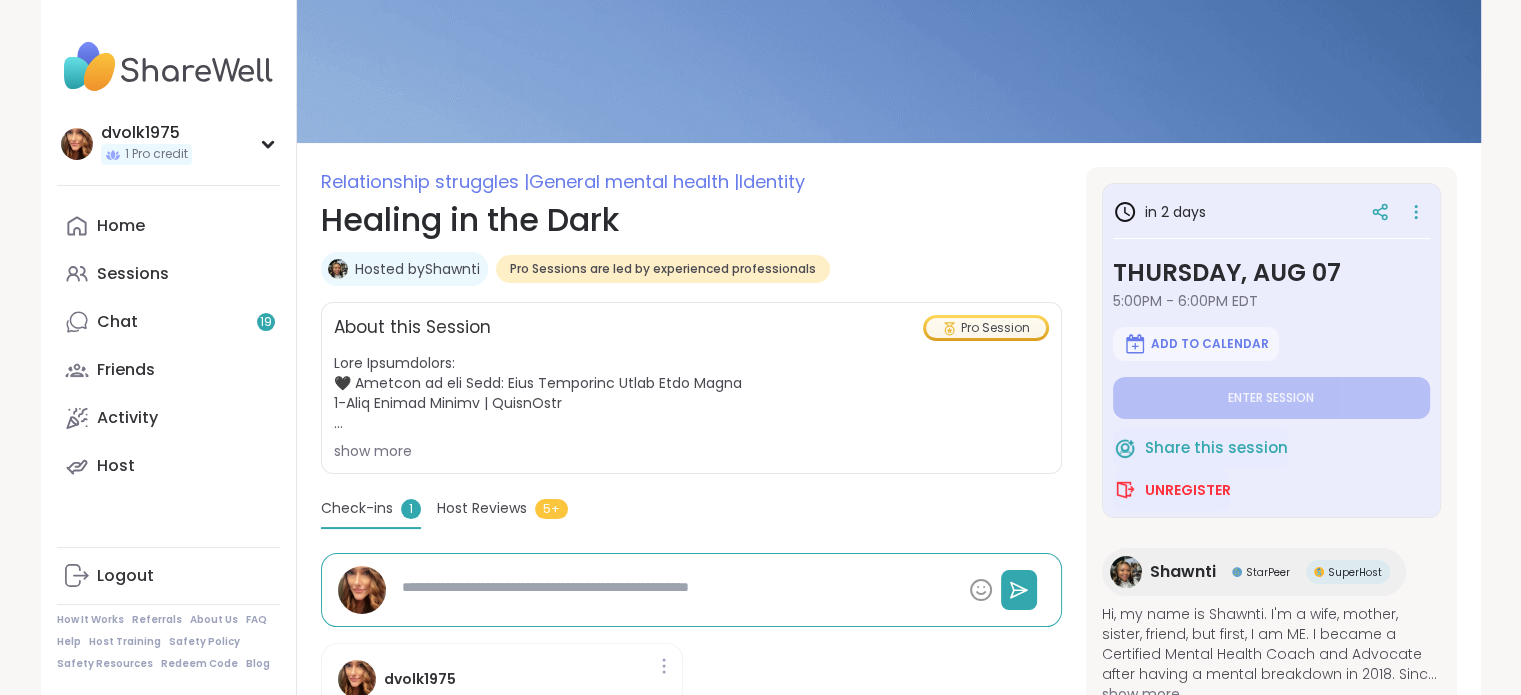 scroll, scrollTop: 0, scrollLeft: 0, axis: both 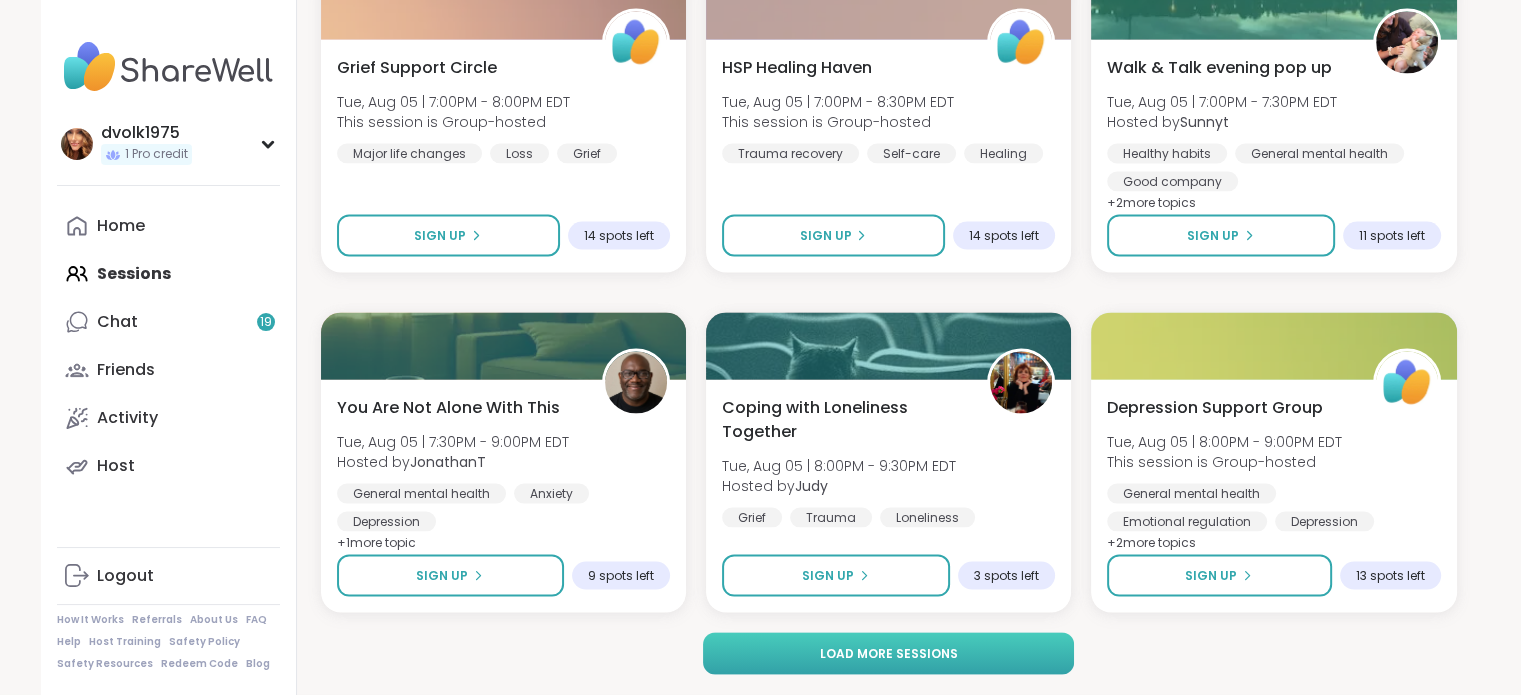 click on "Load more sessions" at bounding box center (888, 654) 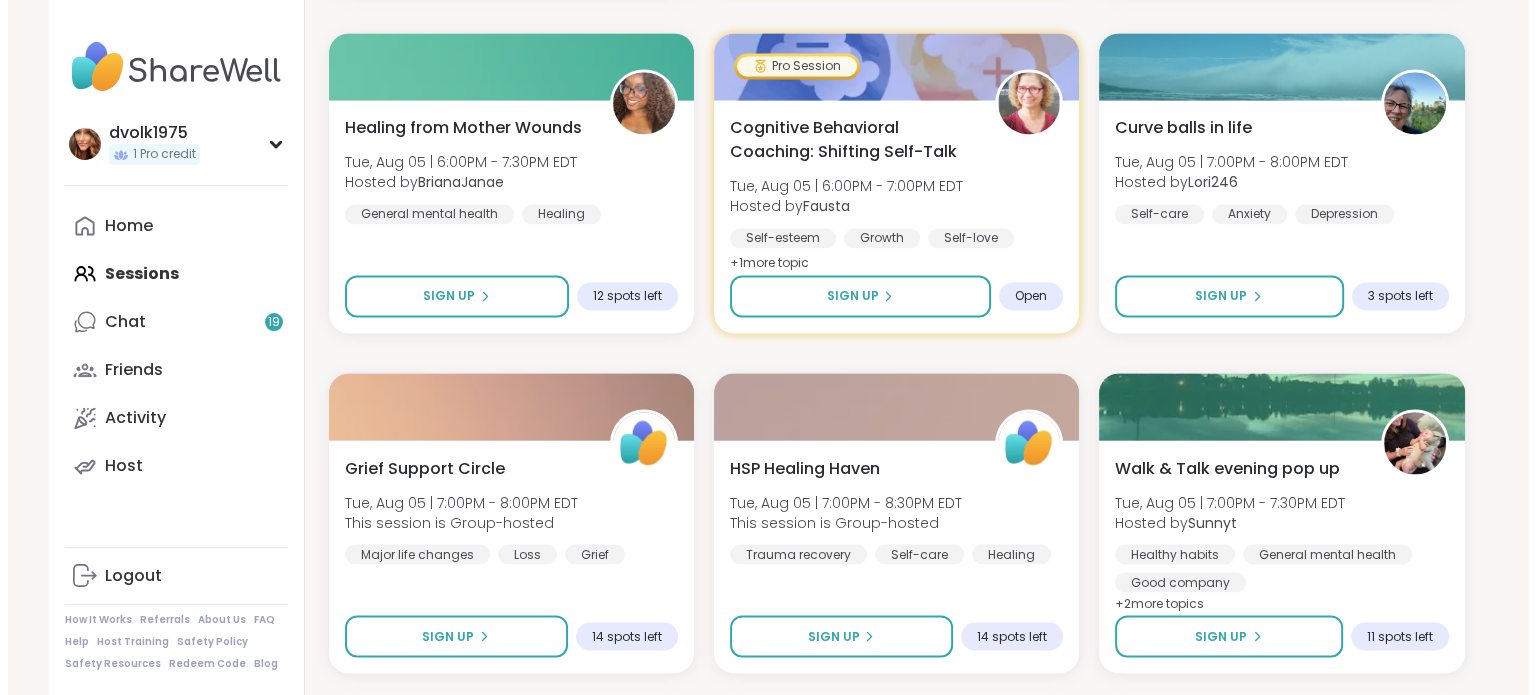 scroll, scrollTop: 3437, scrollLeft: 0, axis: vertical 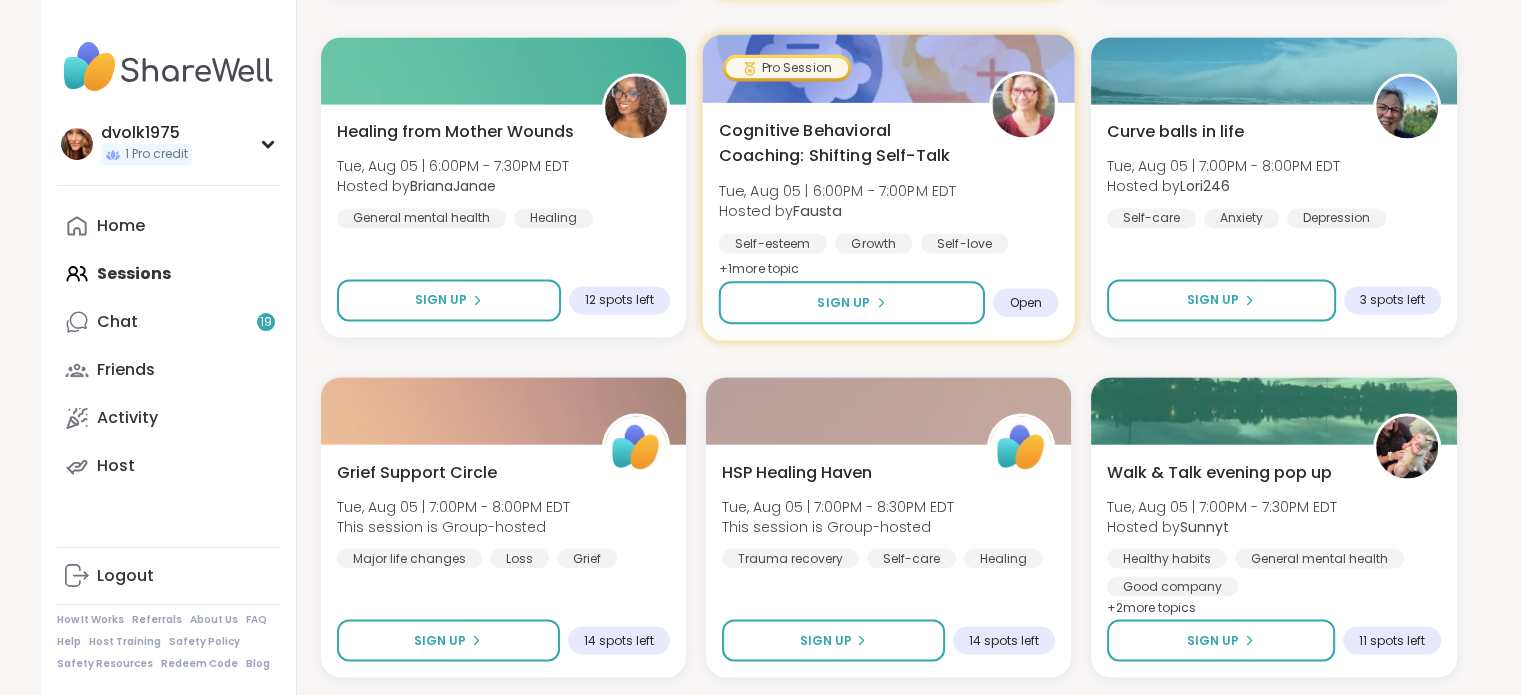 click on "Cognitive Behavioral Coaching: Shifting Self-Talk" at bounding box center (842, 142) 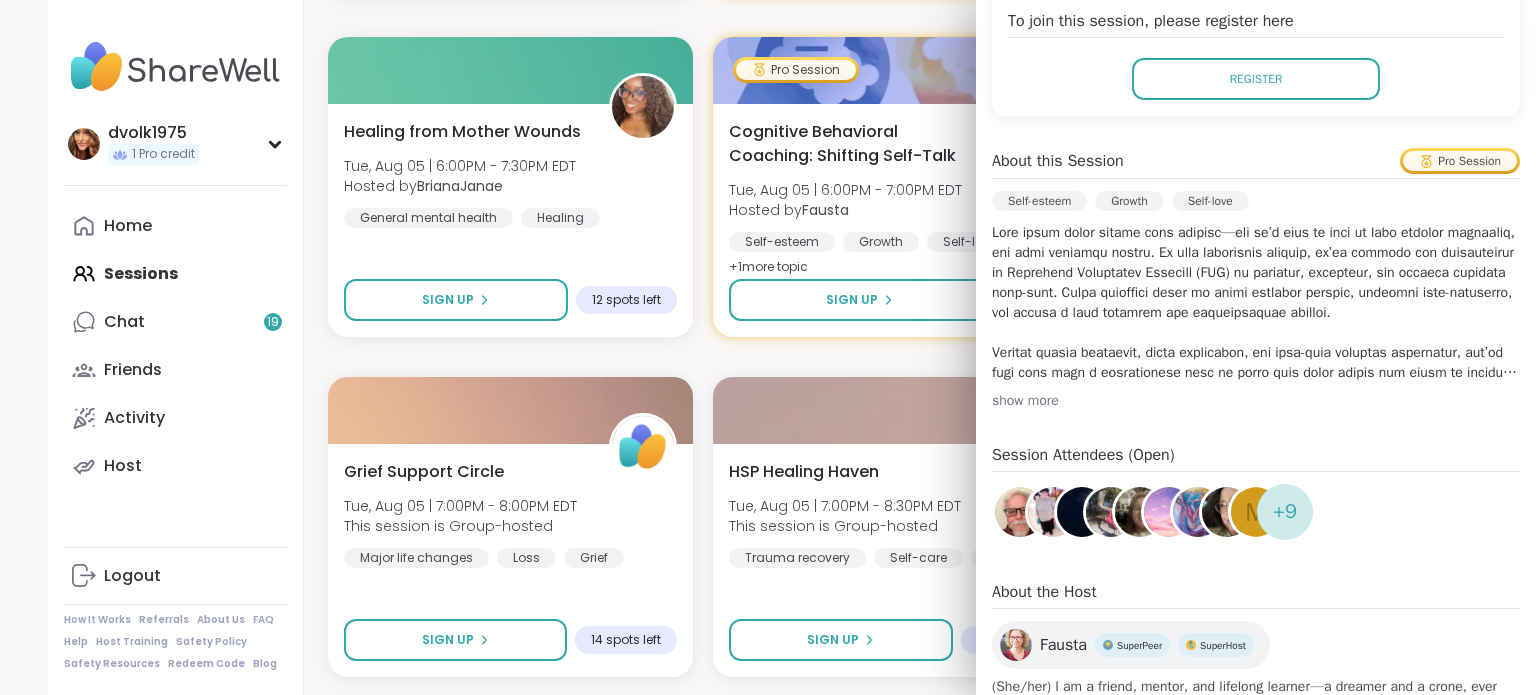 scroll, scrollTop: 500, scrollLeft: 0, axis: vertical 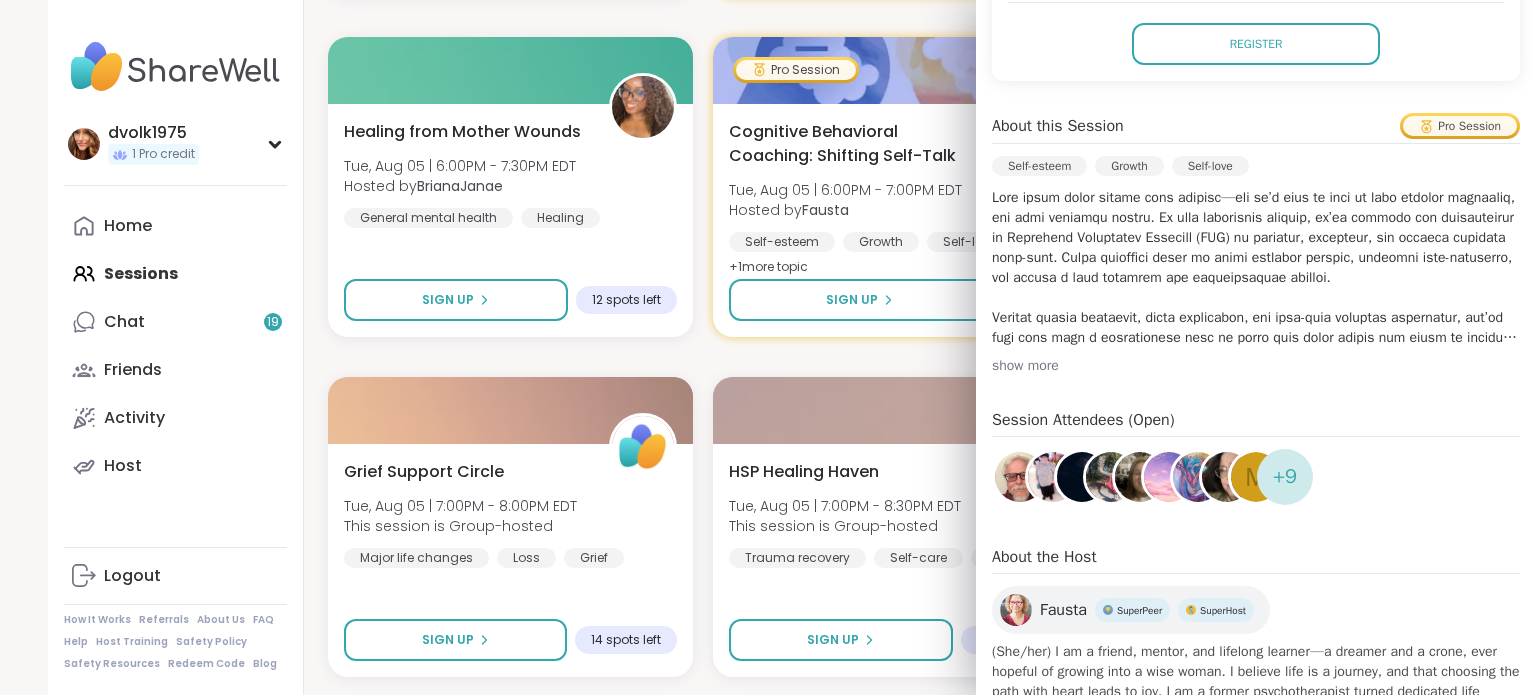 click on "show more" at bounding box center [1256, 366] 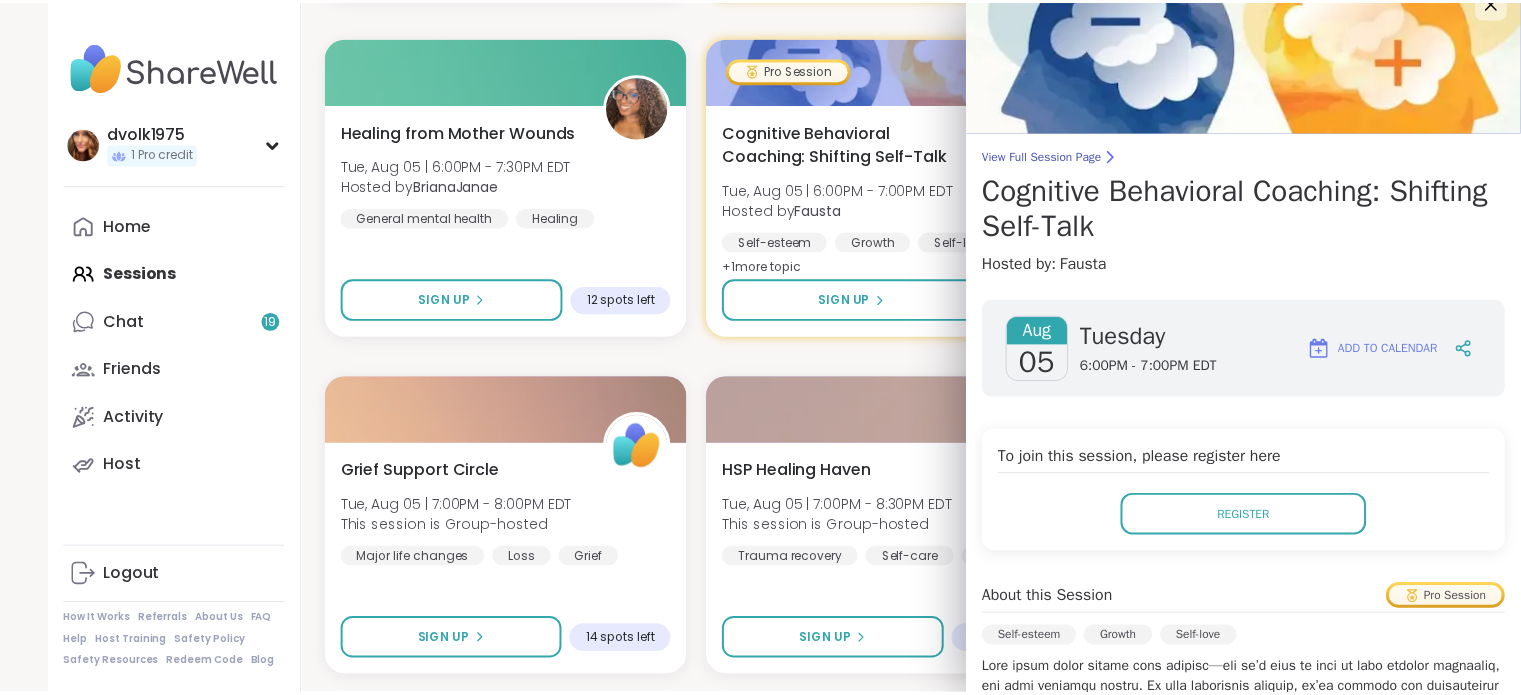 scroll, scrollTop: 0, scrollLeft: 0, axis: both 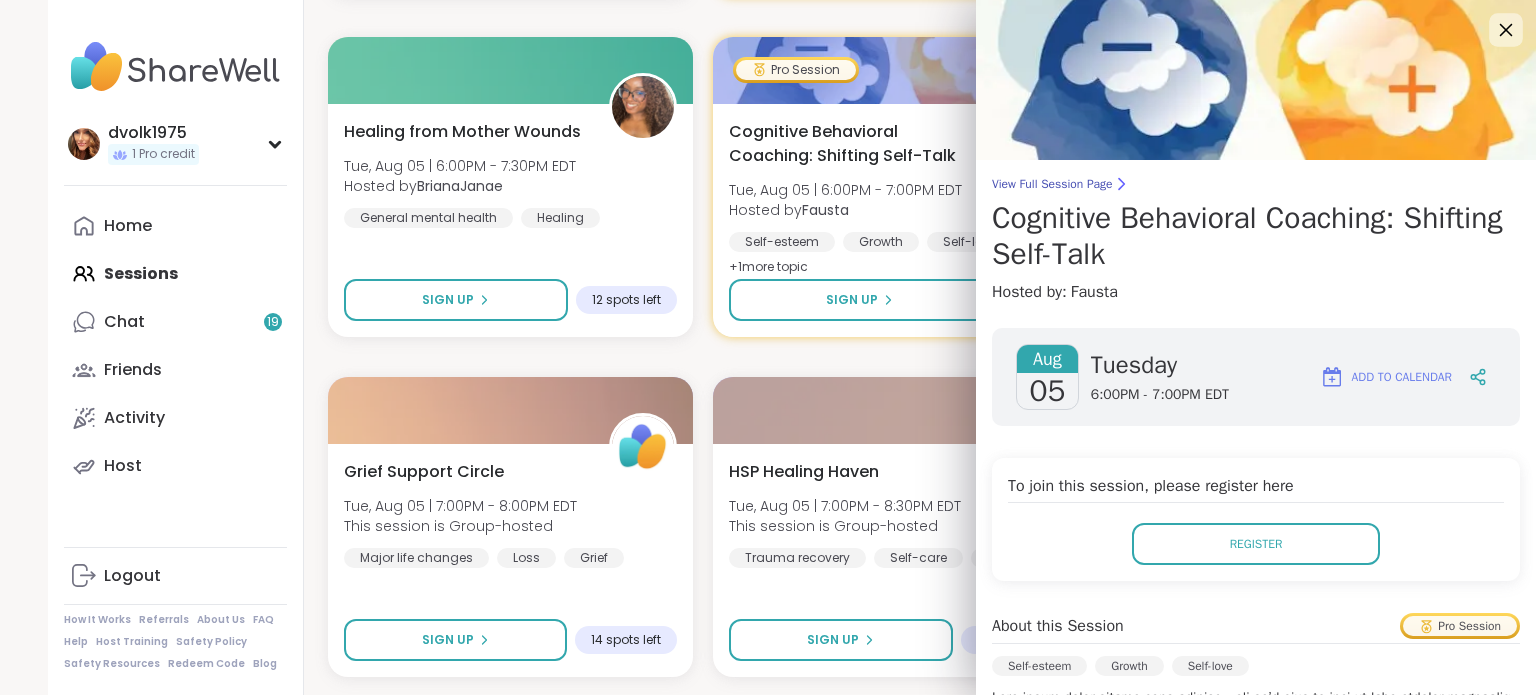 click 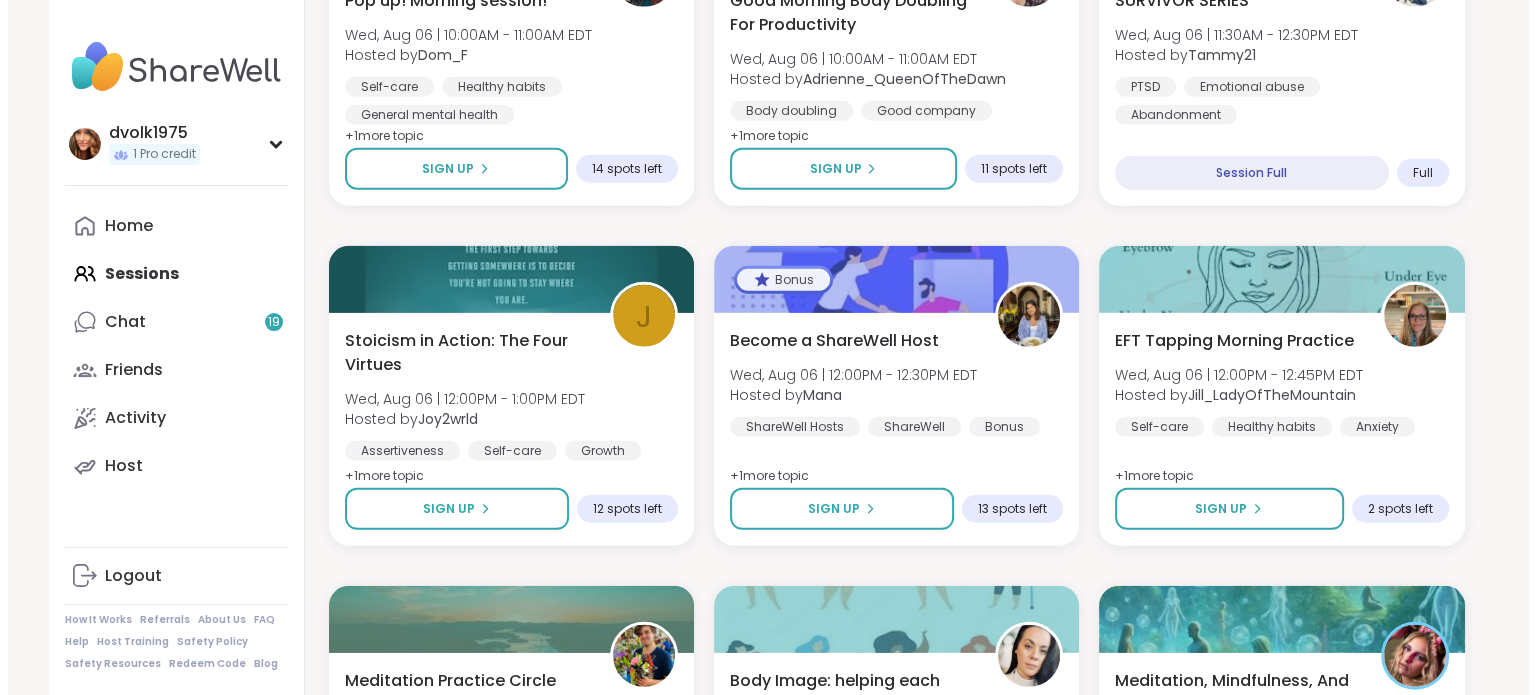scroll, scrollTop: 5637, scrollLeft: 0, axis: vertical 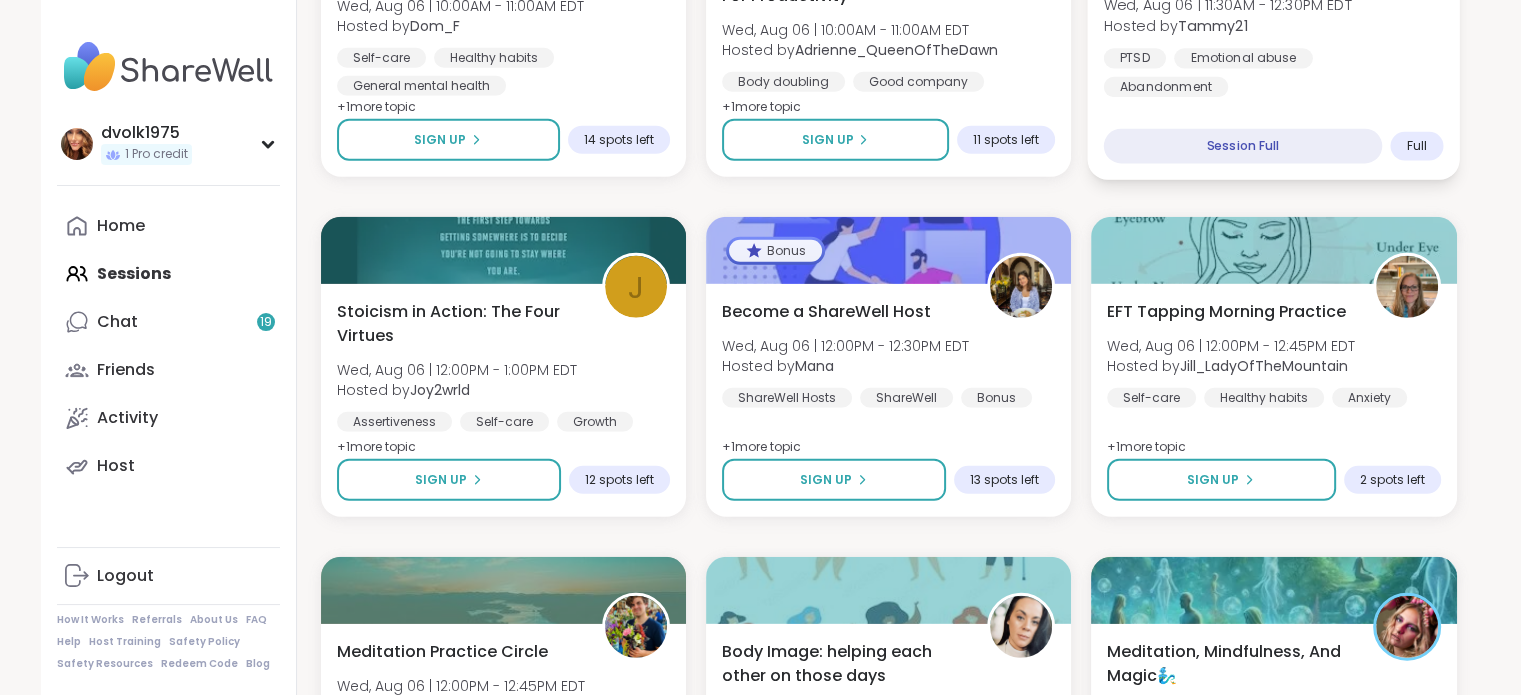 click on "SURVIVOR SERIES" at bounding box center [1172, -30] 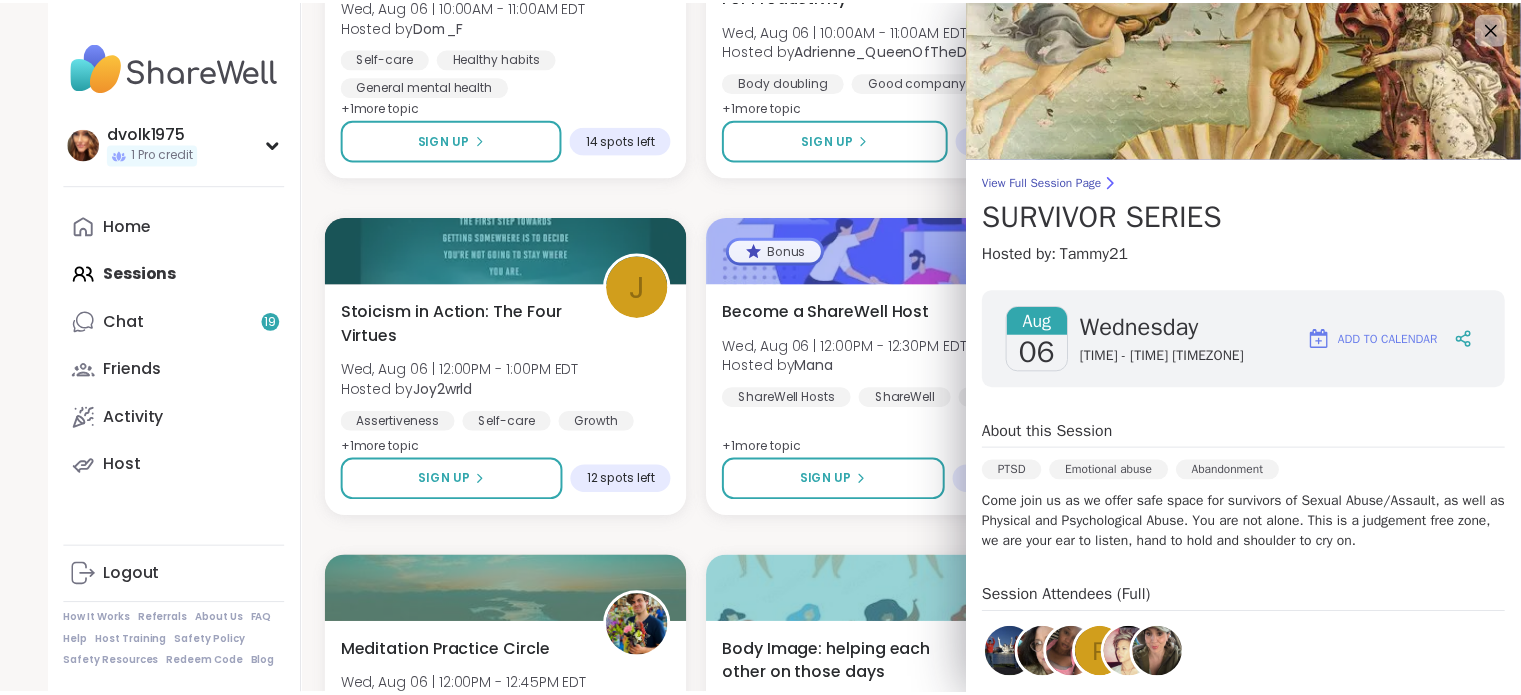 scroll, scrollTop: 0, scrollLeft: 0, axis: both 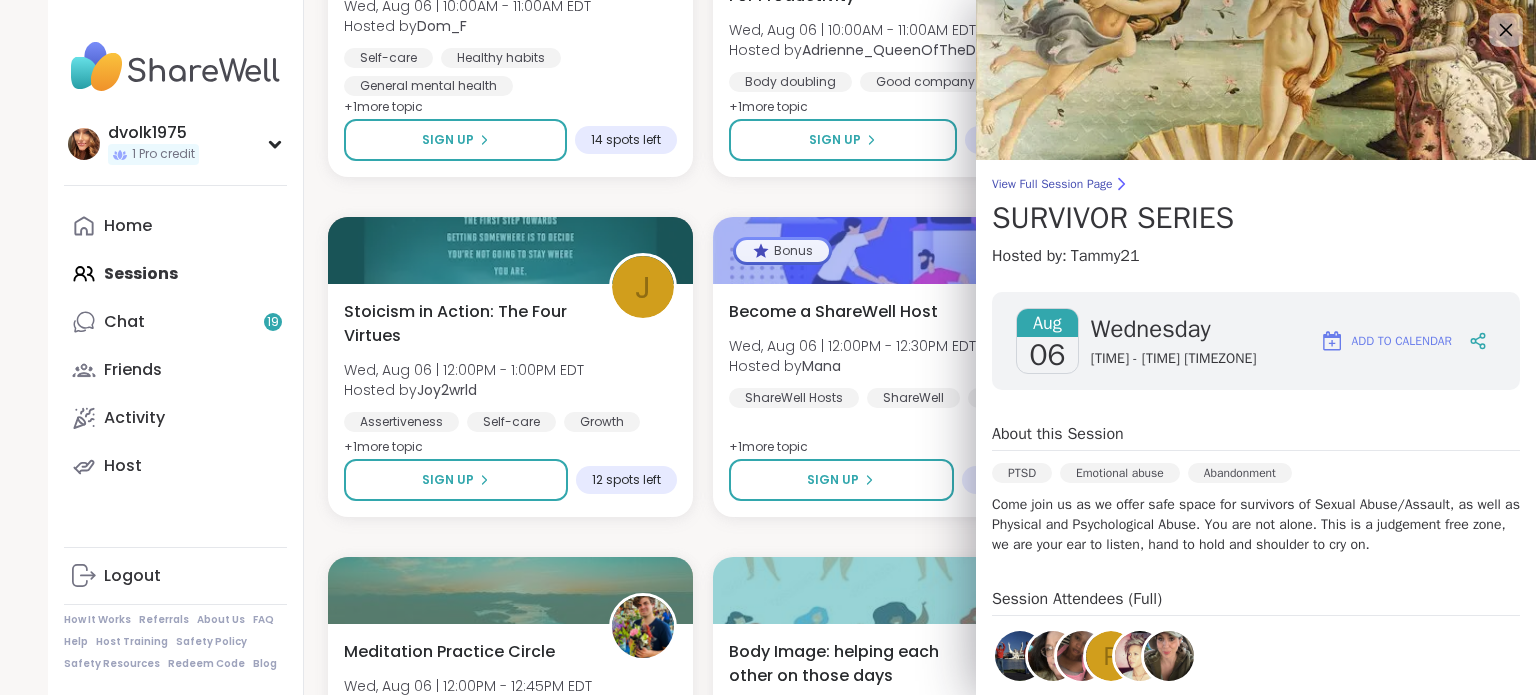 click 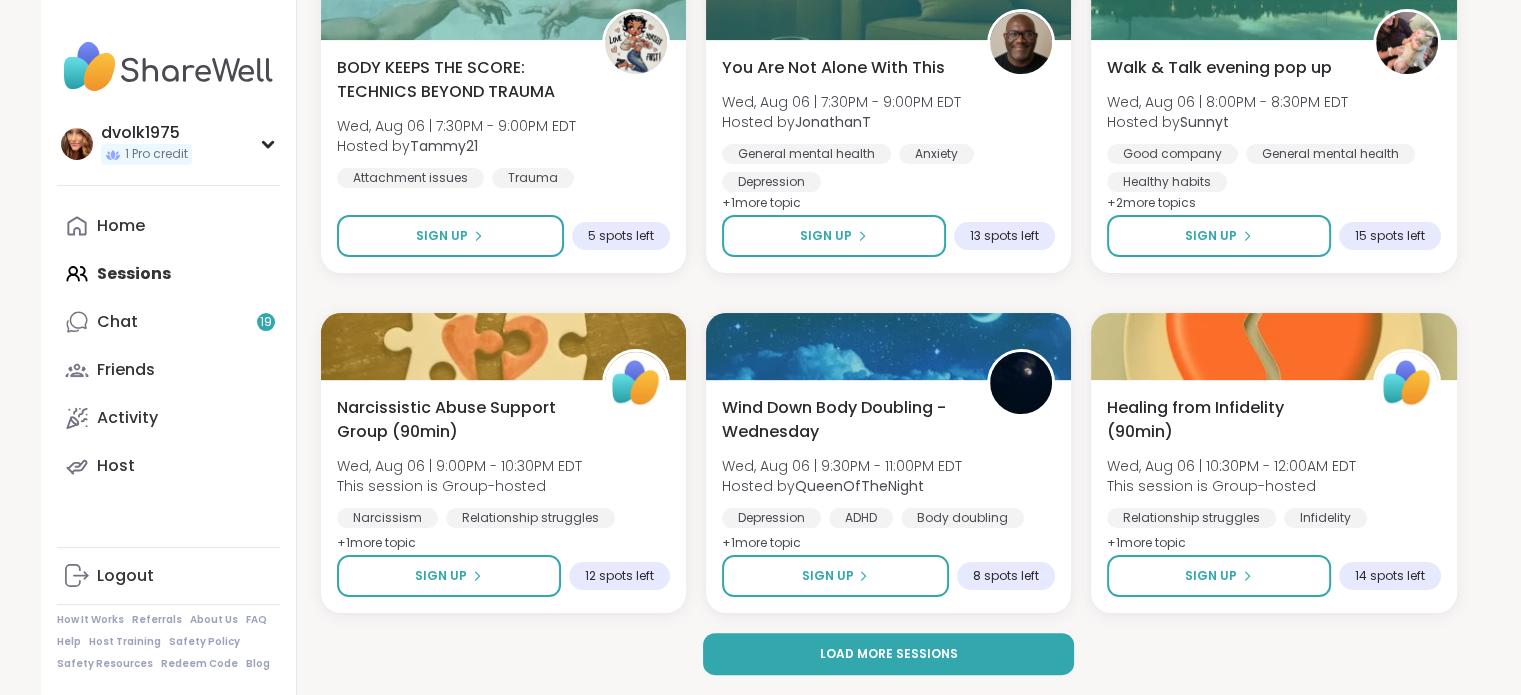 scroll, scrollTop: 8077, scrollLeft: 0, axis: vertical 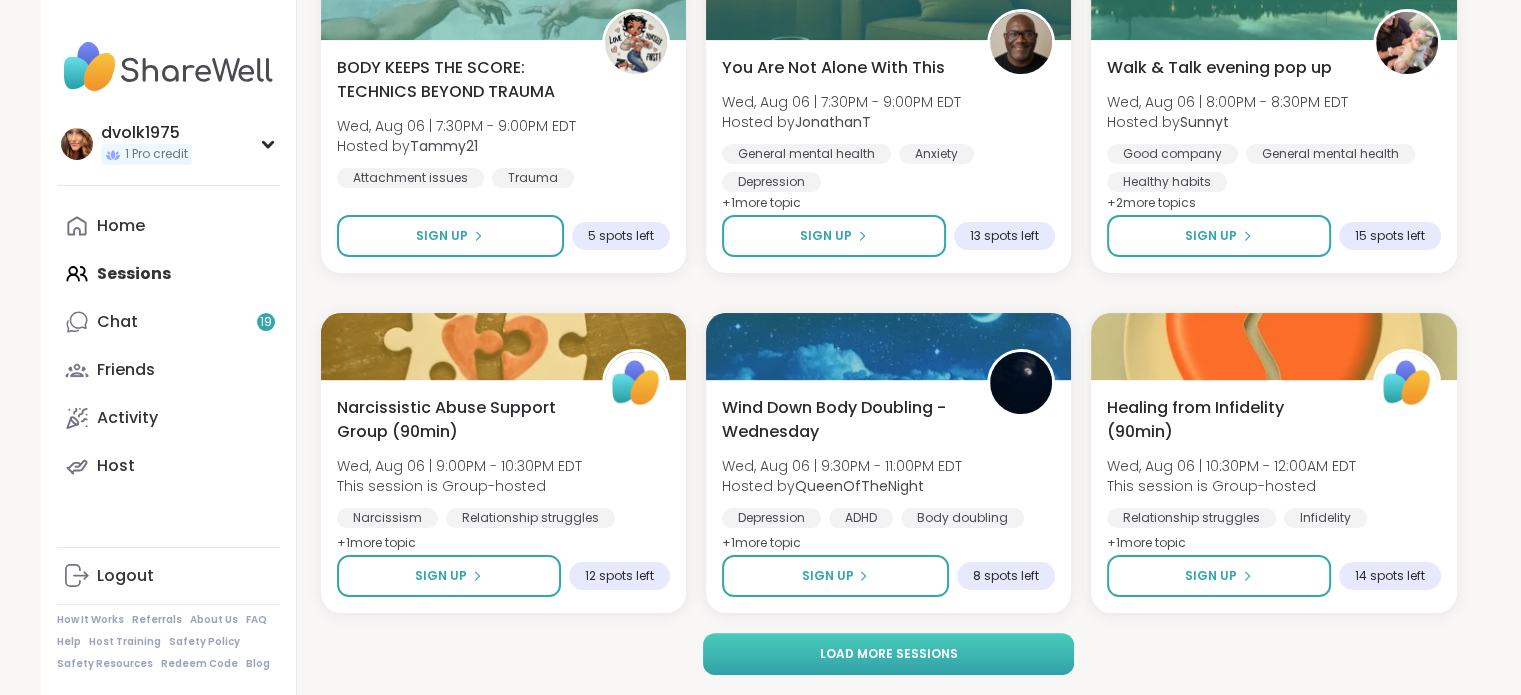 click on "Load more sessions" at bounding box center (888, 654) 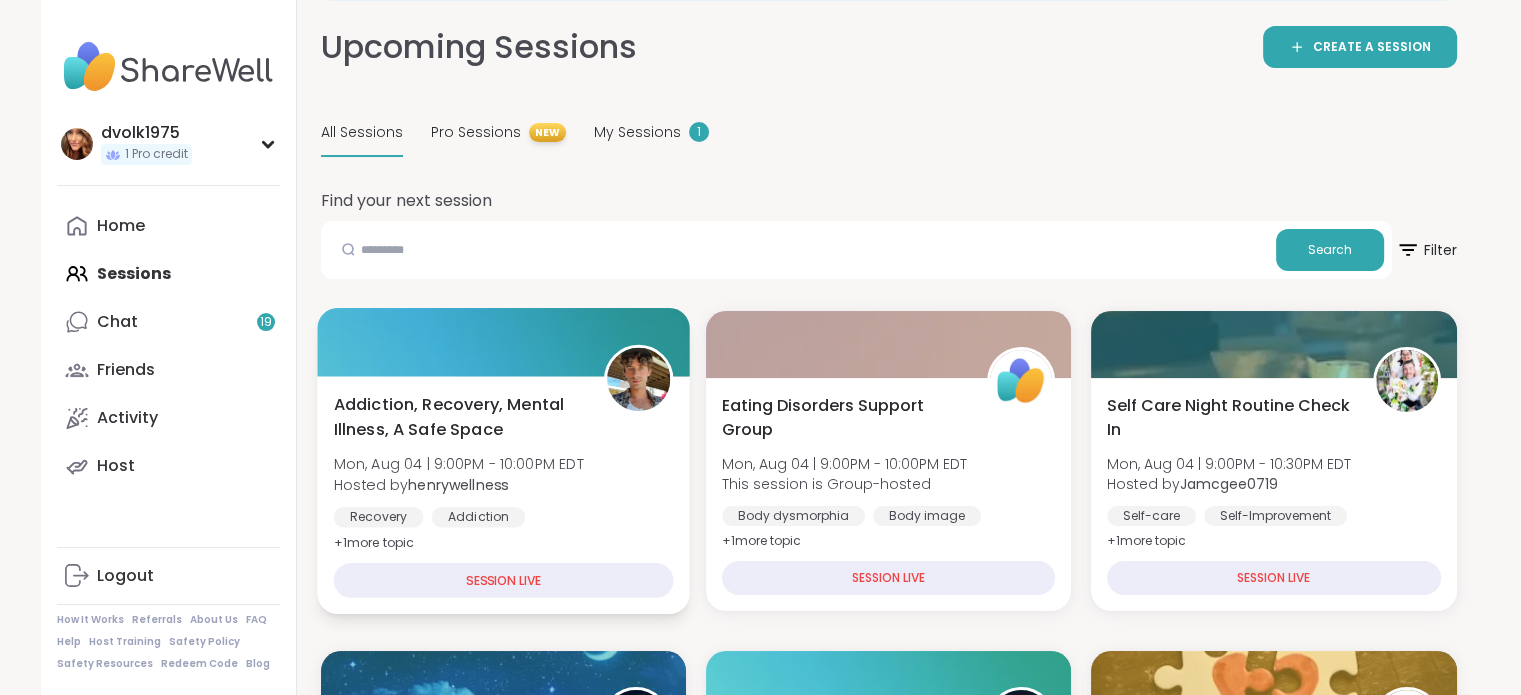 scroll, scrollTop: 0, scrollLeft: 0, axis: both 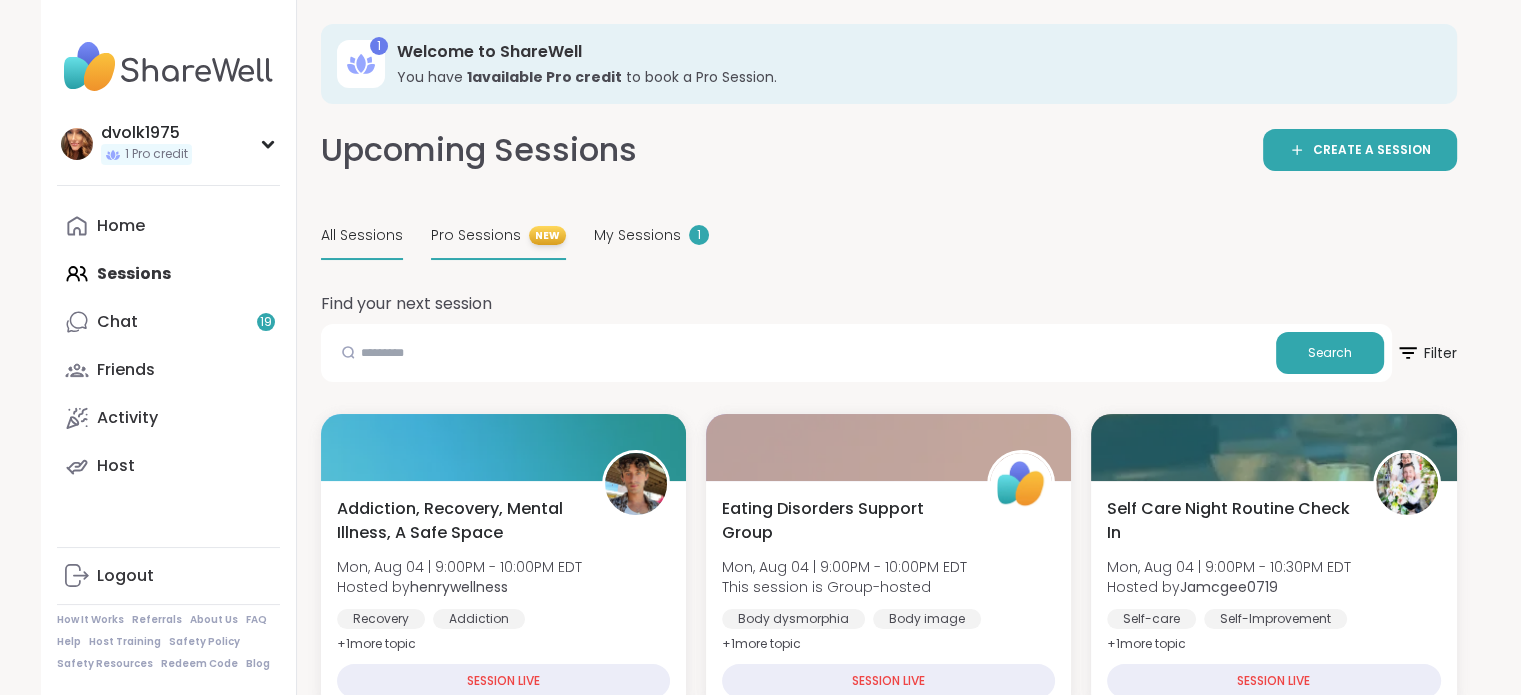 click on "Pro Sessions NEW" at bounding box center (498, 236) 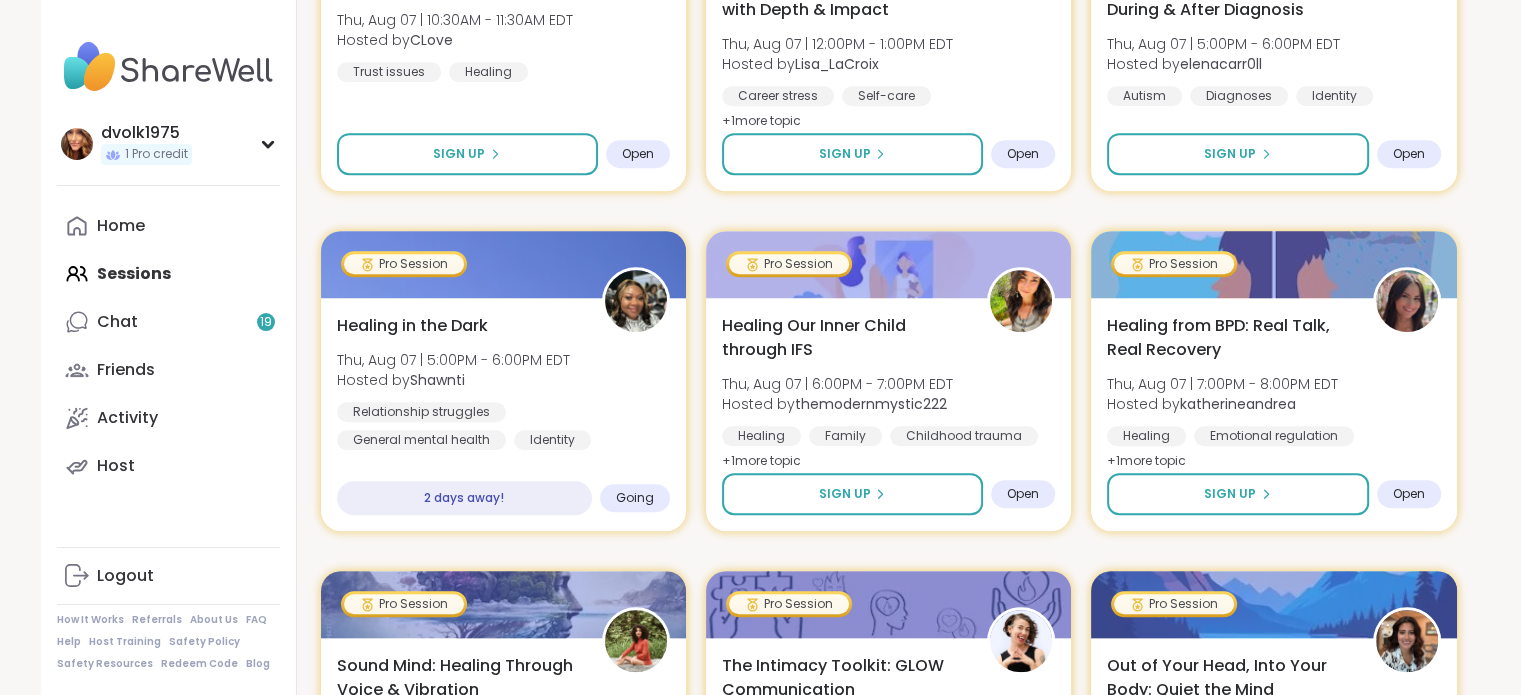 scroll, scrollTop: 1604, scrollLeft: 0, axis: vertical 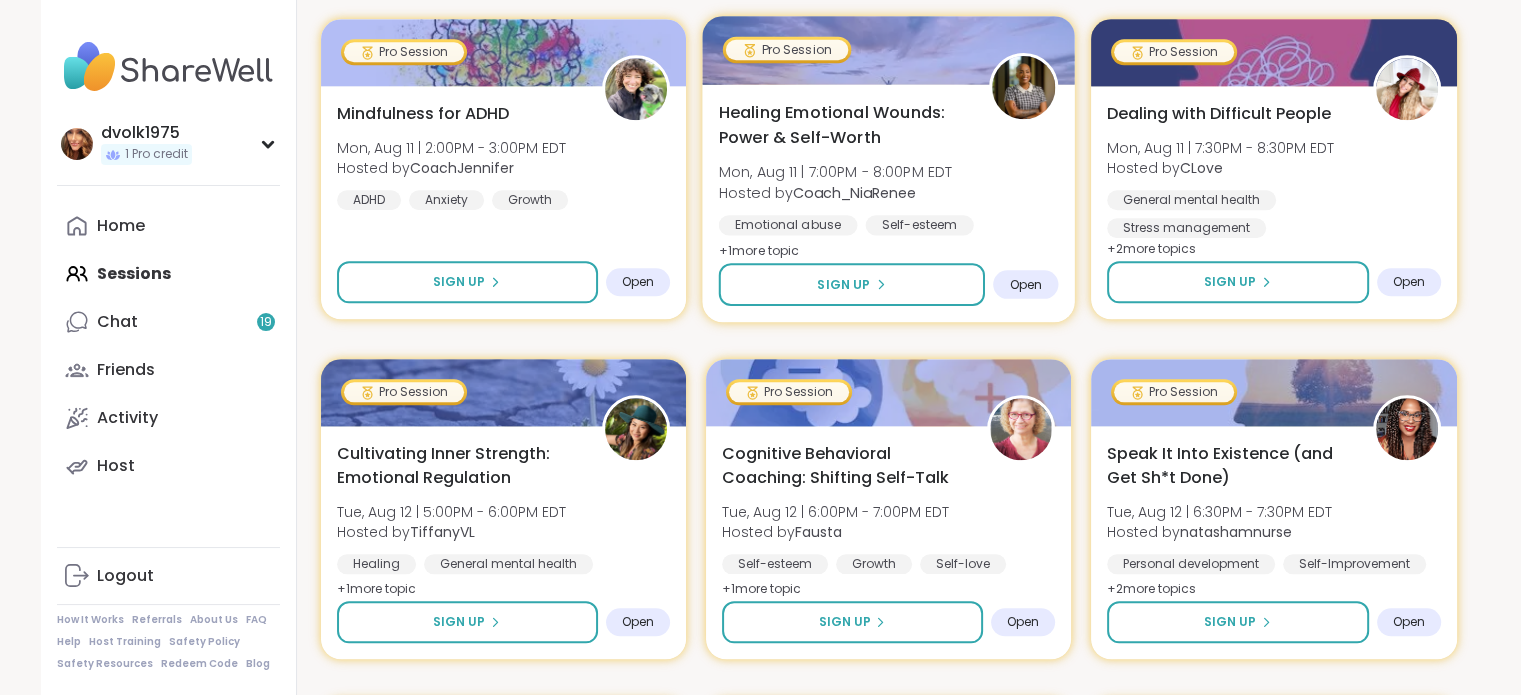 click on "Healing Emotional Wounds: Power & Self-Worth" at bounding box center [842, 125] 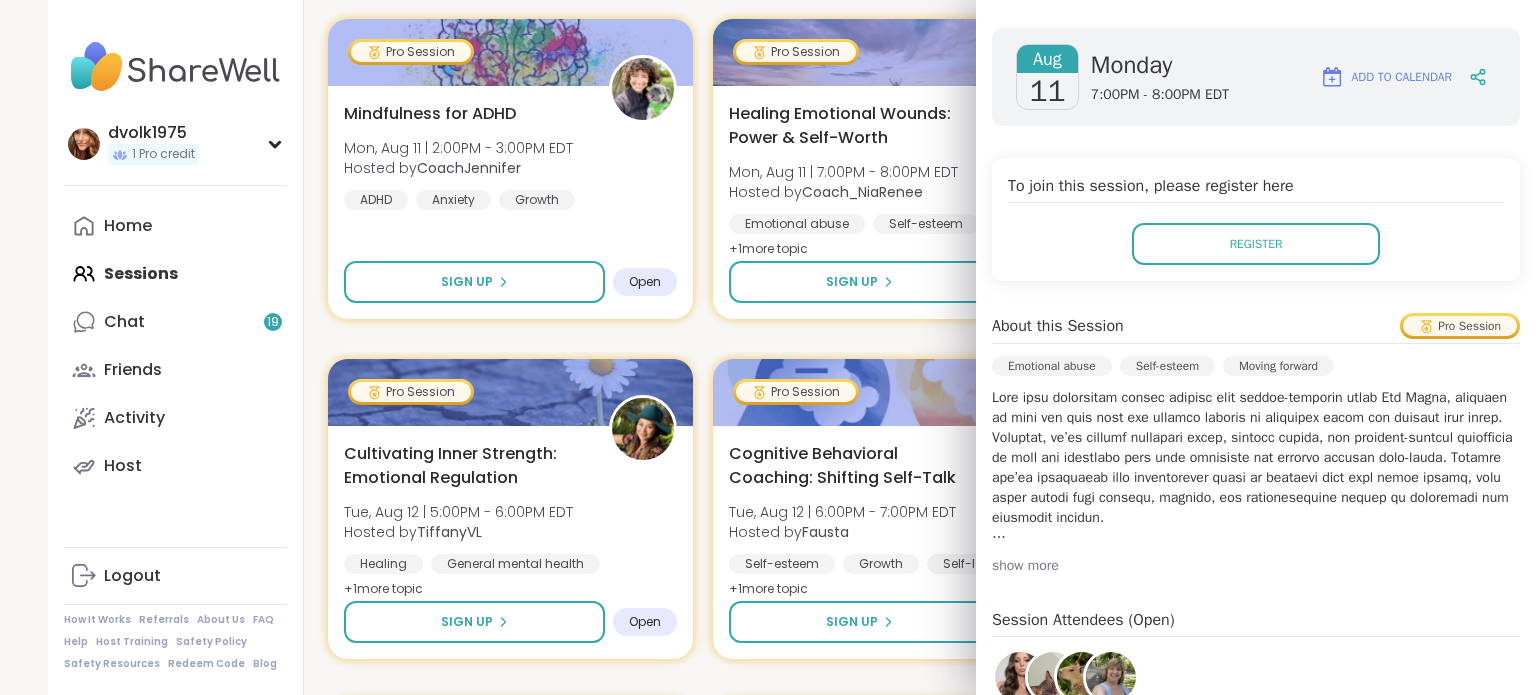 scroll, scrollTop: 400, scrollLeft: 0, axis: vertical 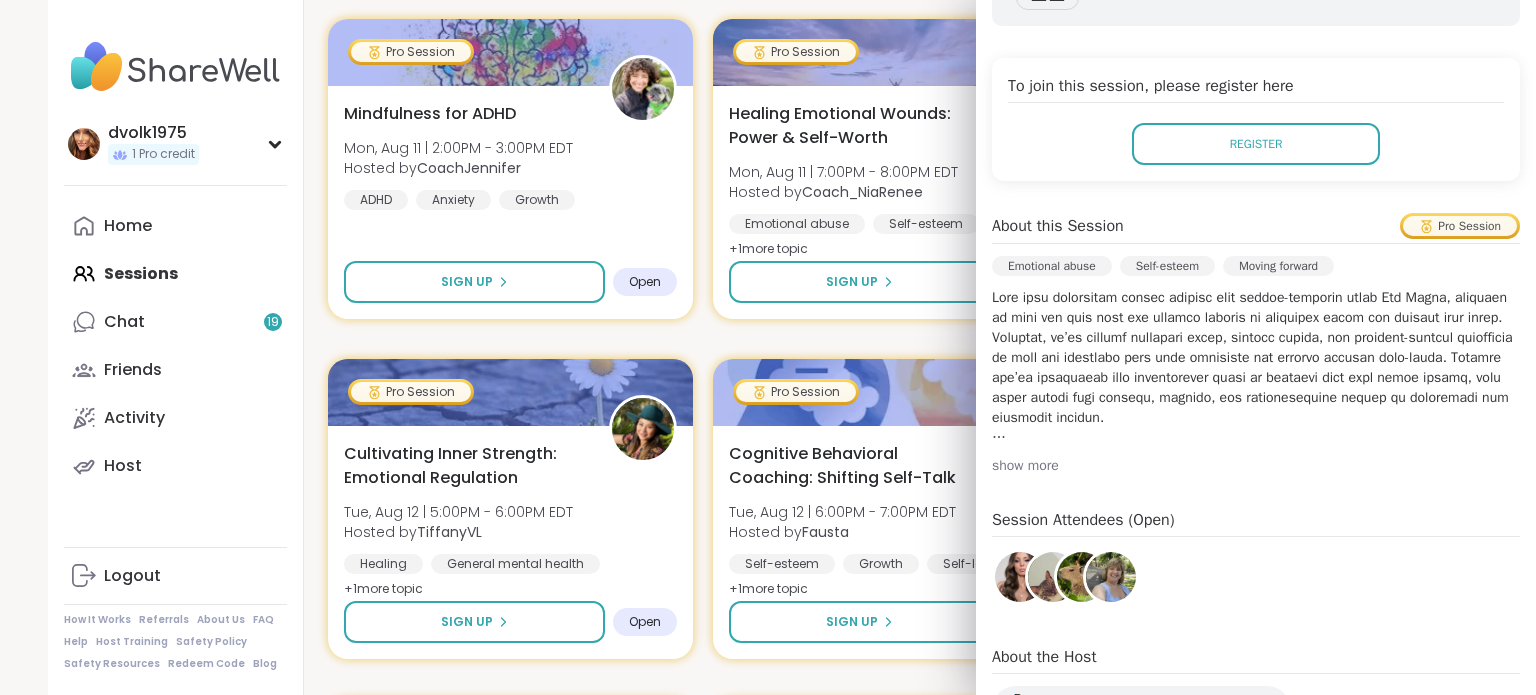 click on "show more" at bounding box center (1256, 466) 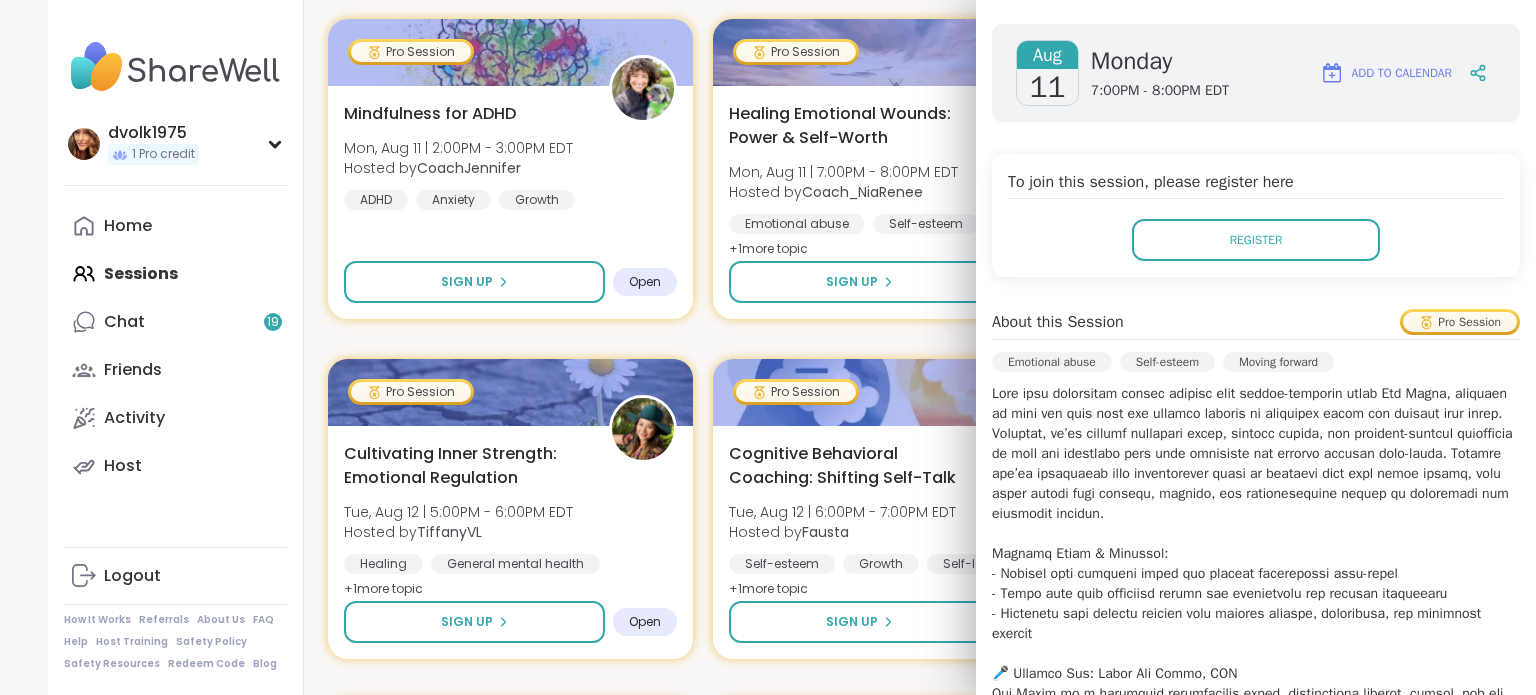 scroll, scrollTop: 300, scrollLeft: 0, axis: vertical 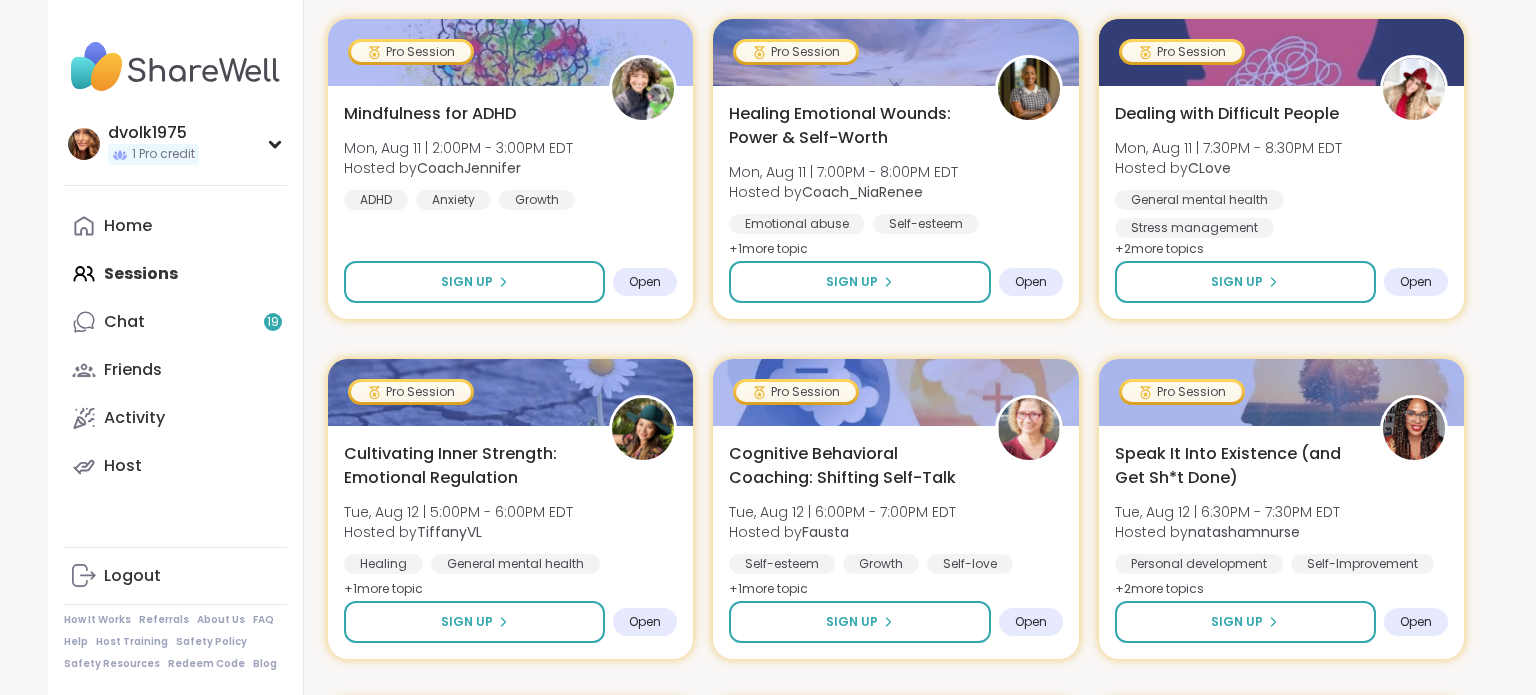 click on "[USERNAME] 1 Pro credit Profile Membership Settings Help Home Sessions Chat 19 Friends Activity Host Logout How It Works Referrals About Us FAQ Help Host Training Safety Policy Safety Resources Redeem Code Blog" at bounding box center (176, 347) 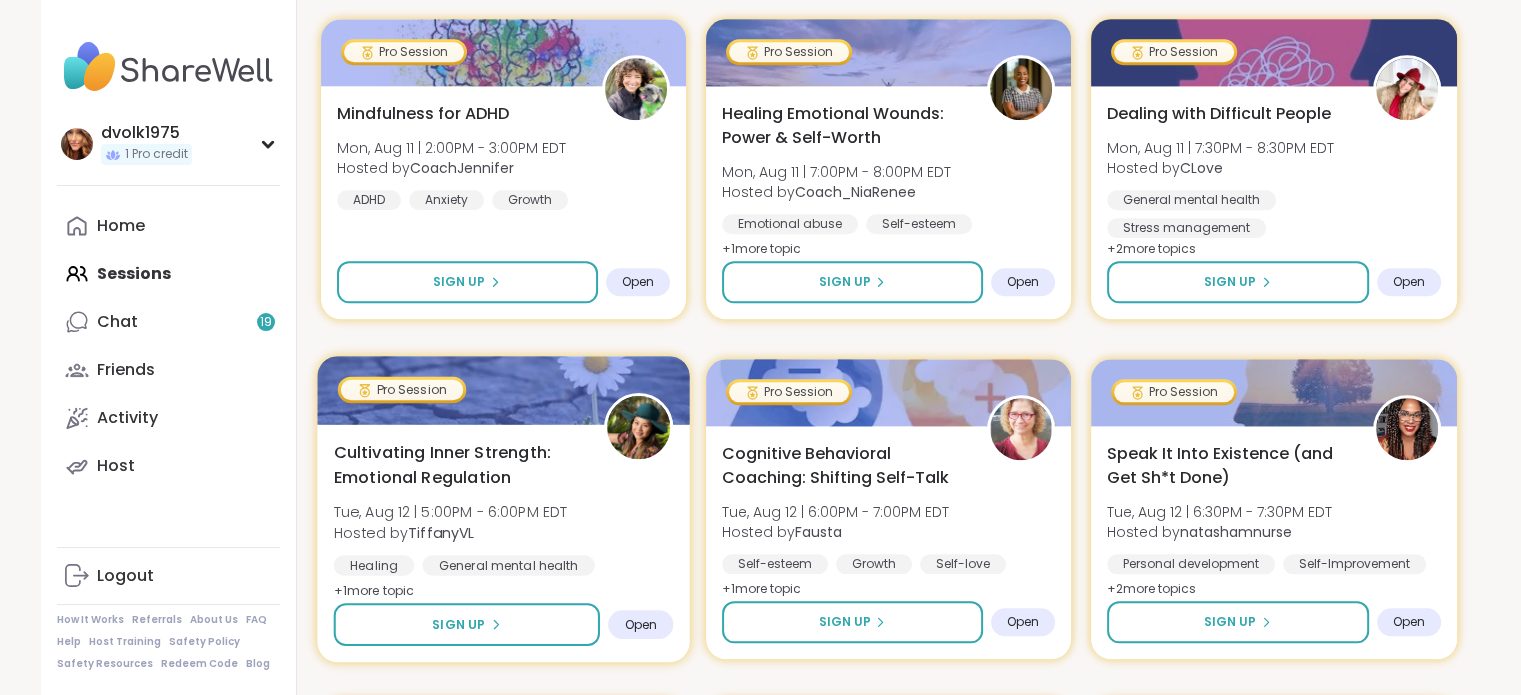 click on "Cultivating Inner Strength: Emotional Regulation" at bounding box center (457, 465) 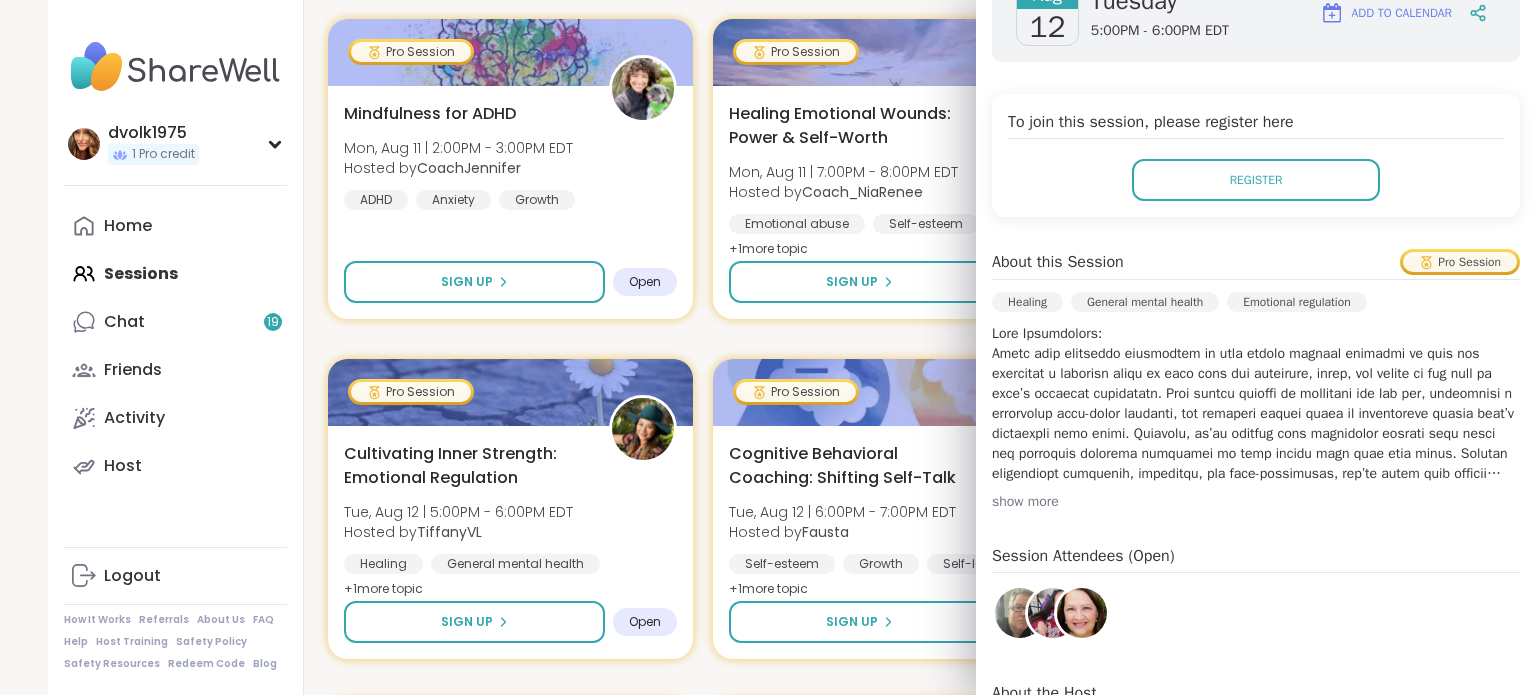 scroll, scrollTop: 400, scrollLeft: 0, axis: vertical 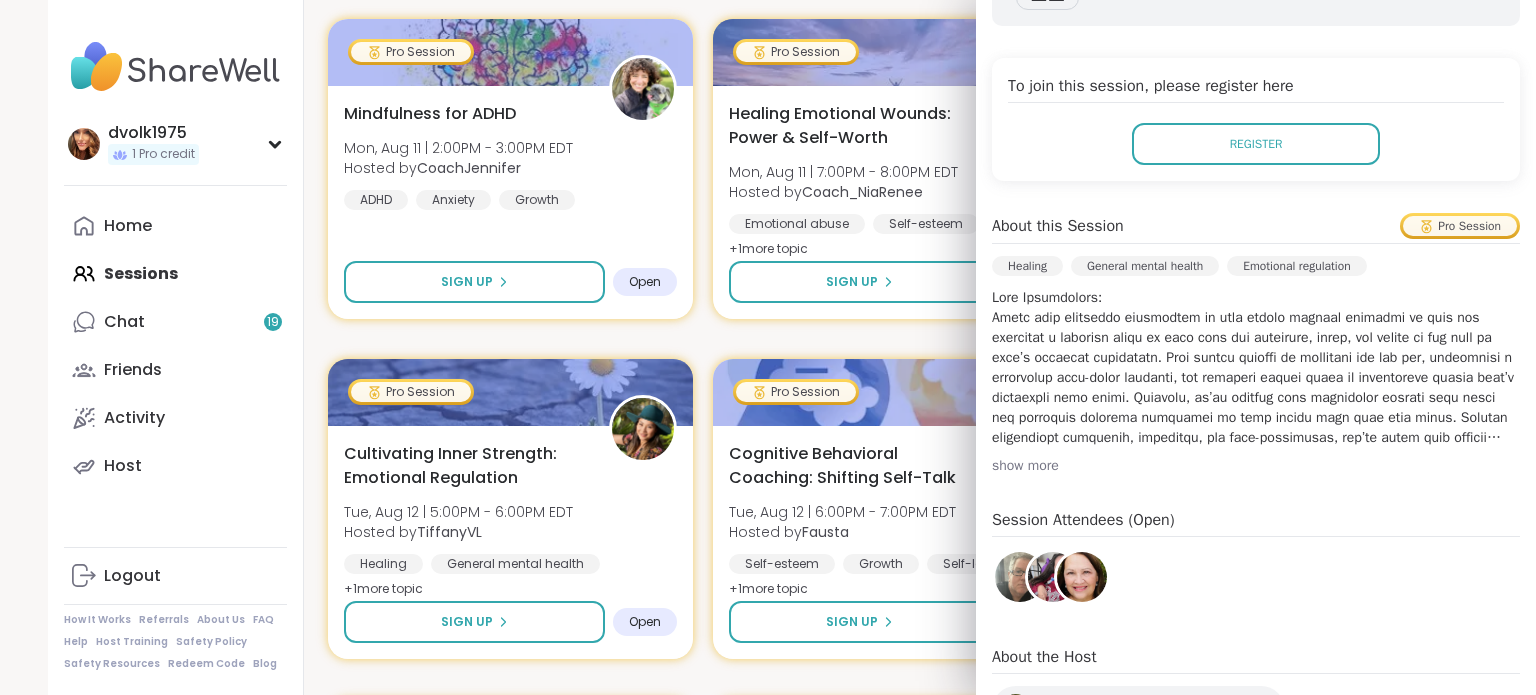 click on "show more" at bounding box center (1256, 466) 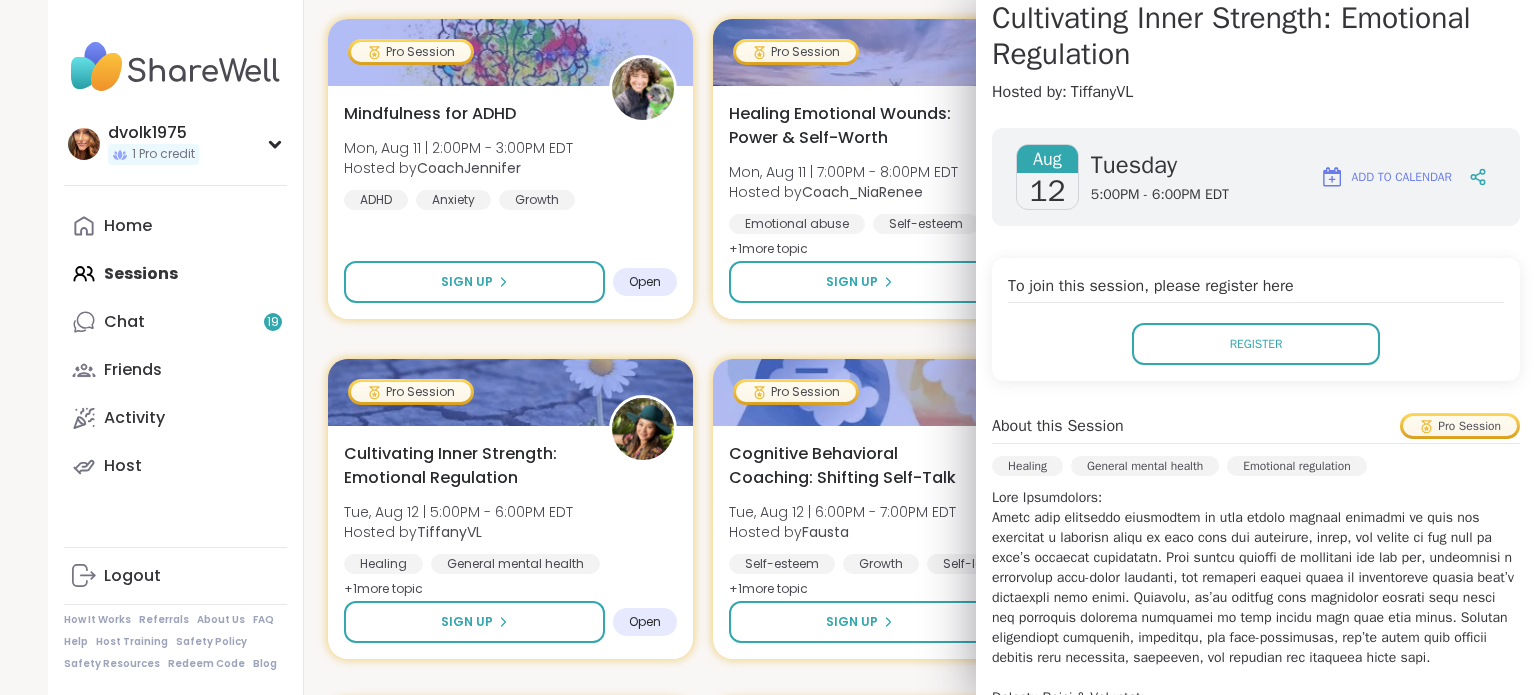 scroll, scrollTop: 0, scrollLeft: 0, axis: both 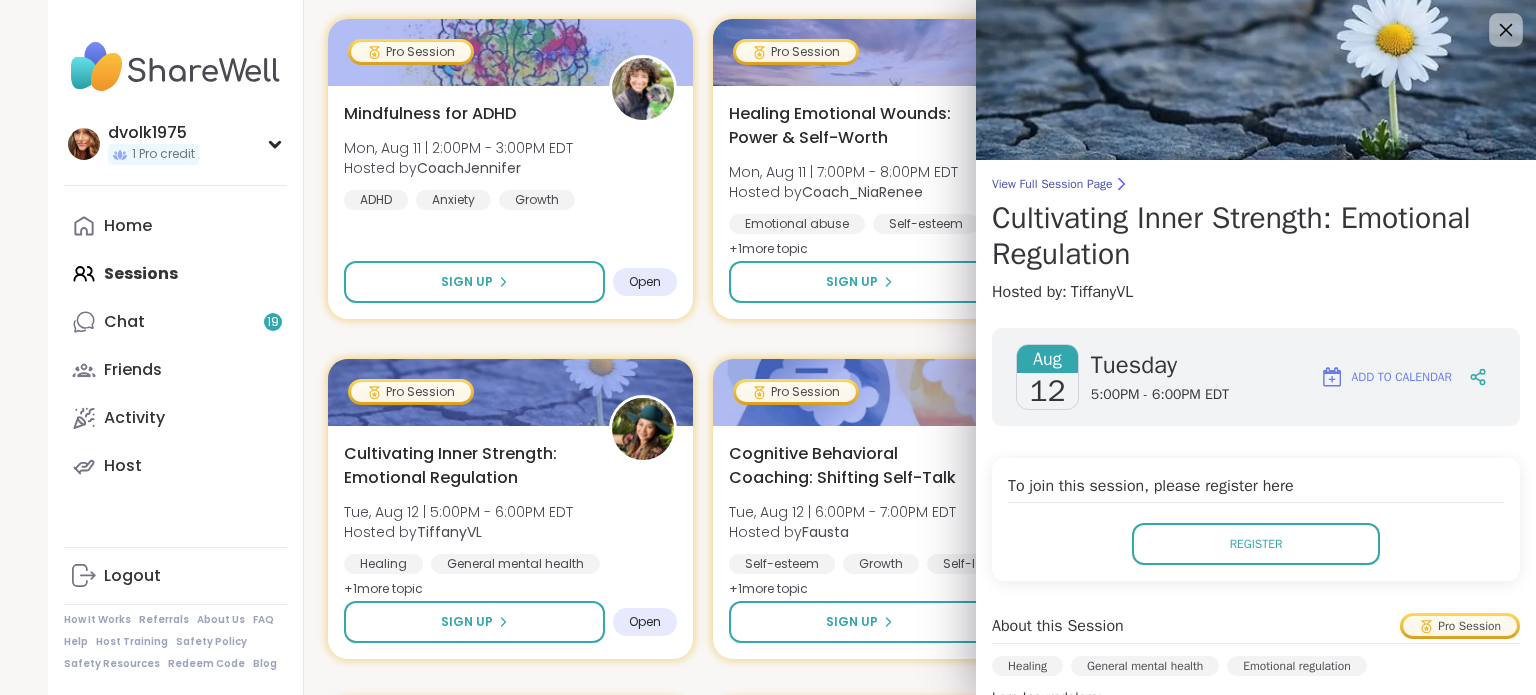 click 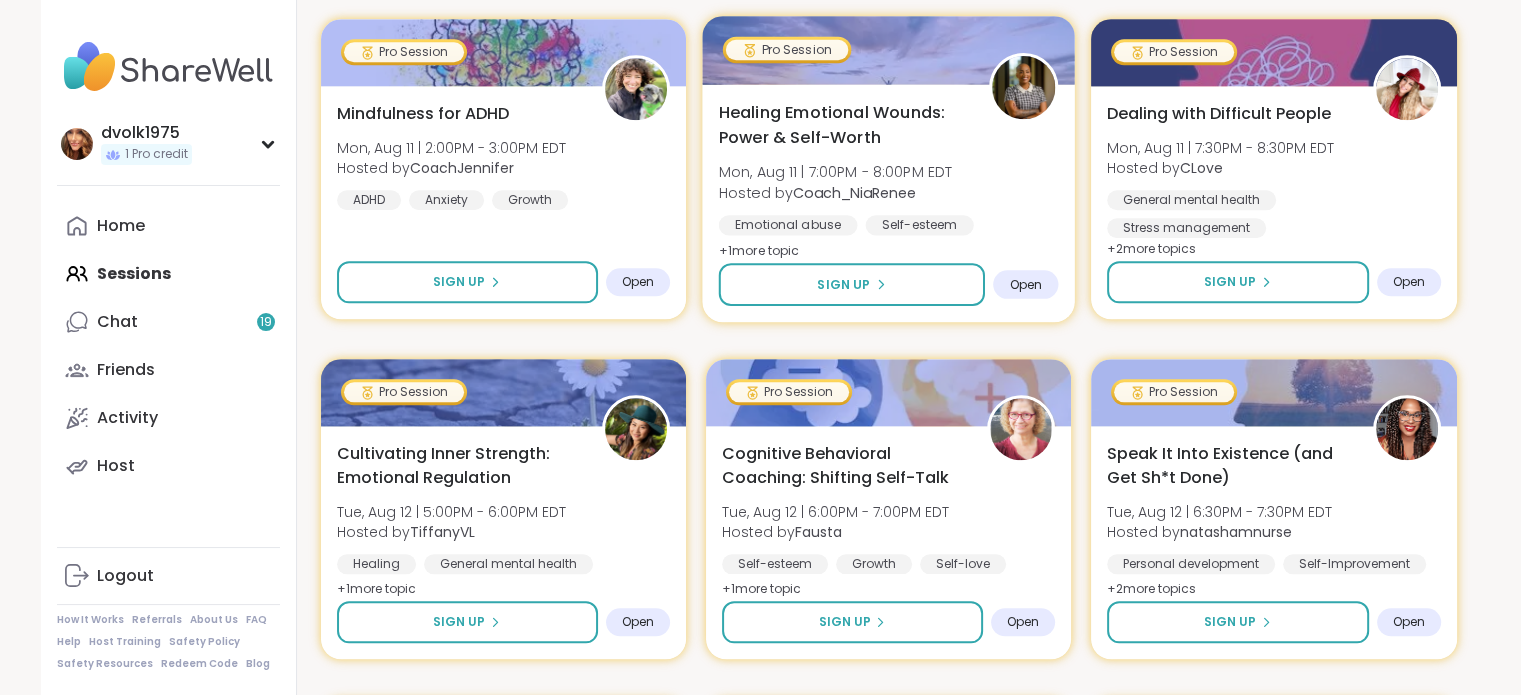click on "Healing Emotional Wounds: Power & Self-Worth" at bounding box center (842, 125) 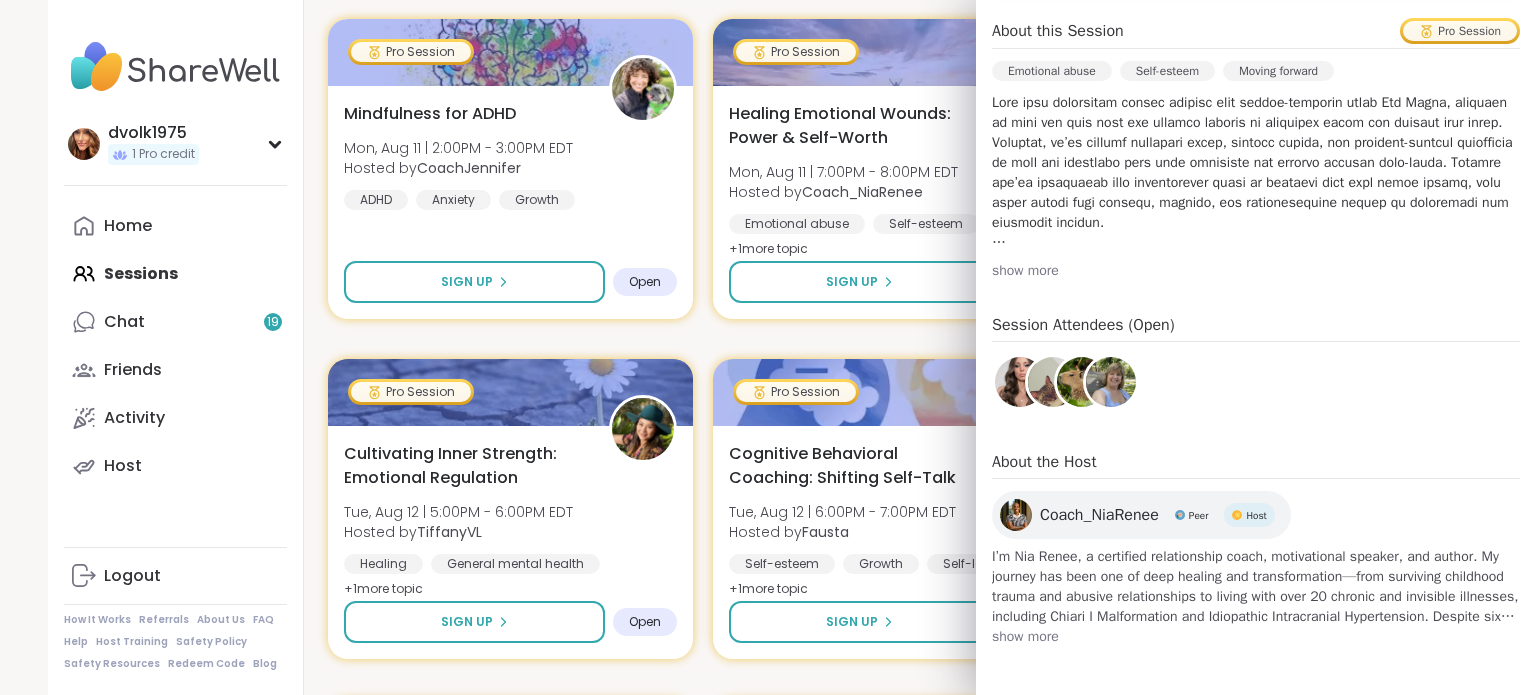 scroll, scrollTop: 724, scrollLeft: 0, axis: vertical 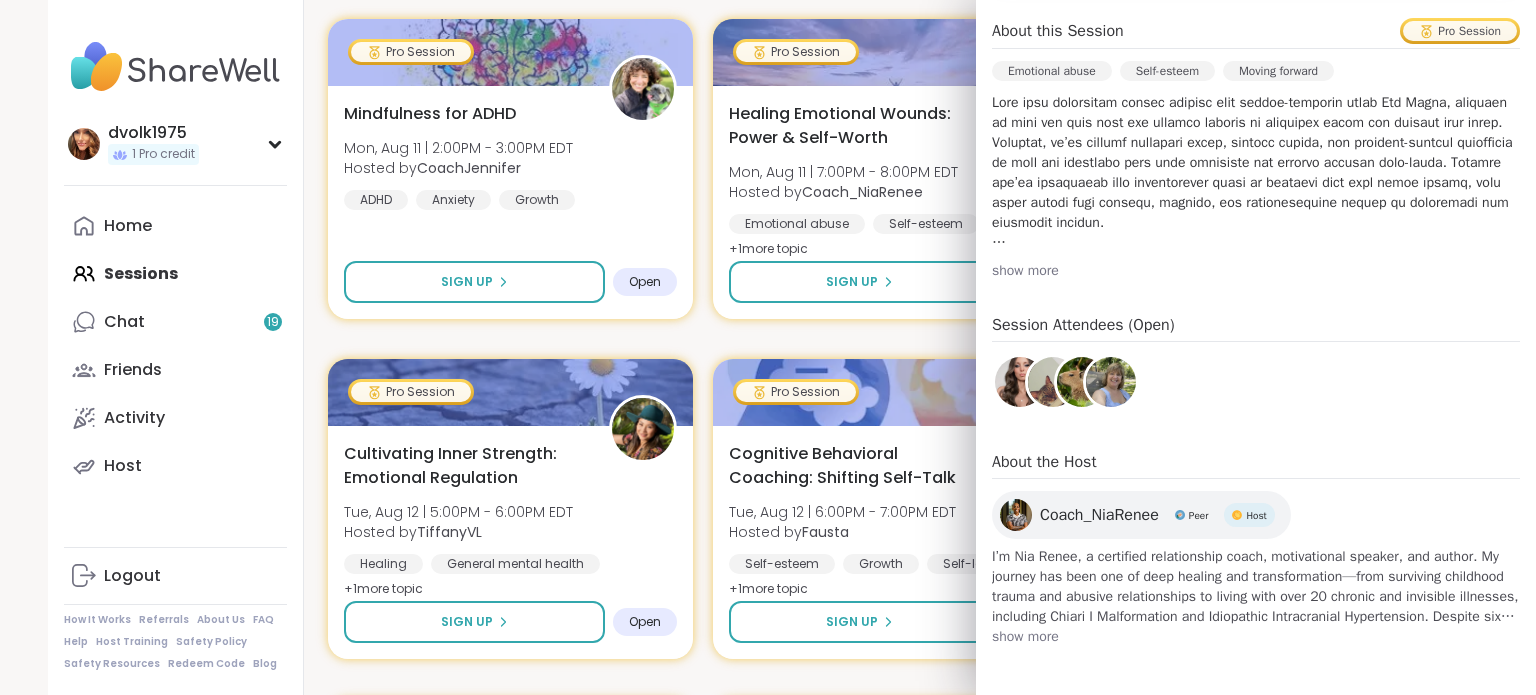 click on "show more" at bounding box center [1256, 637] 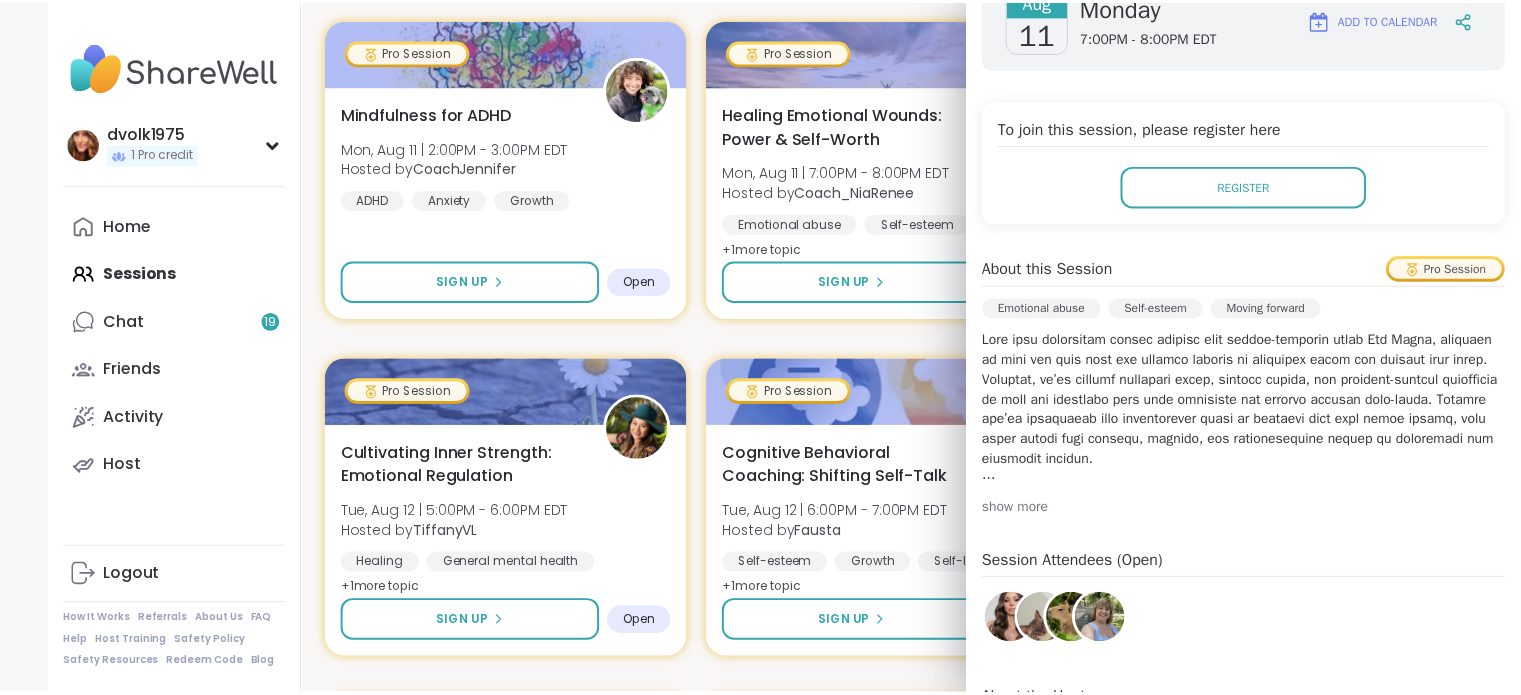 scroll, scrollTop: 136, scrollLeft: 0, axis: vertical 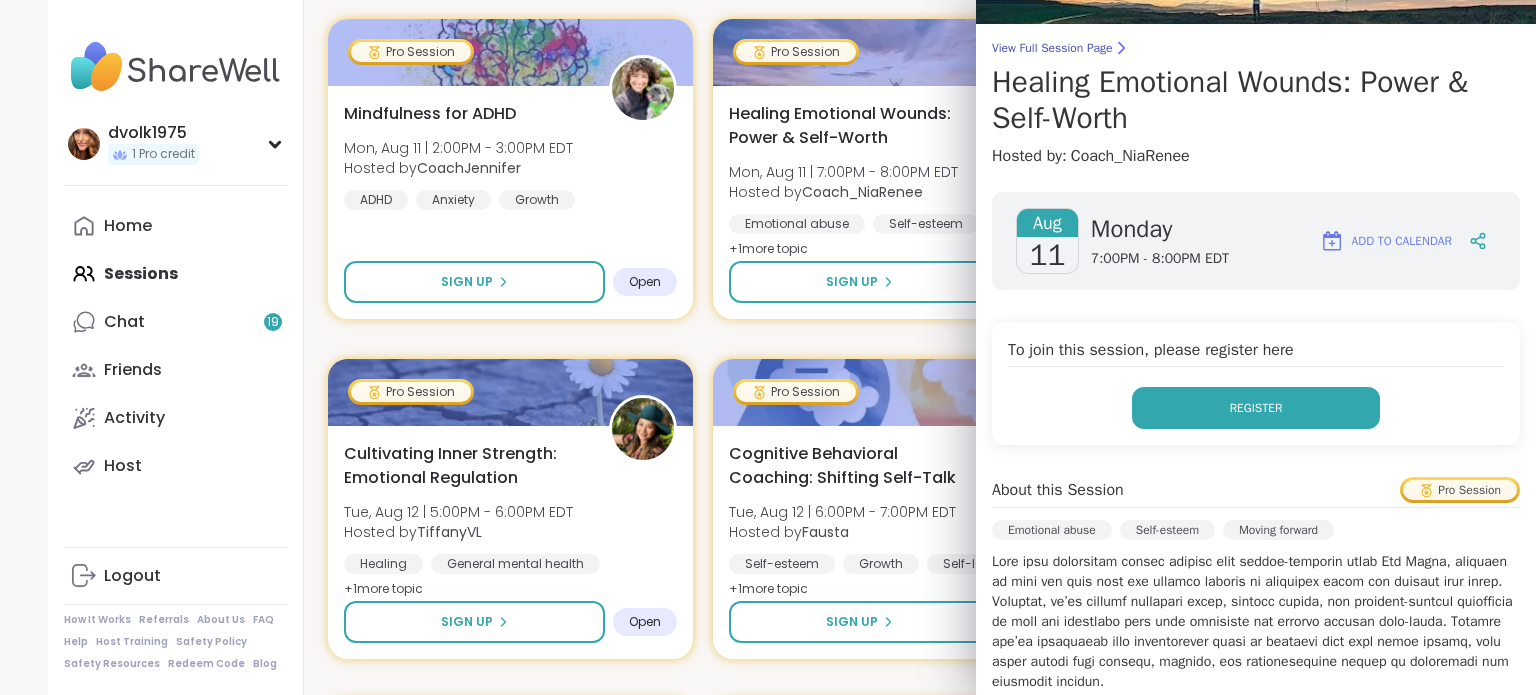 click on "Register" at bounding box center [1256, 408] 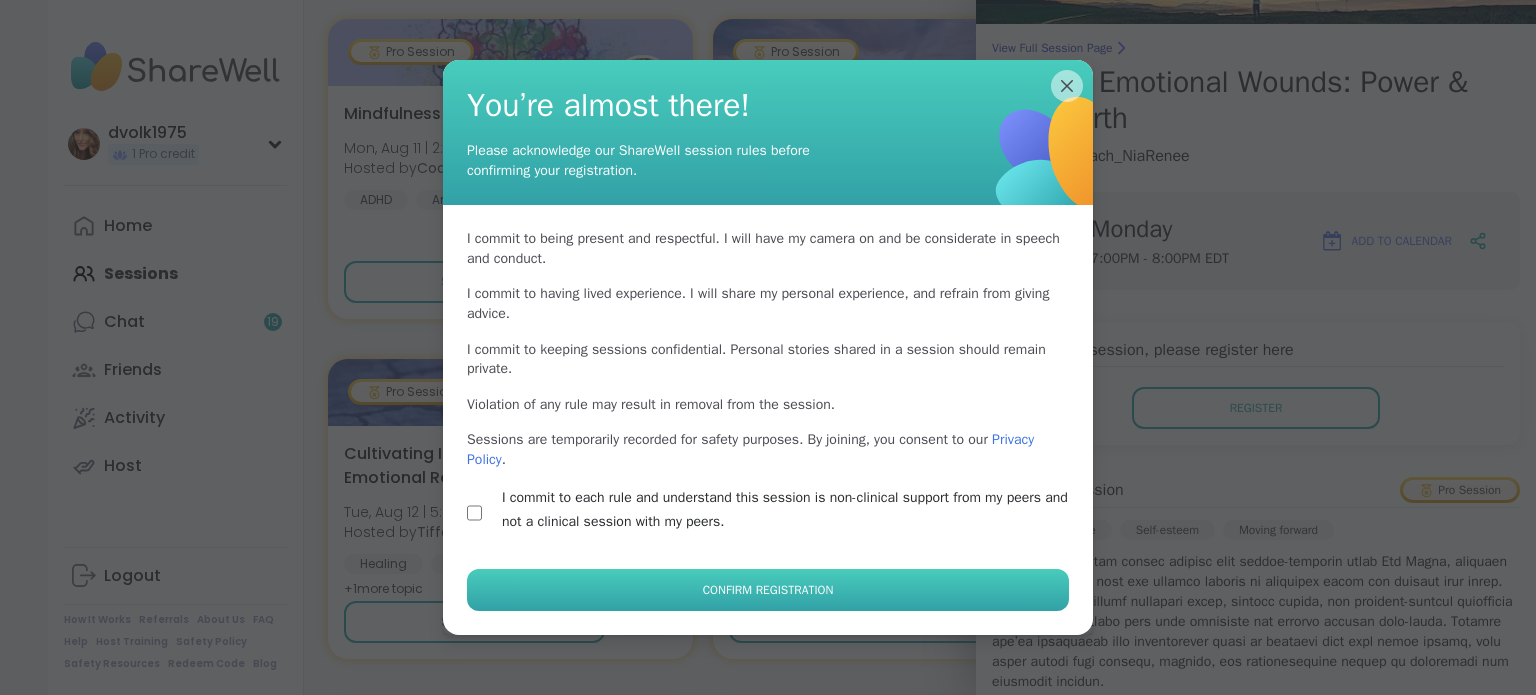 click on "Confirm Registration" at bounding box center (768, 590) 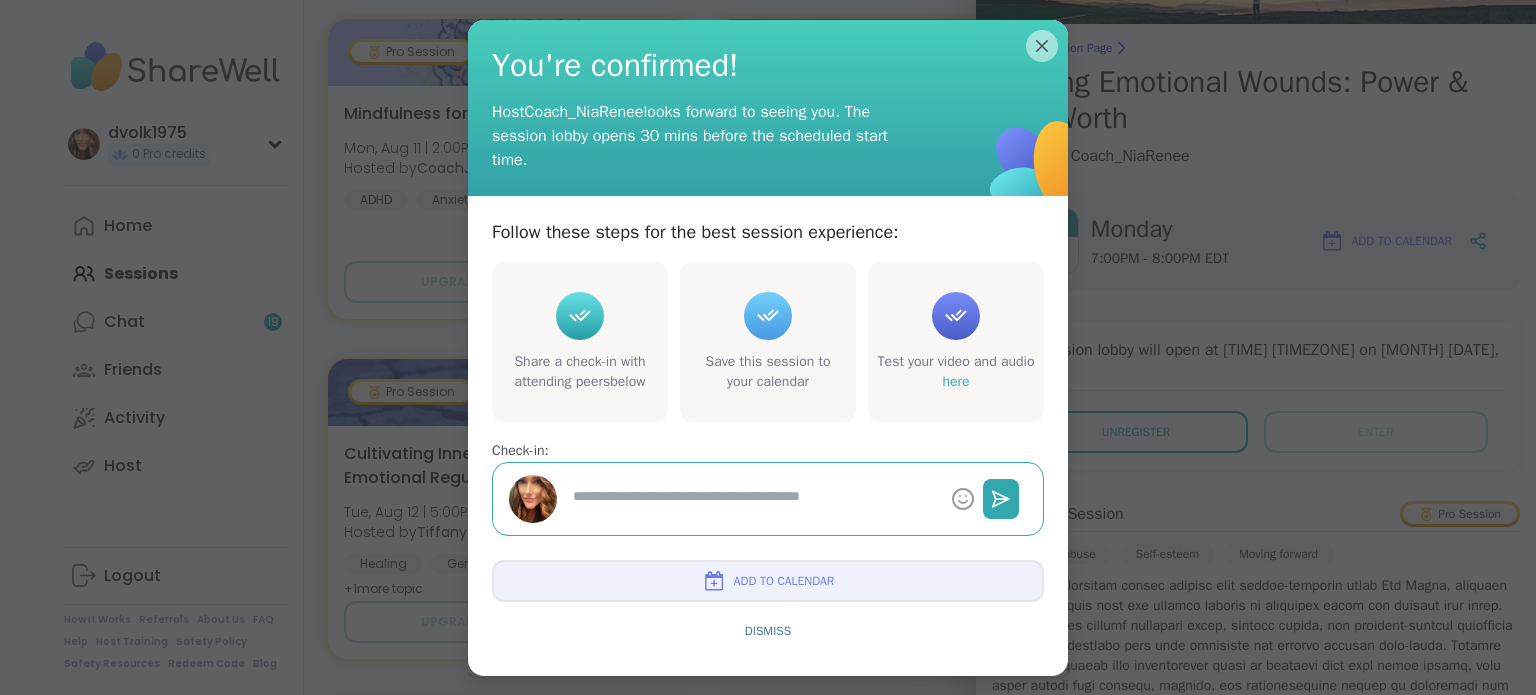 click at bounding box center [754, 499] 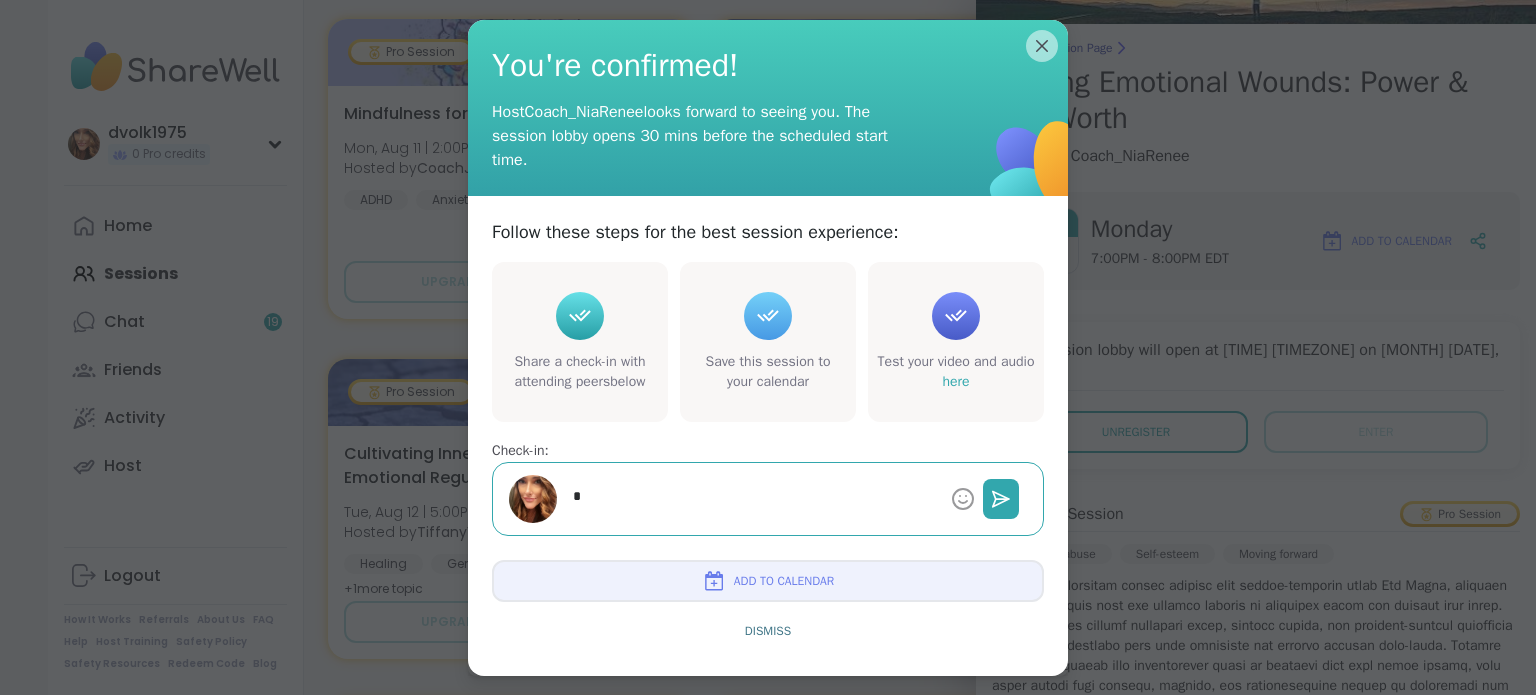 type on "*" 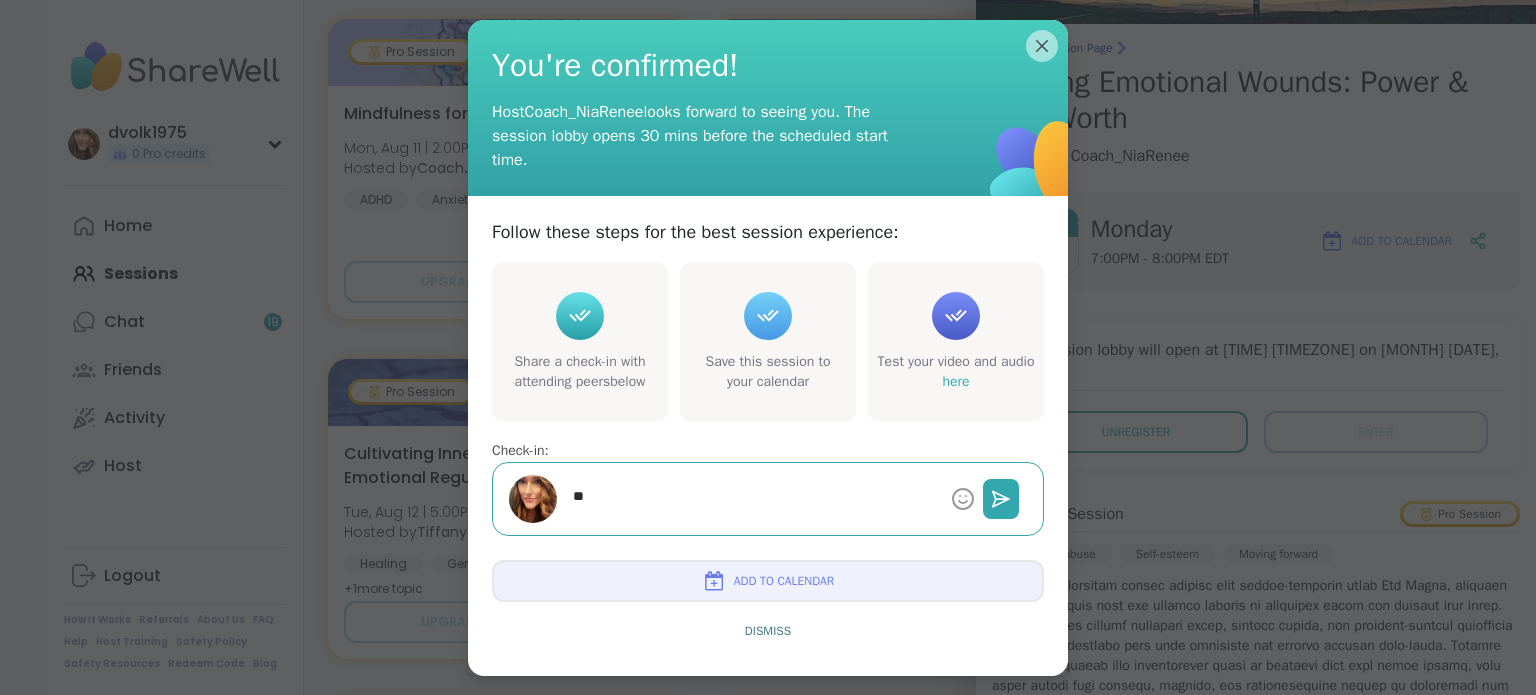 type on "*" 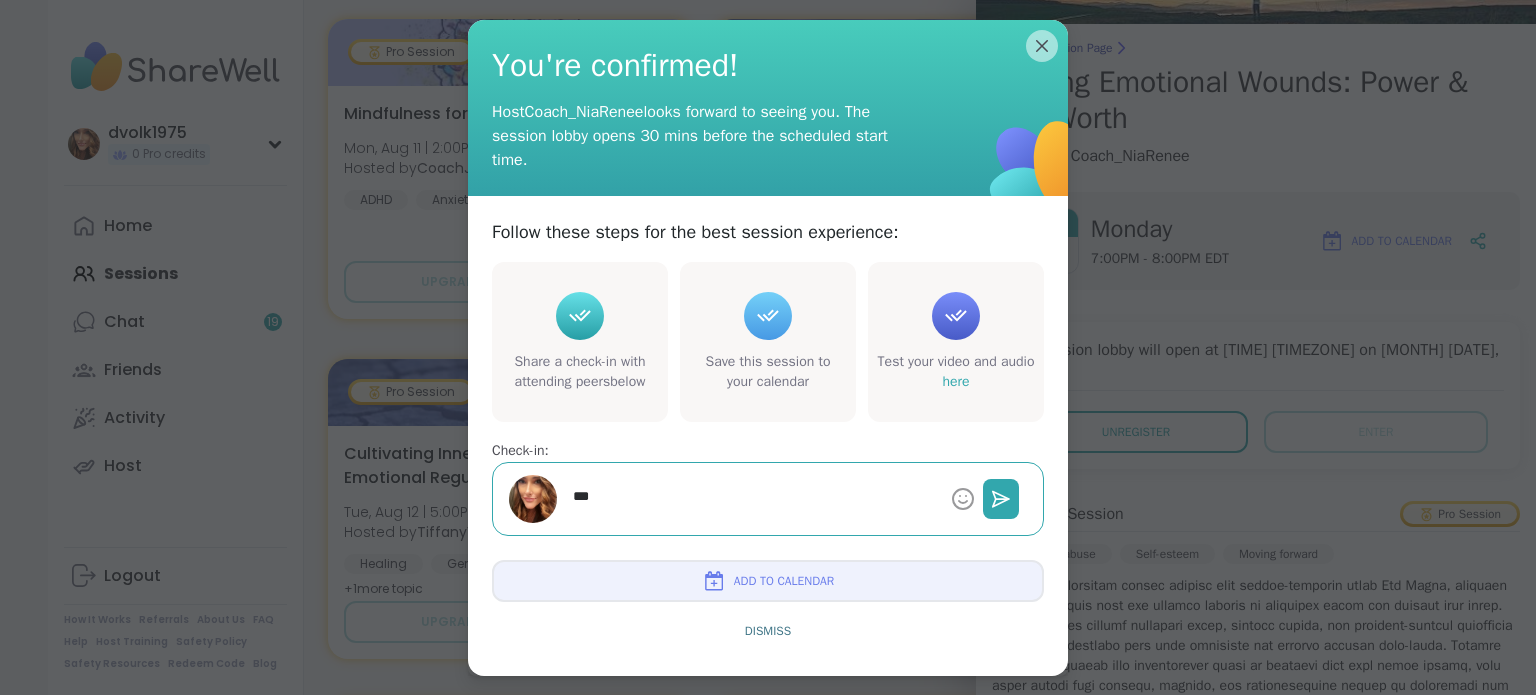 type on "*" 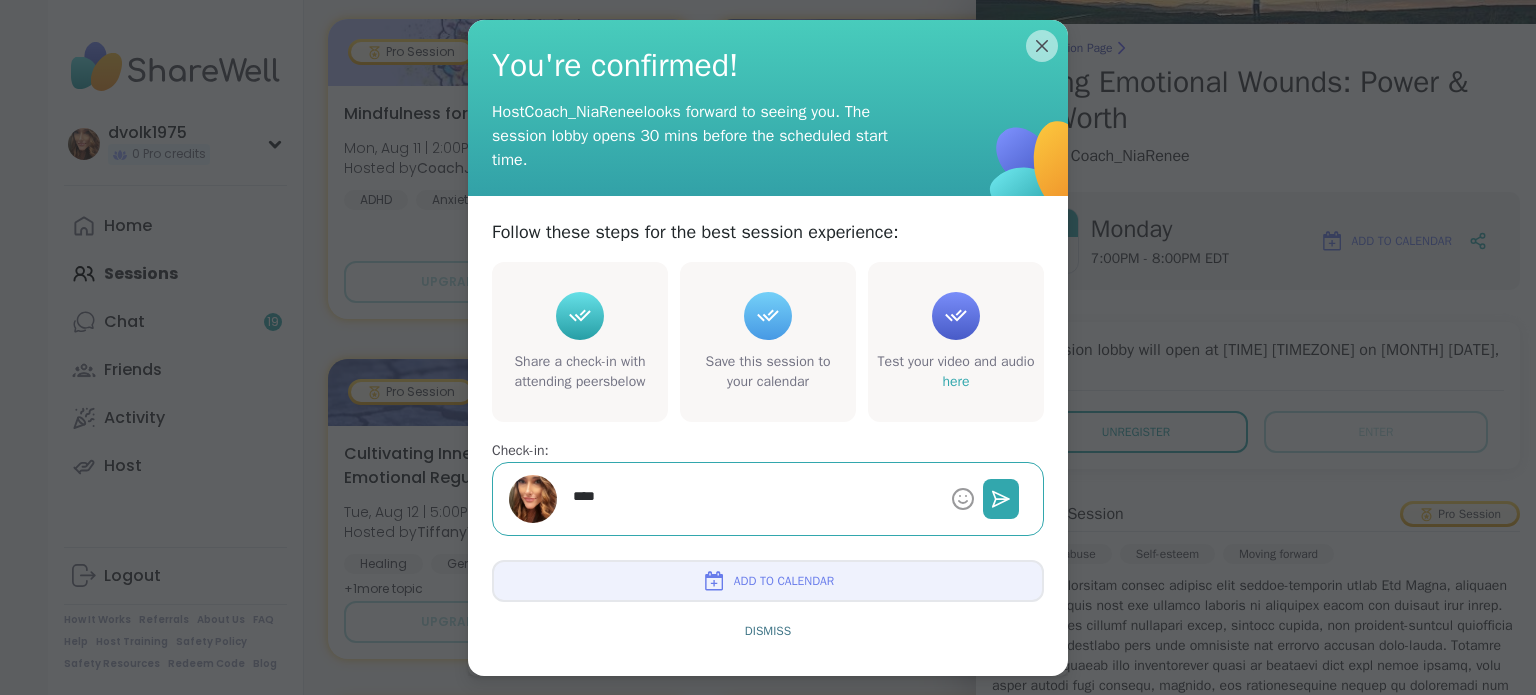 type on "*" 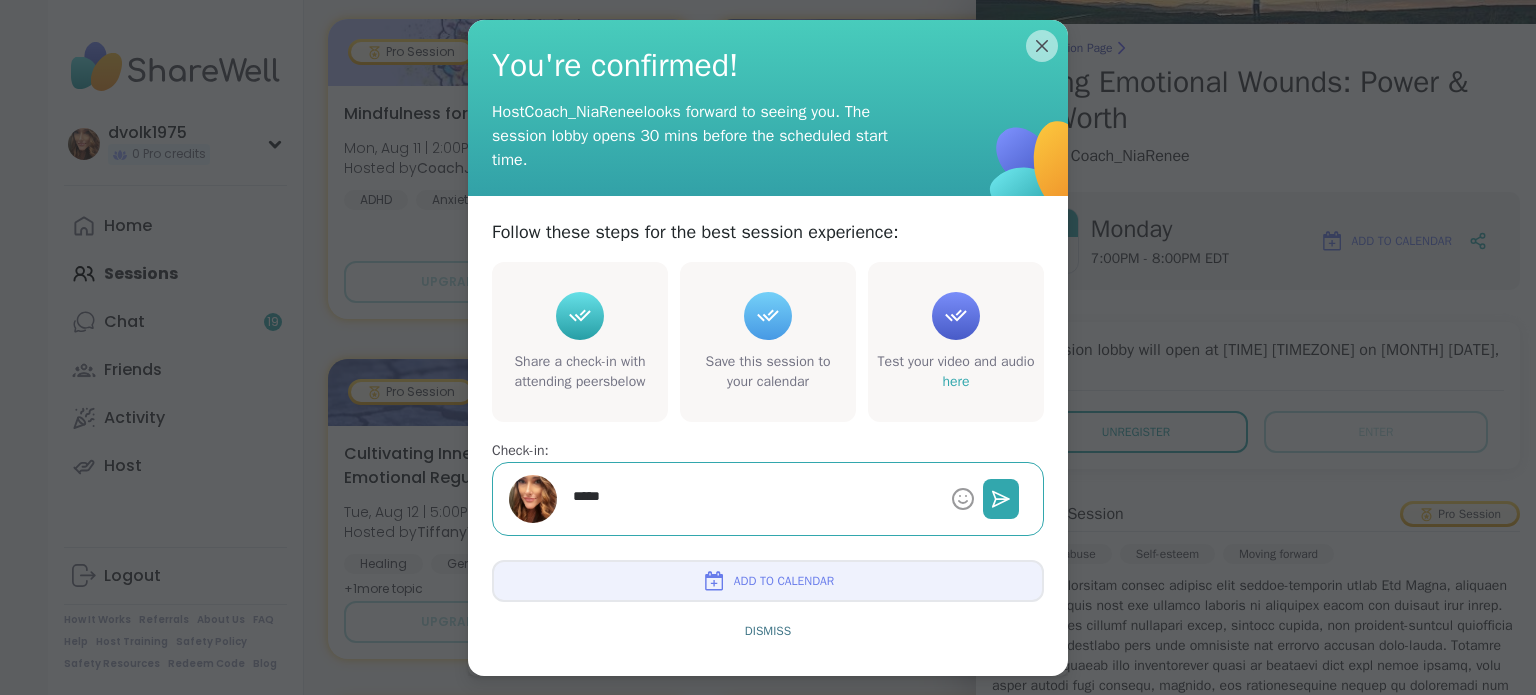 type on "*" 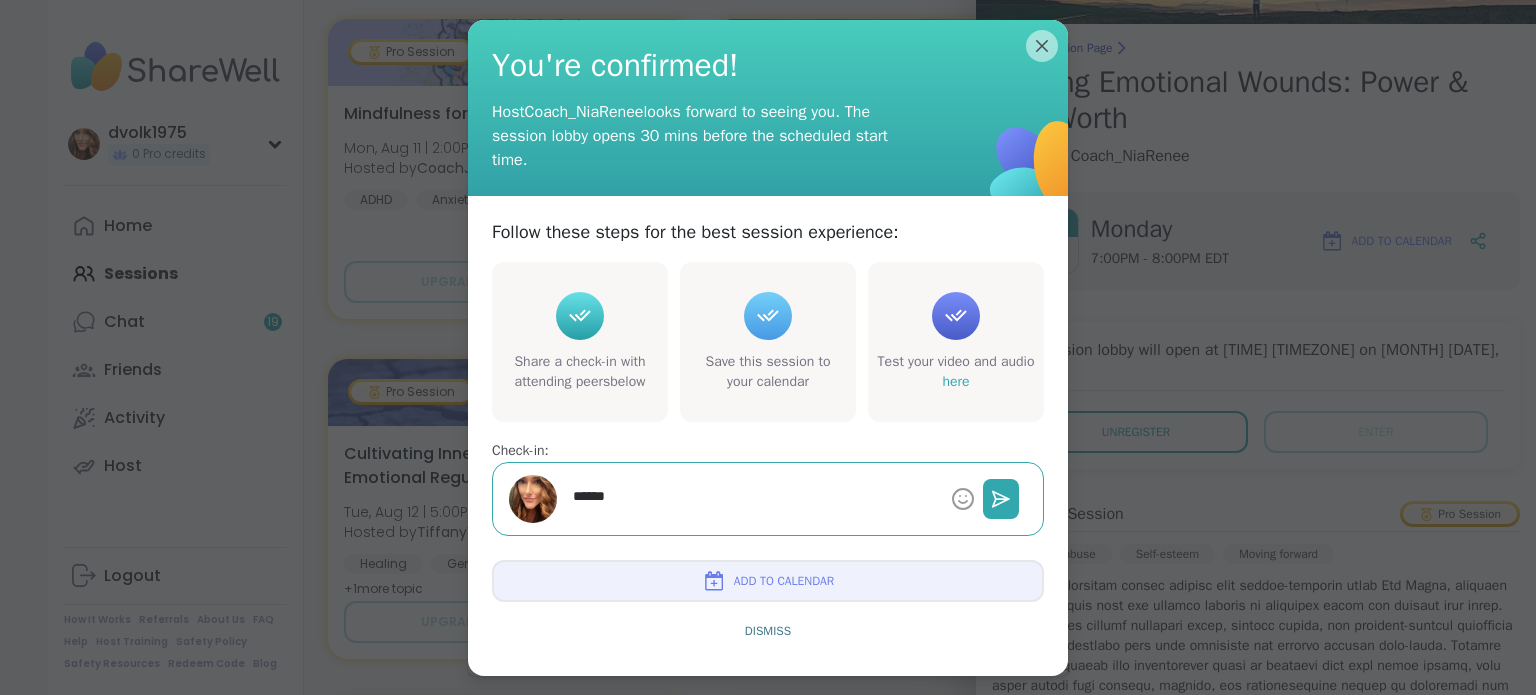 type on "*" 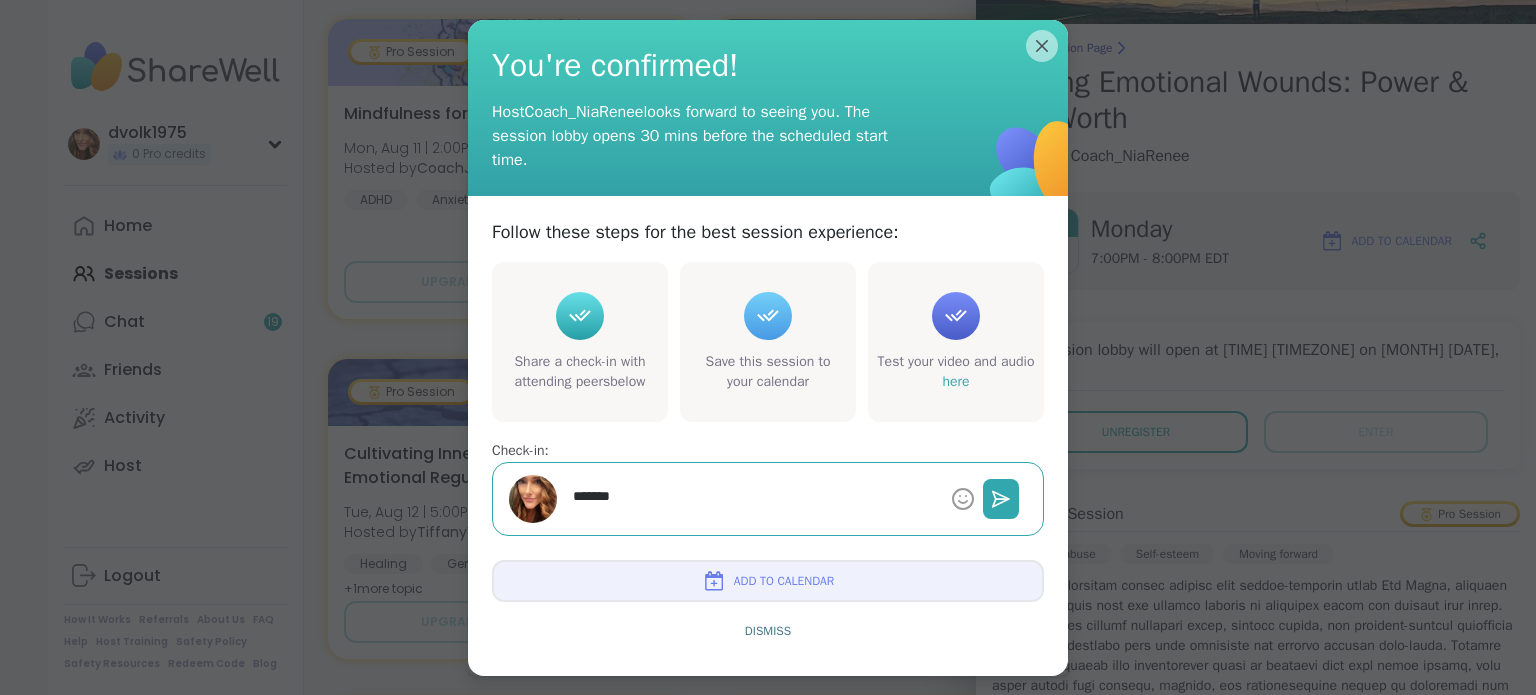 type on "*" 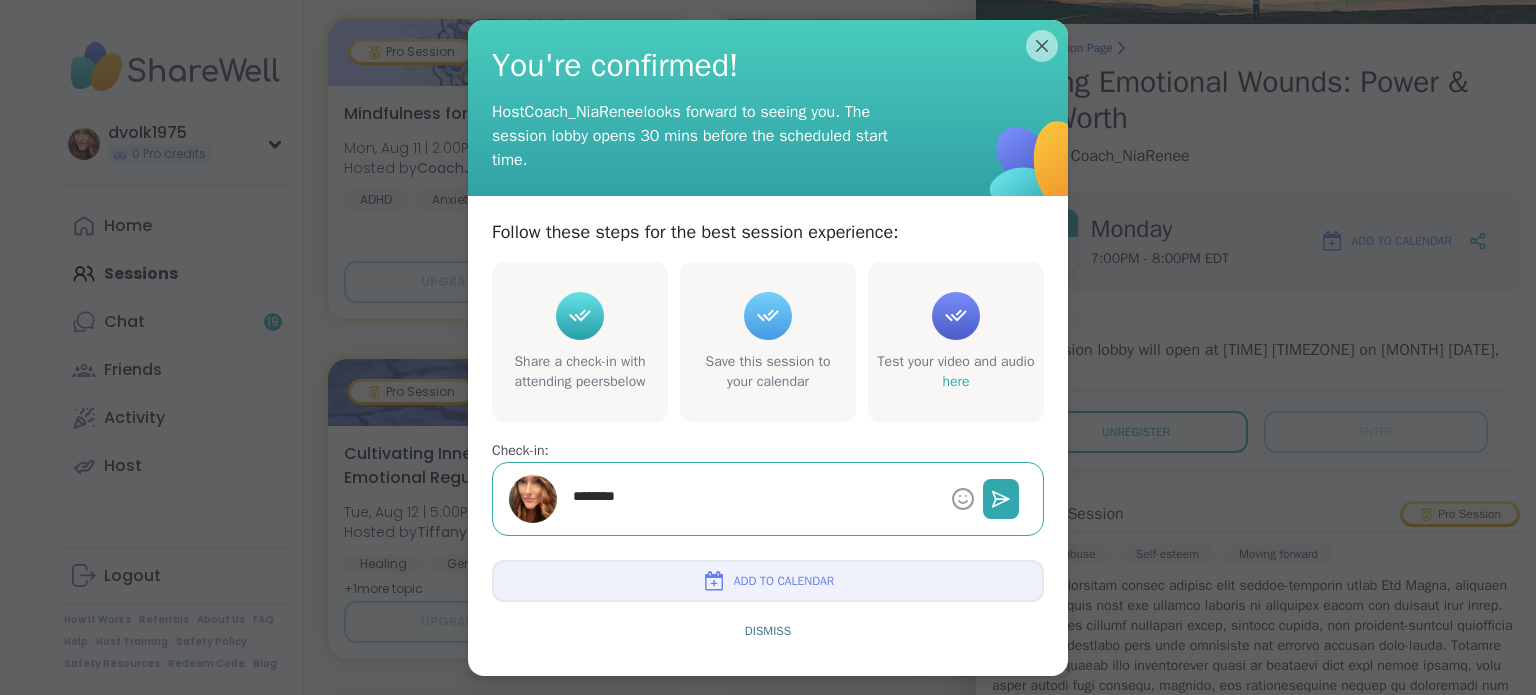 type on "*" 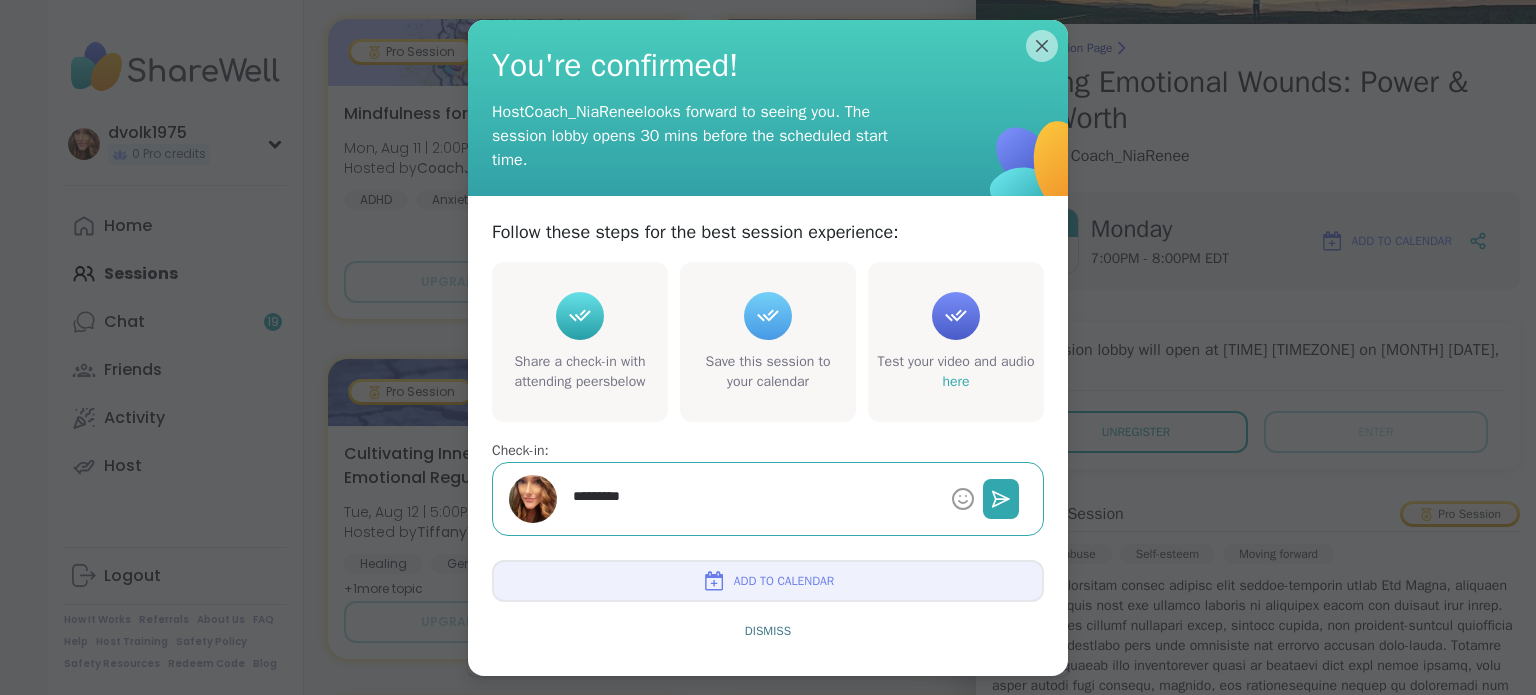 type on "*" 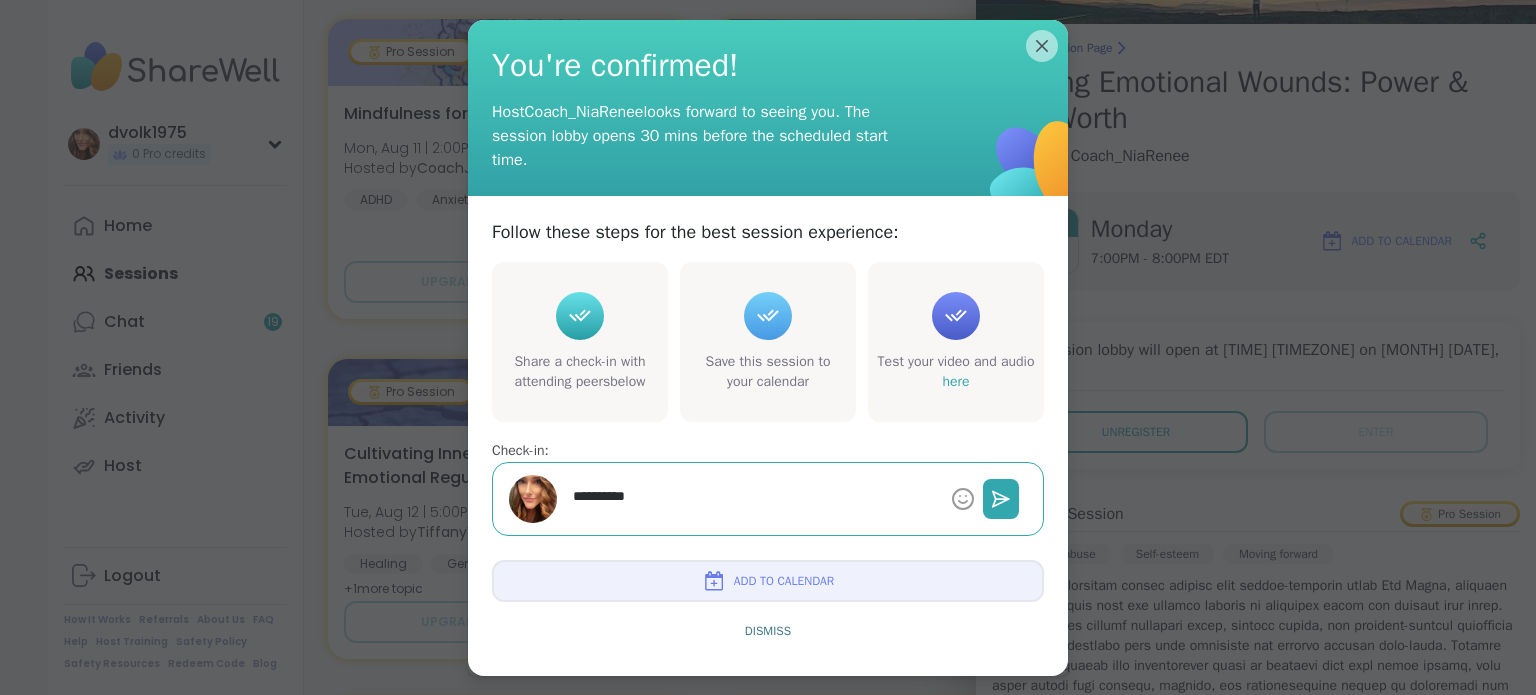 type on "*" 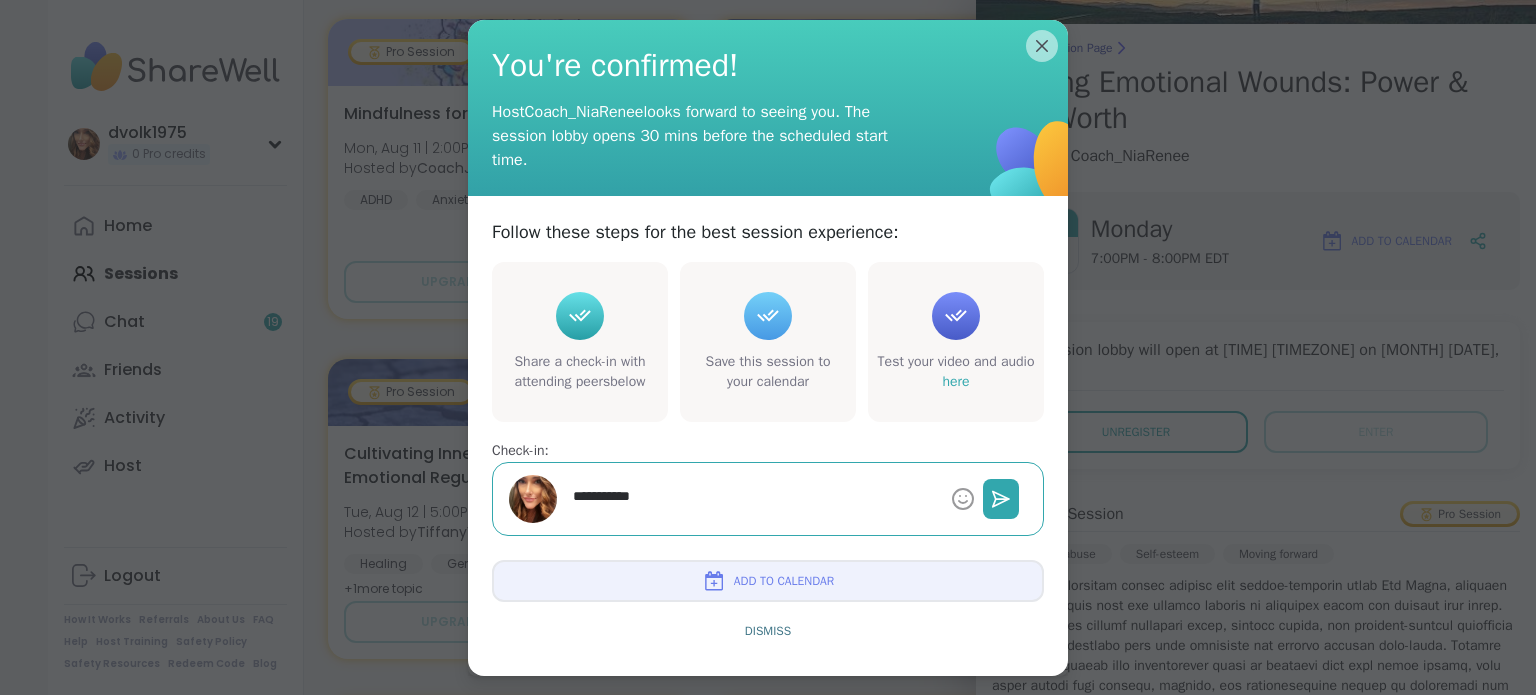 type on "*" 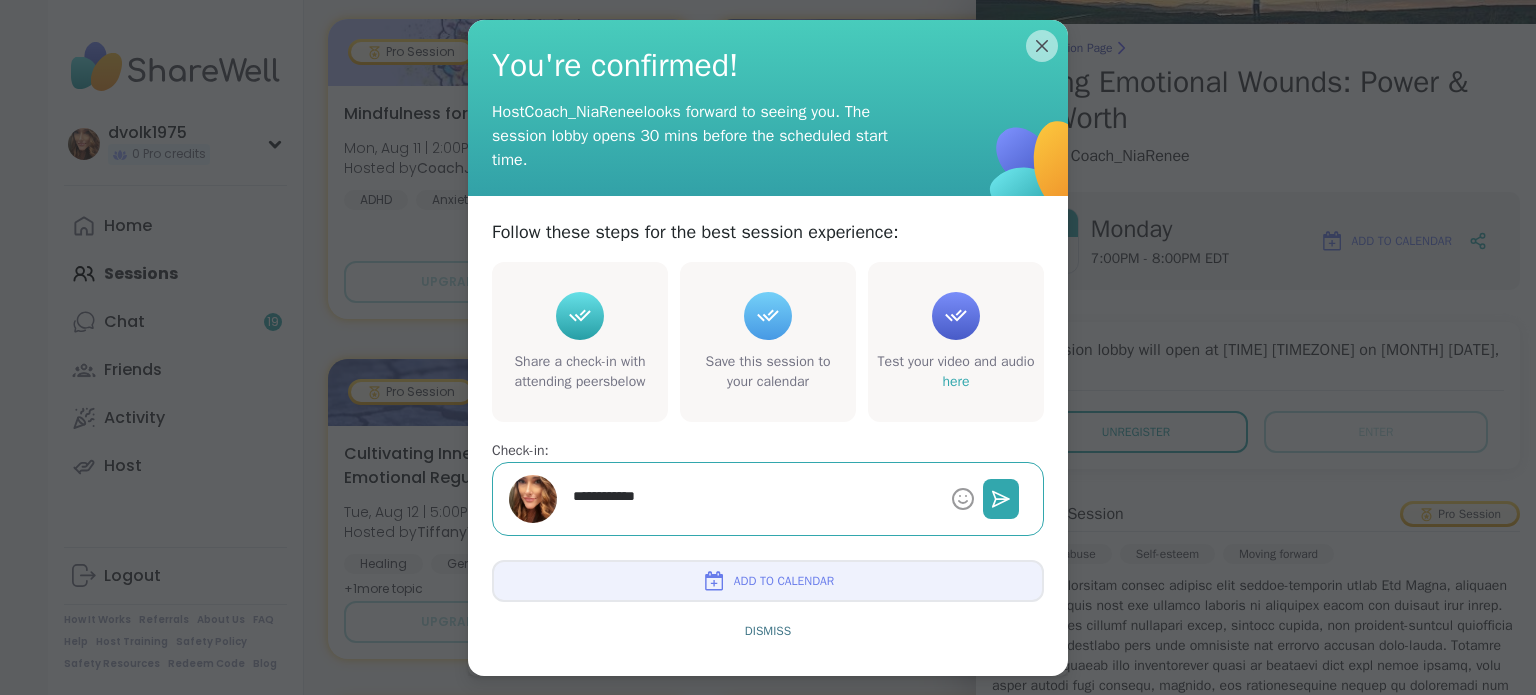 type on "*" 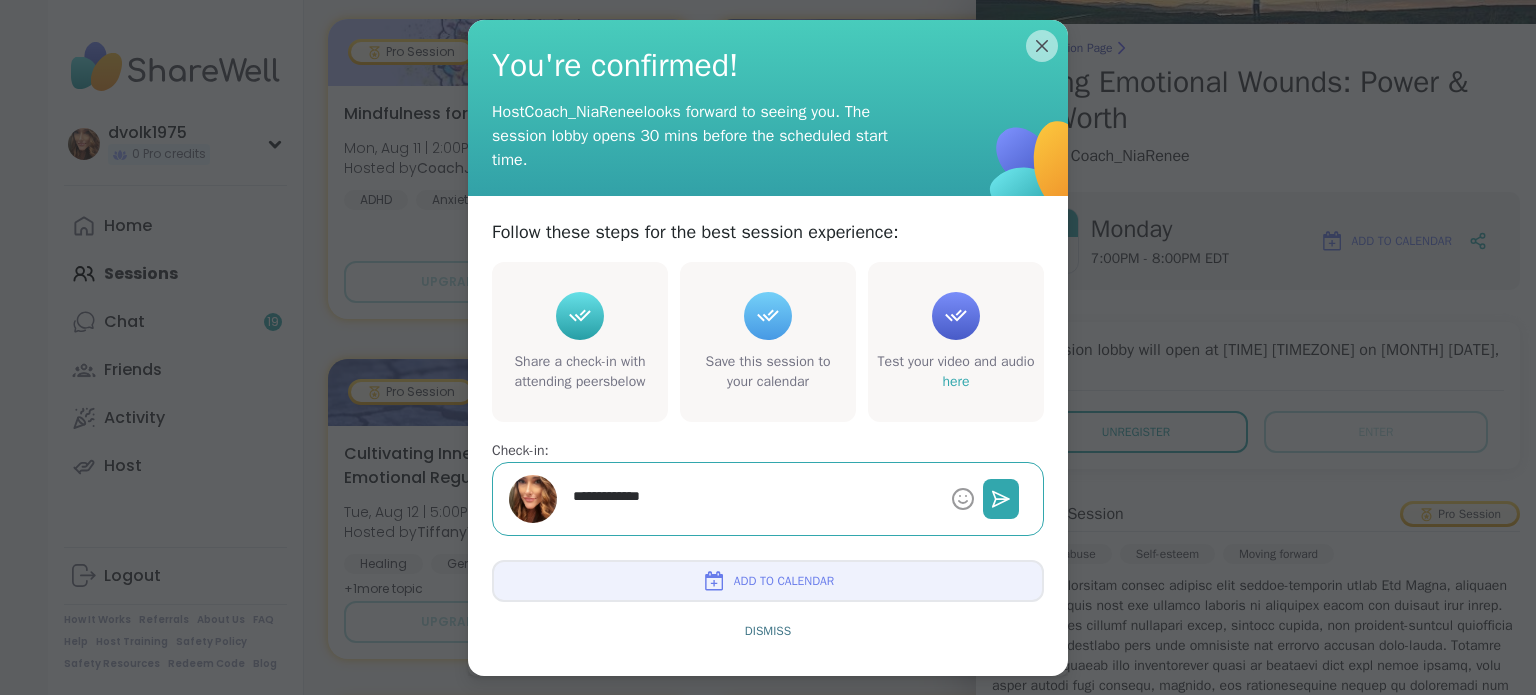 type on "*" 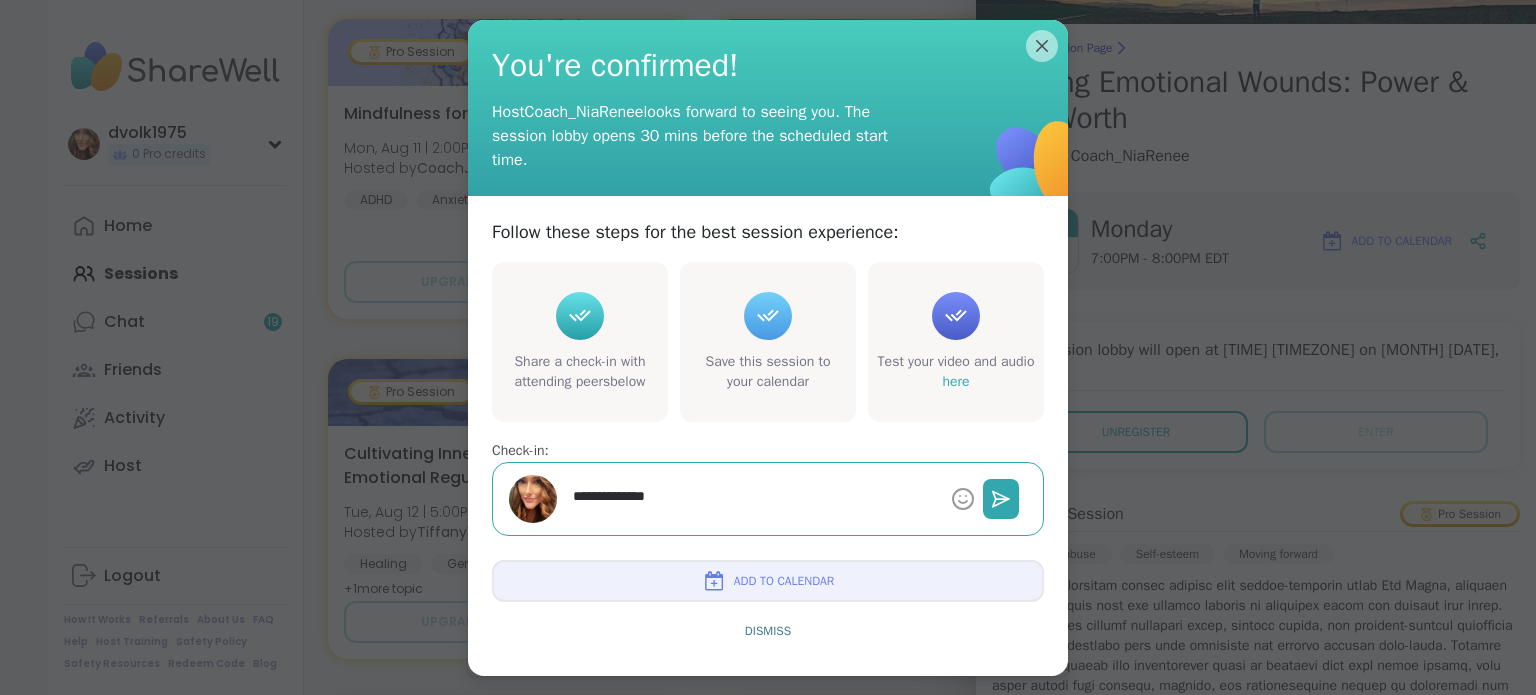 type on "*" 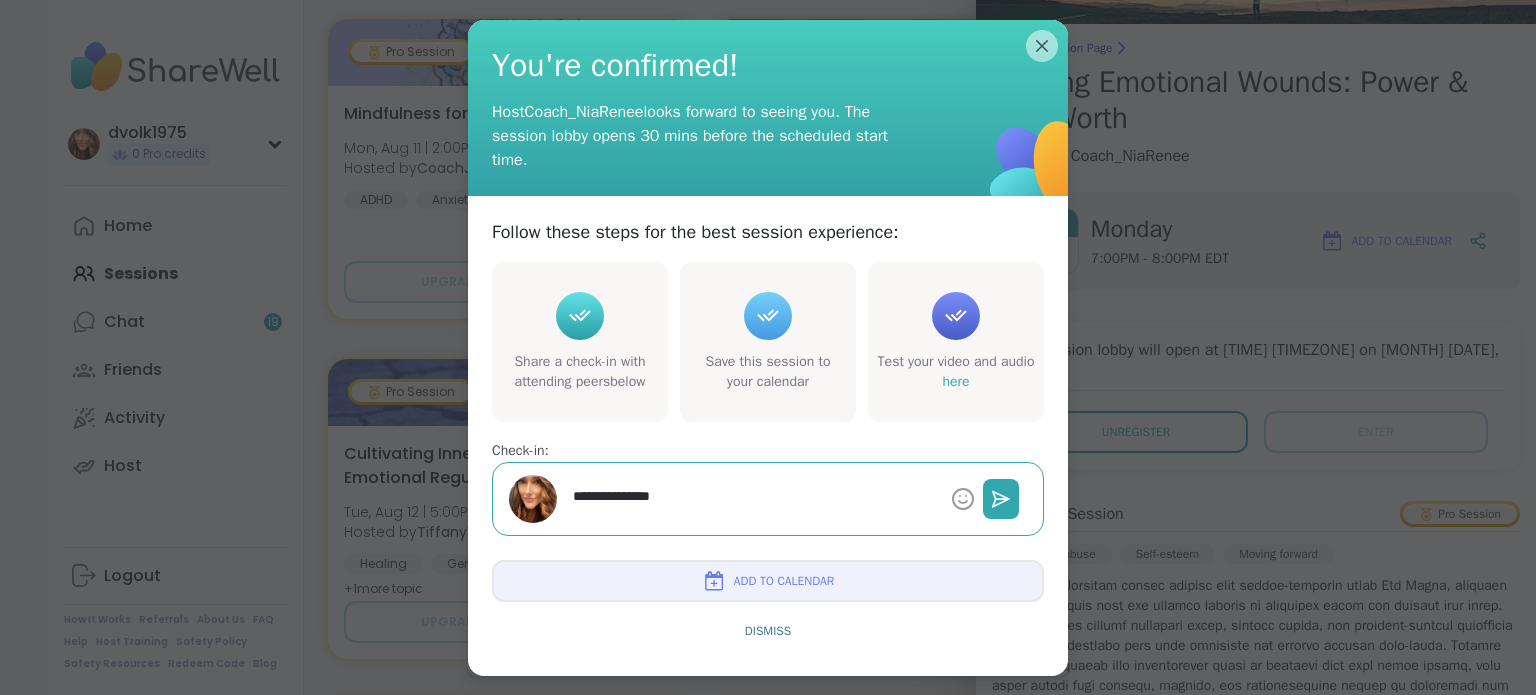 type on "*" 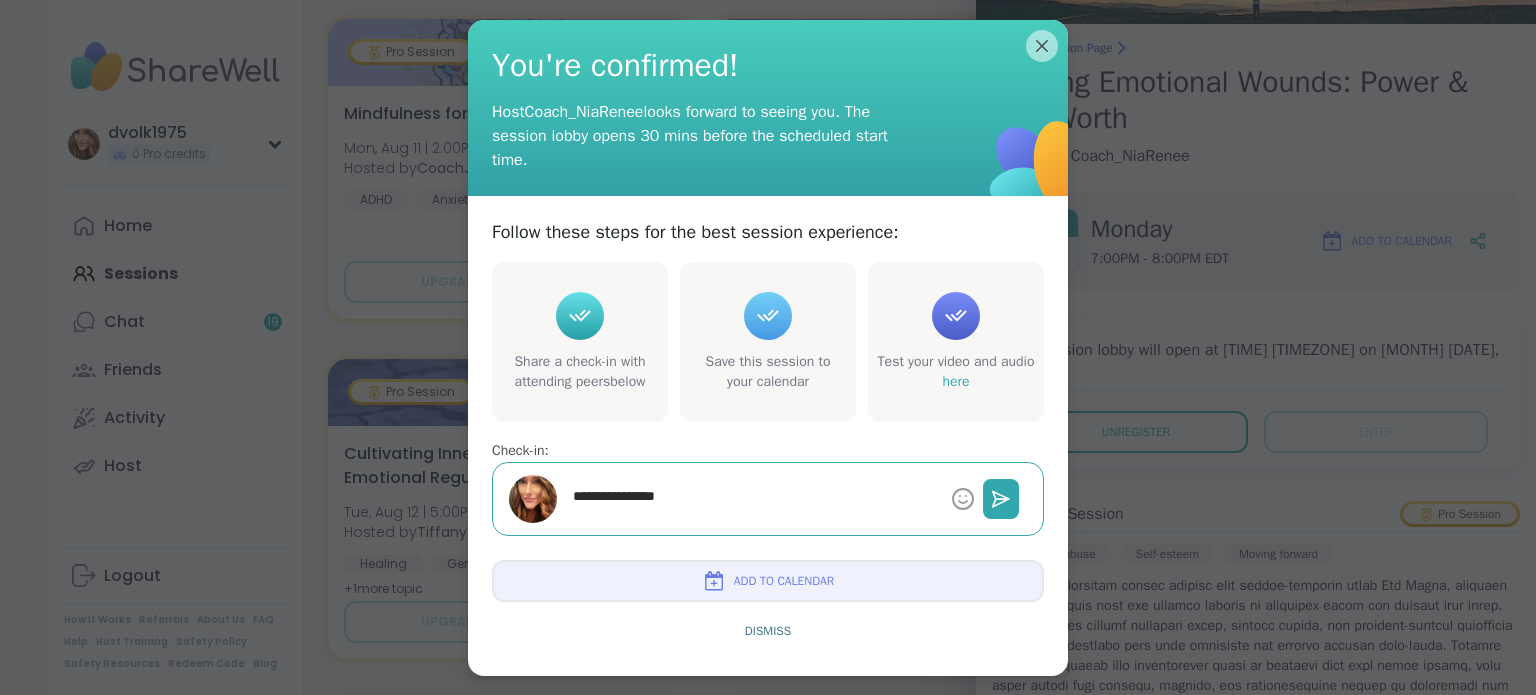 type on "*" 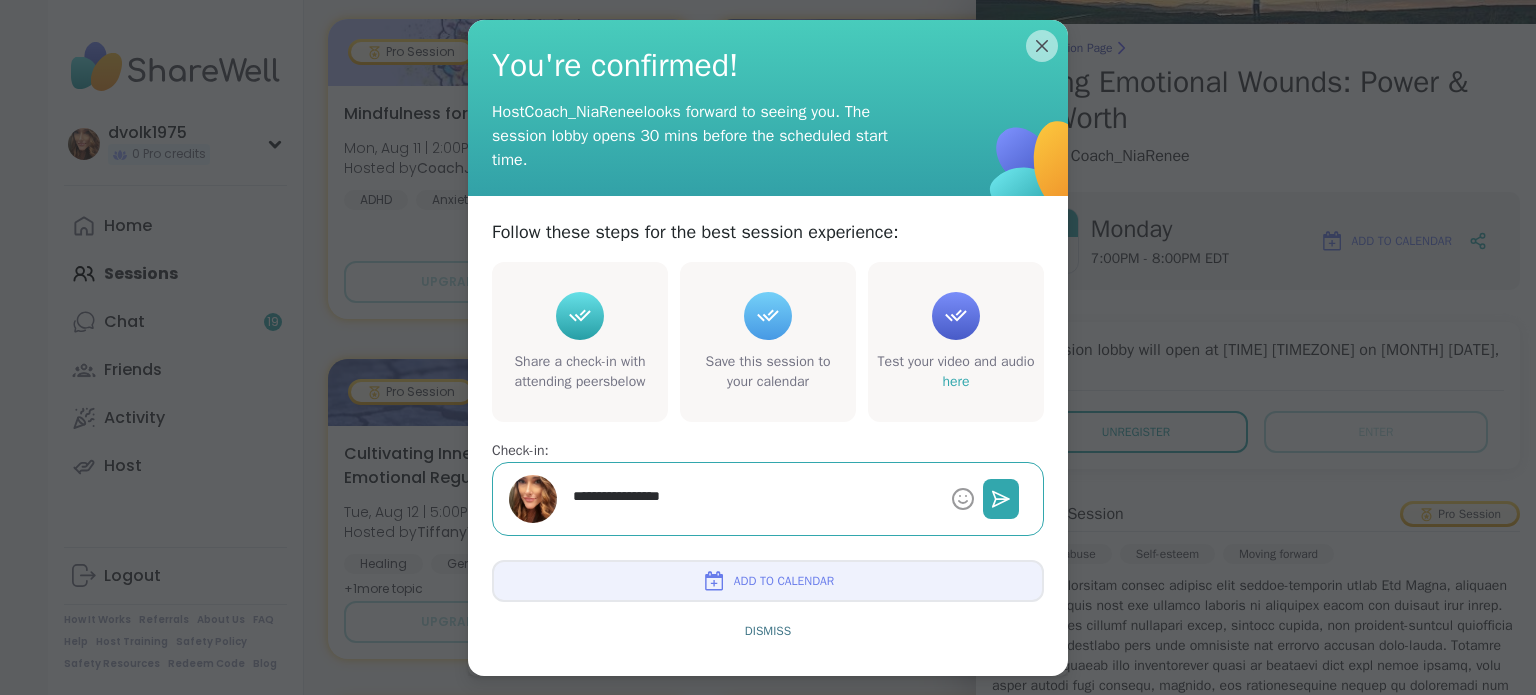 type on "*" 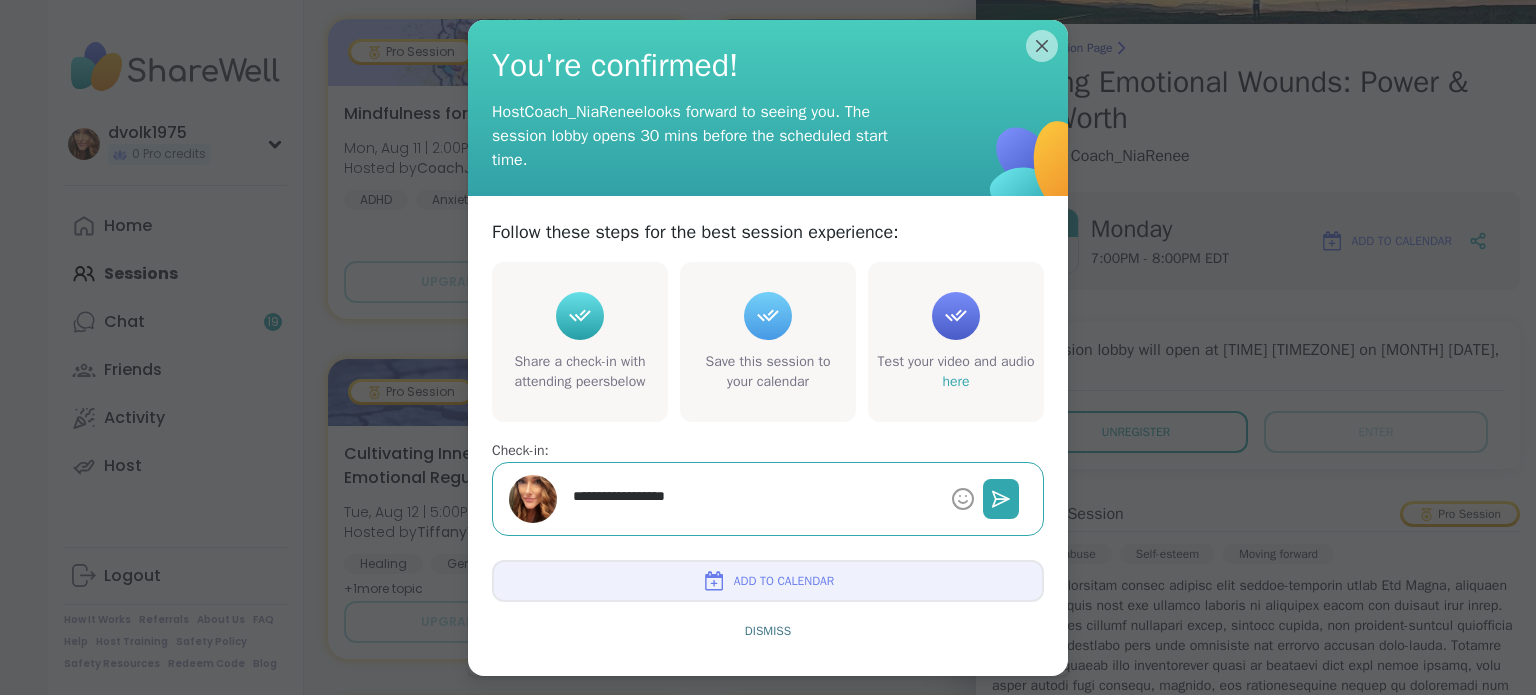 type on "*" 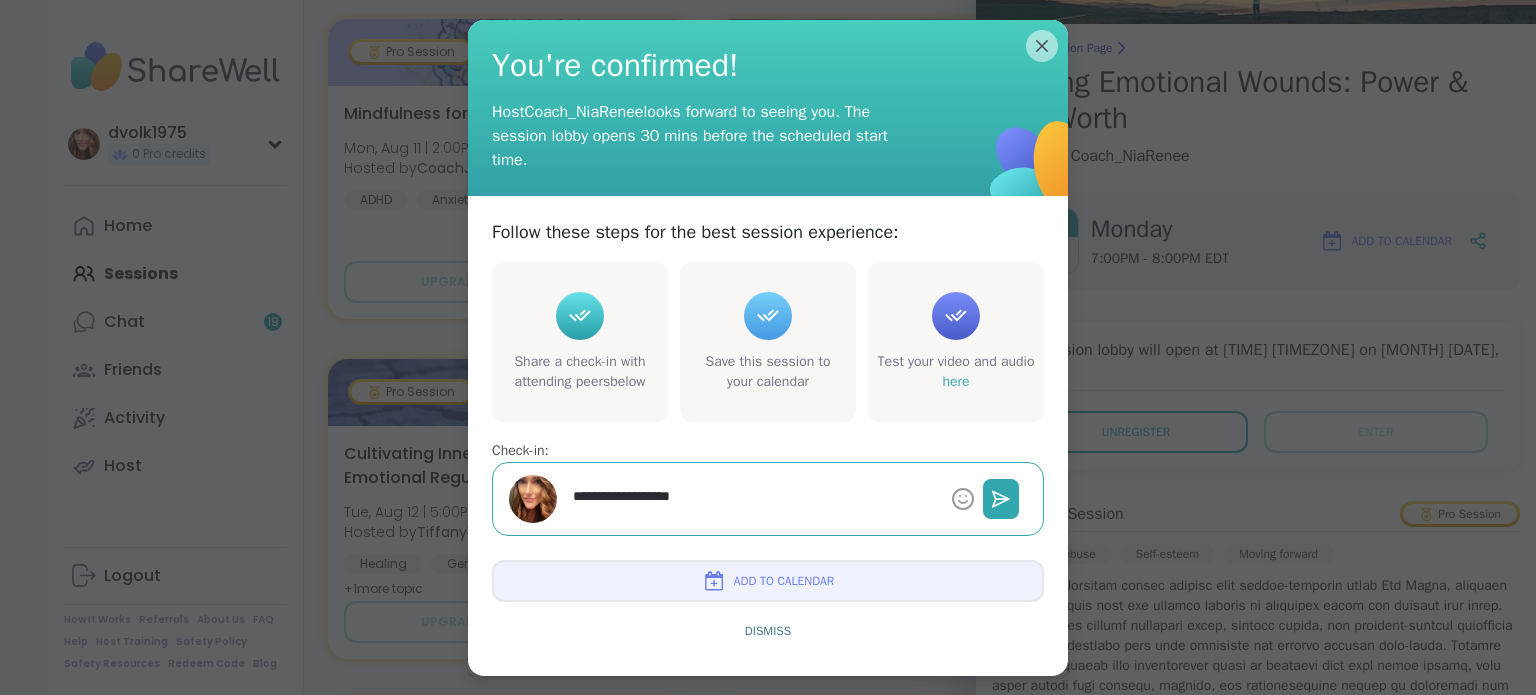 type on "*" 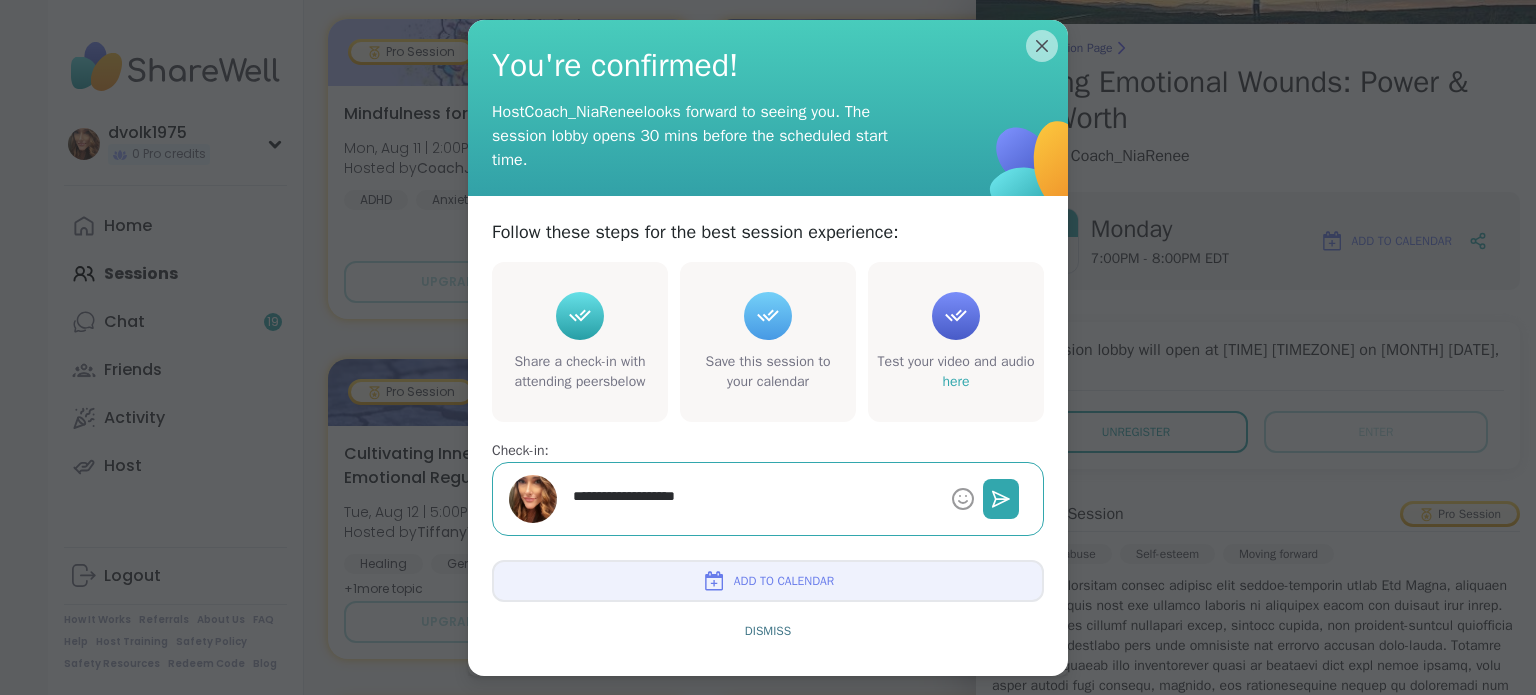 type on "*" 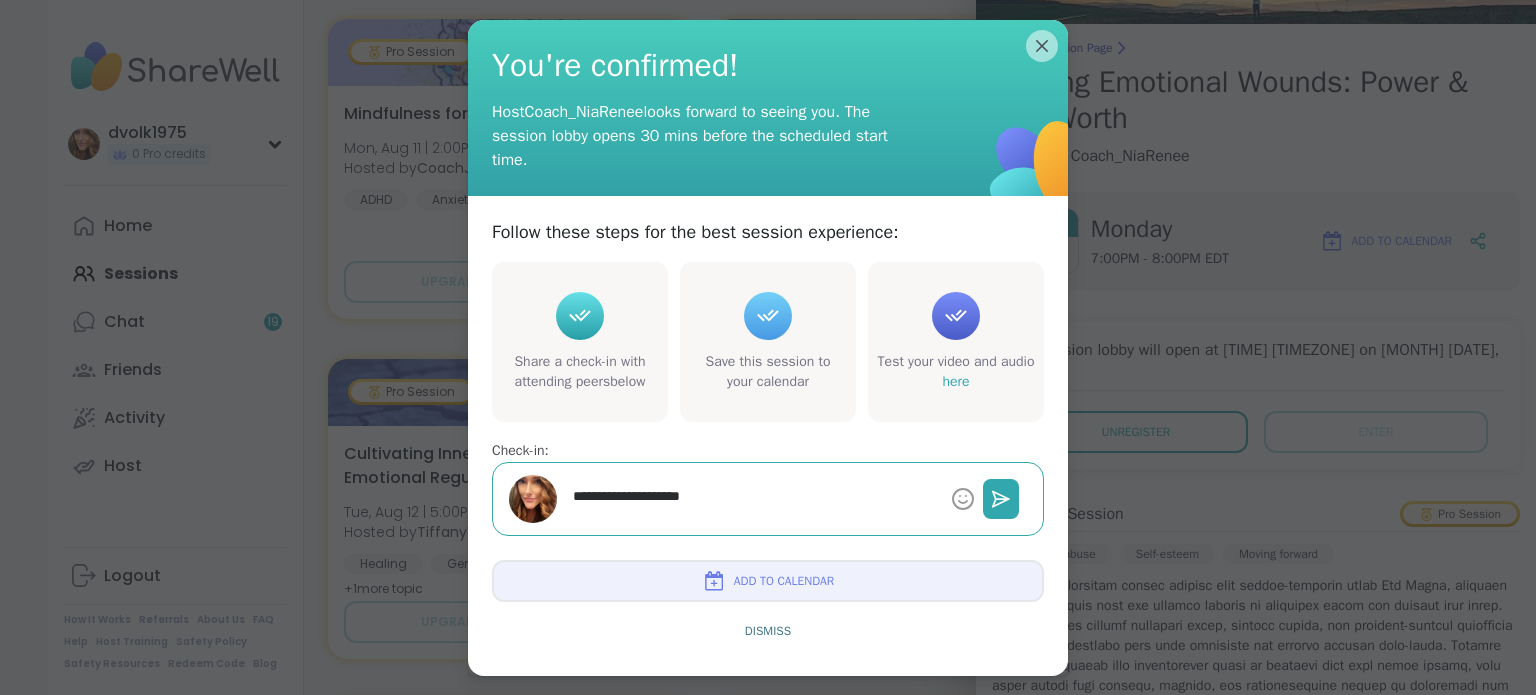 type on "*" 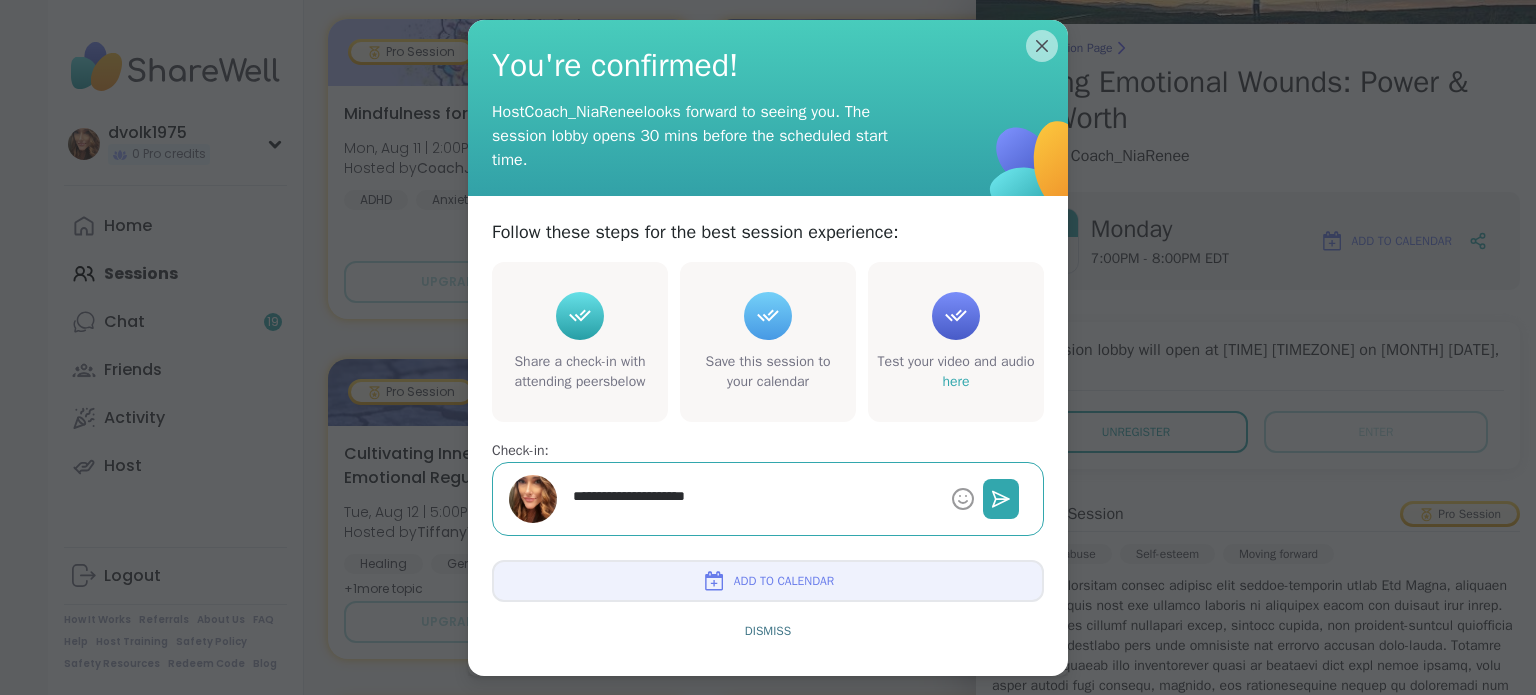 type on "*" 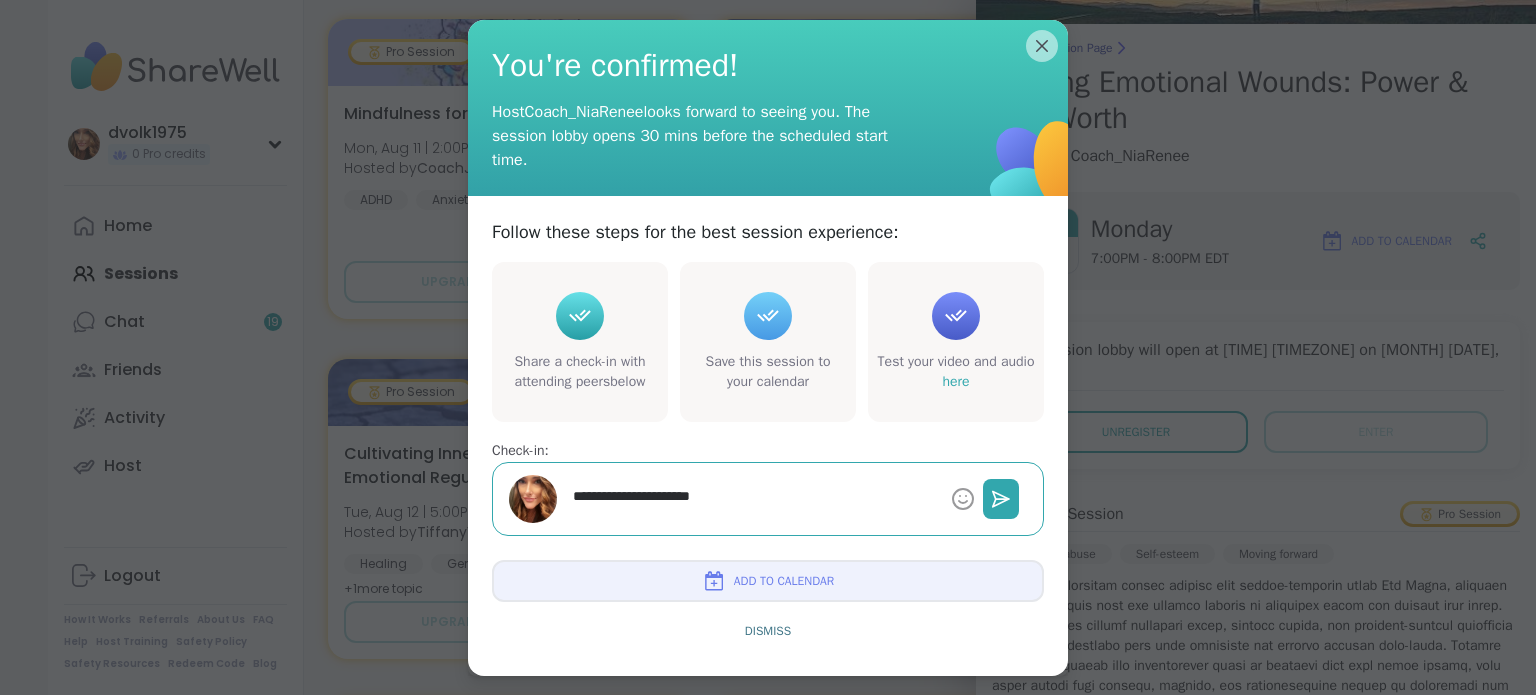 type on "*" 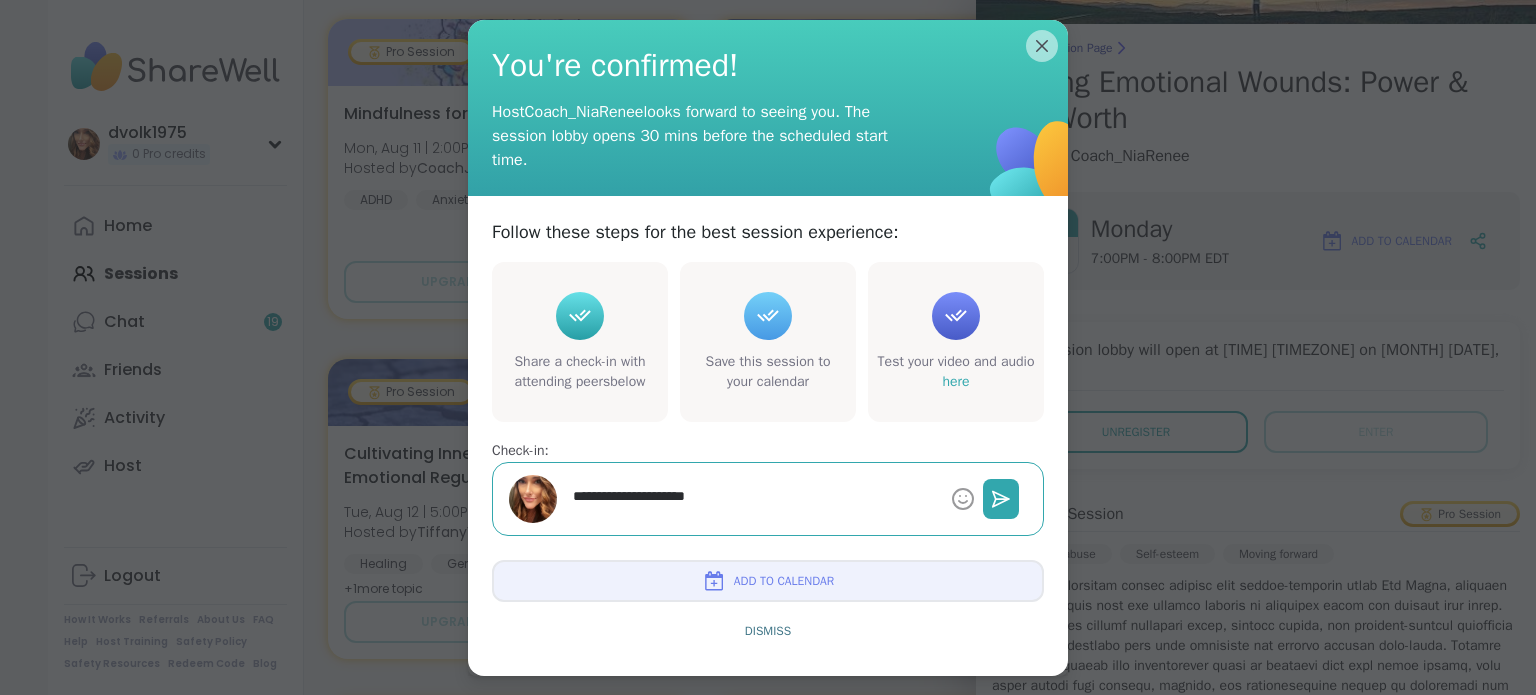 type on "*" 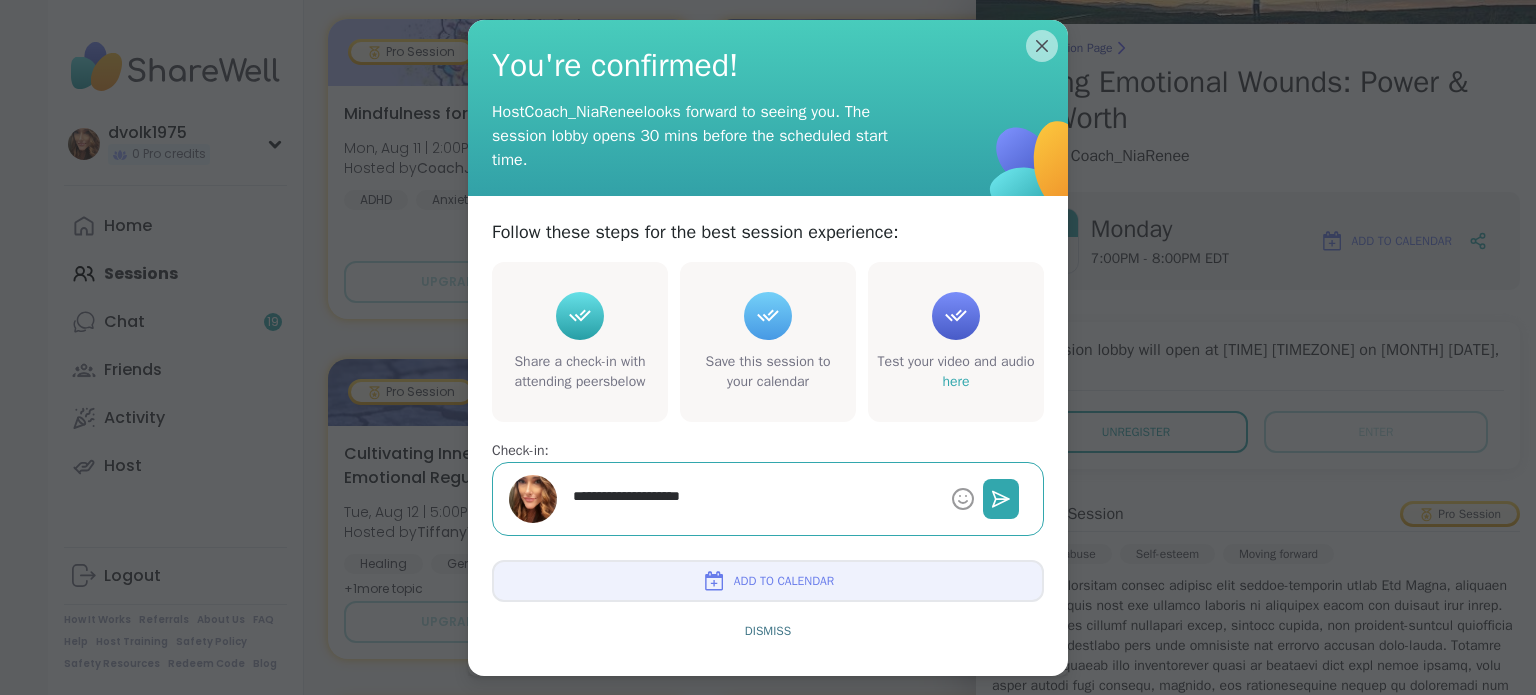 type on "*" 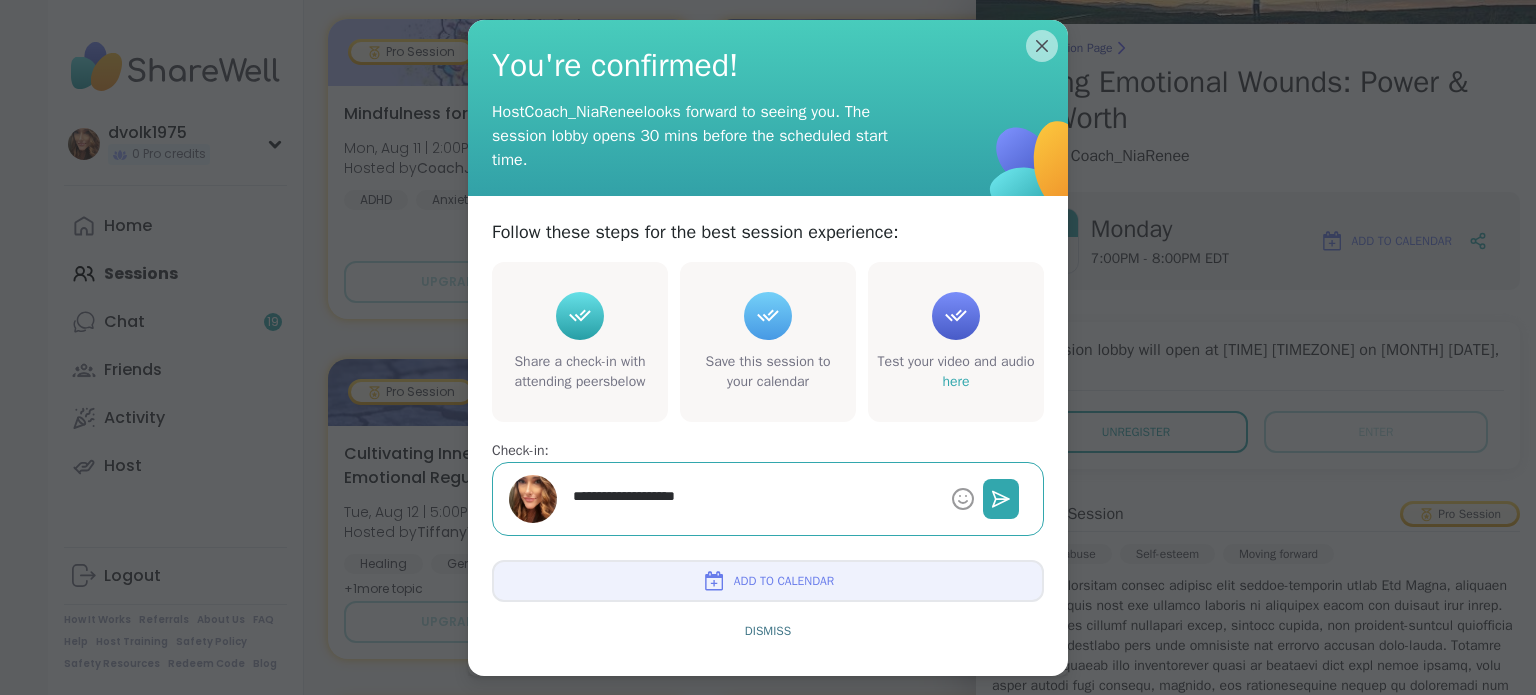 type on "*" 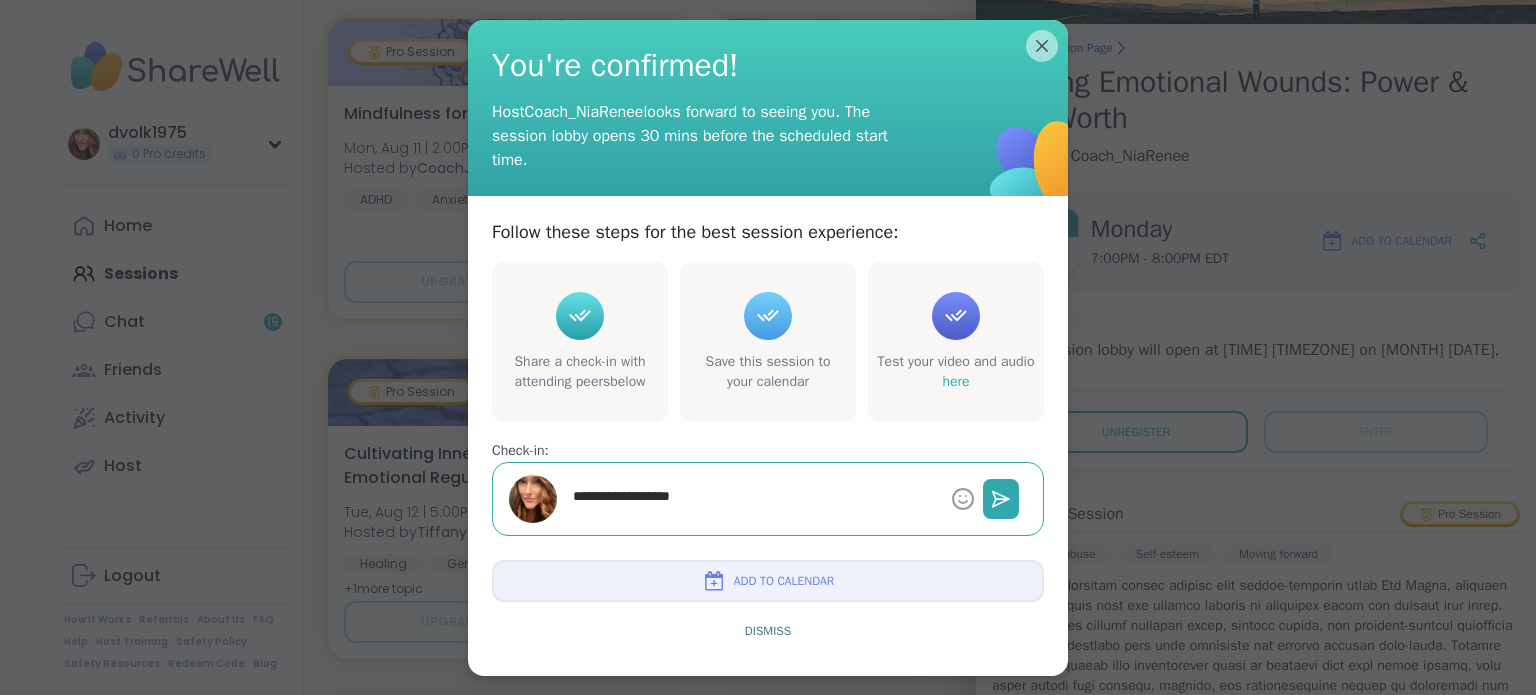 type on "*" 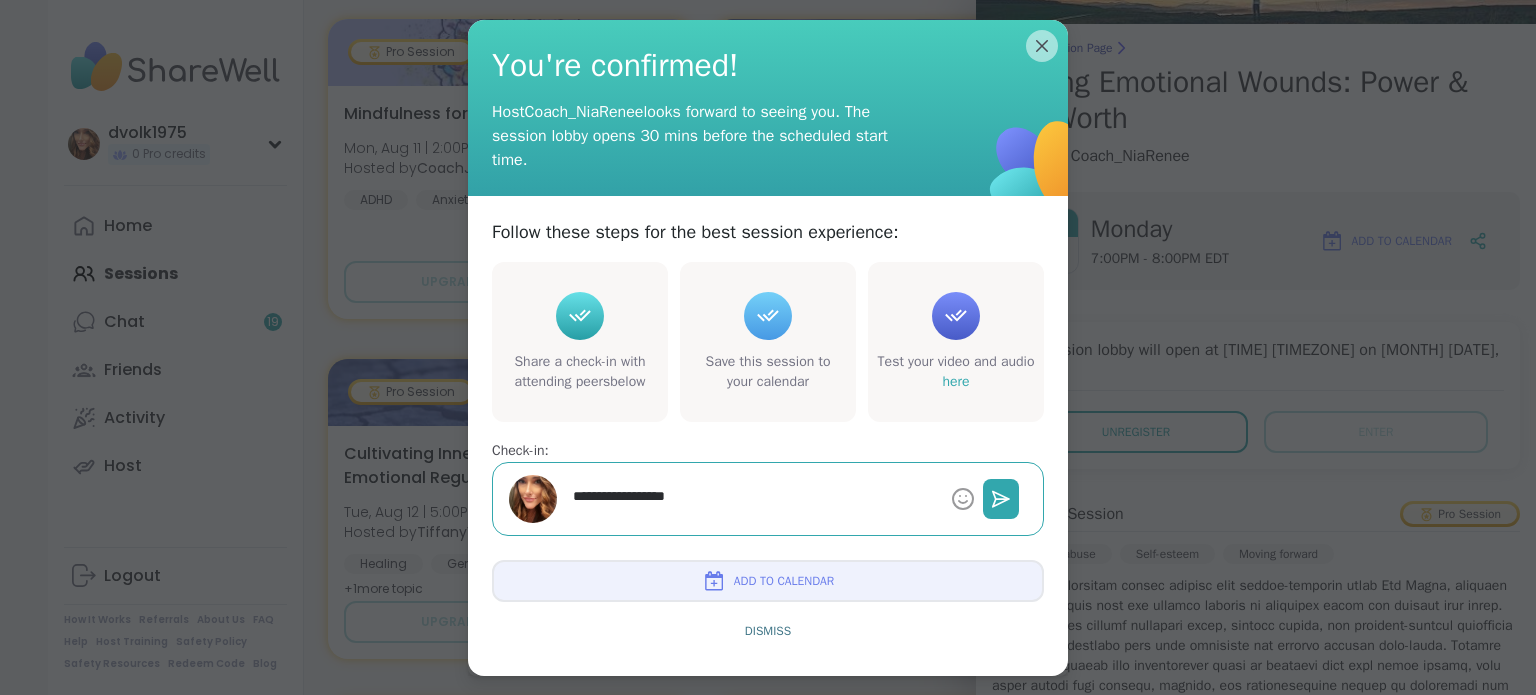 type on "*" 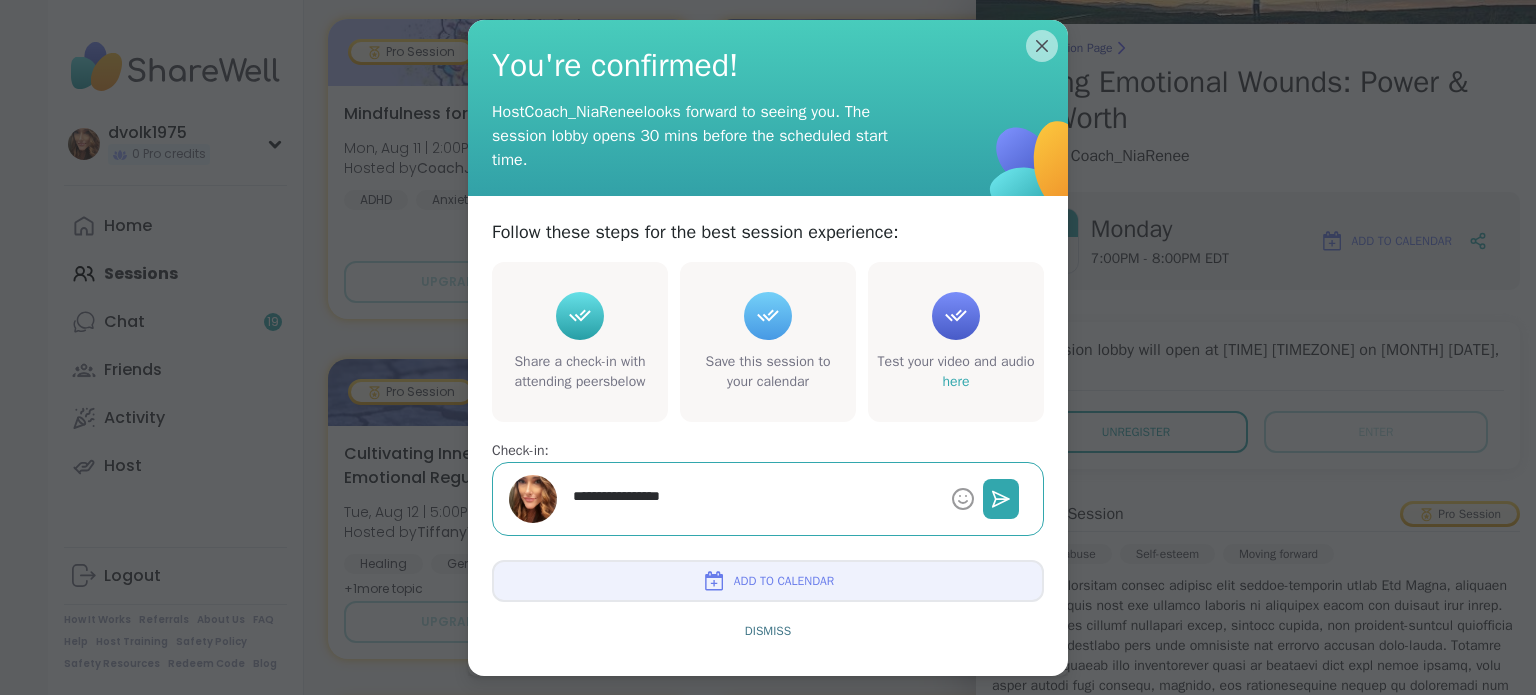 type on "*" 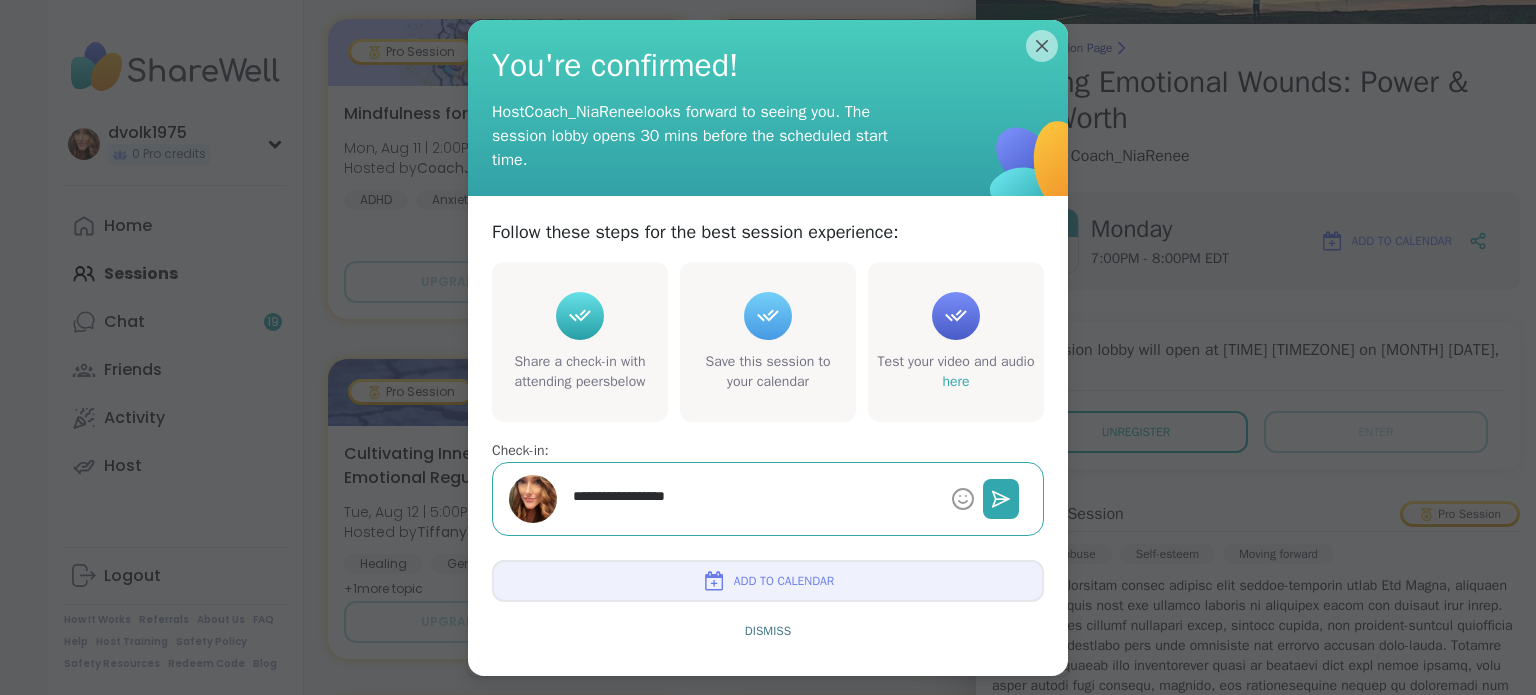 type on "*" 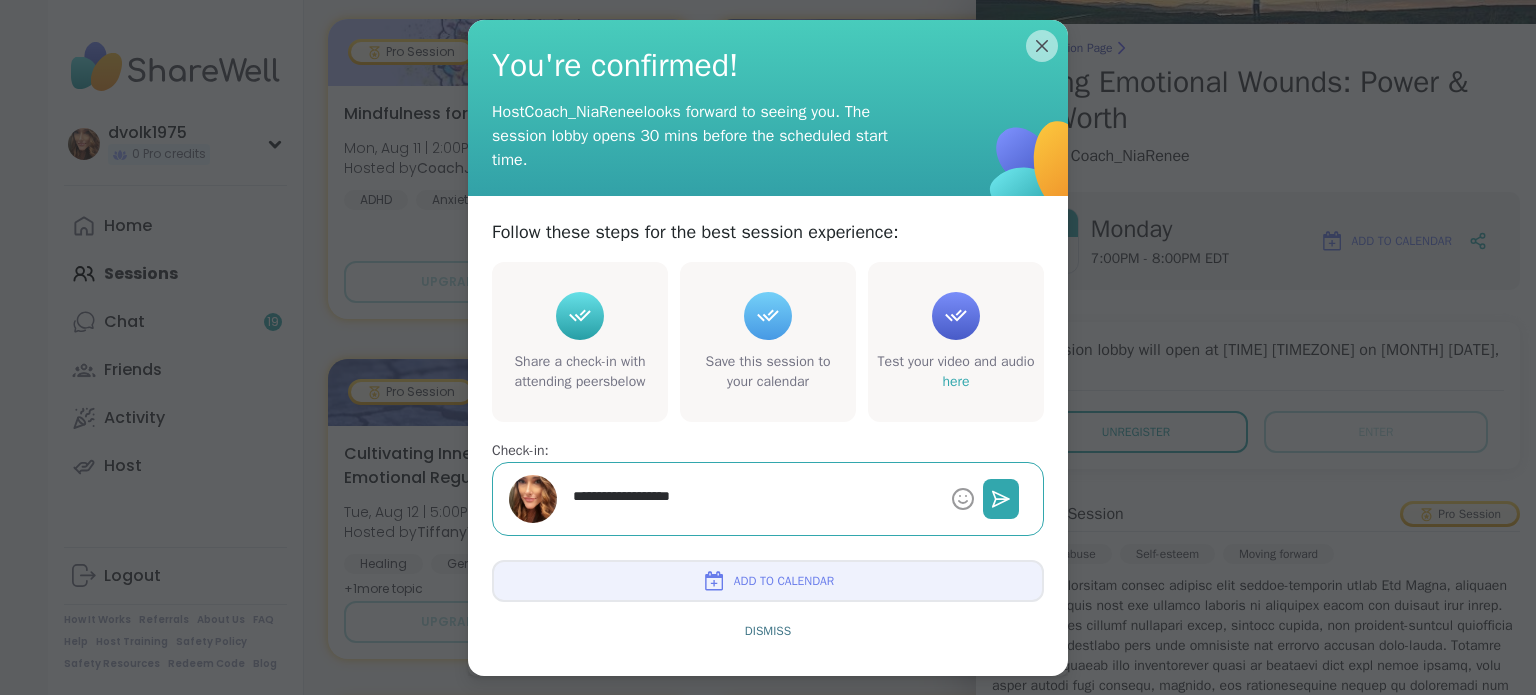 type on "*" 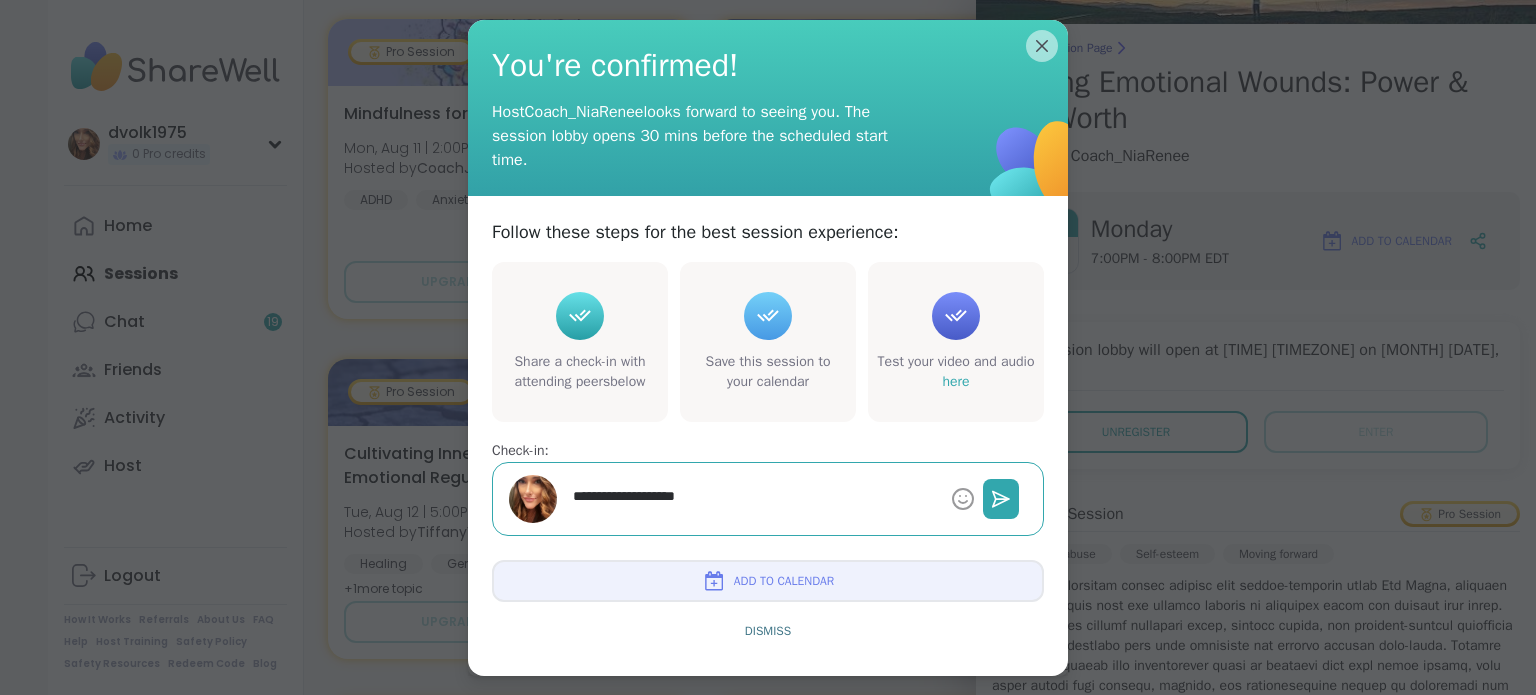 type on "*" 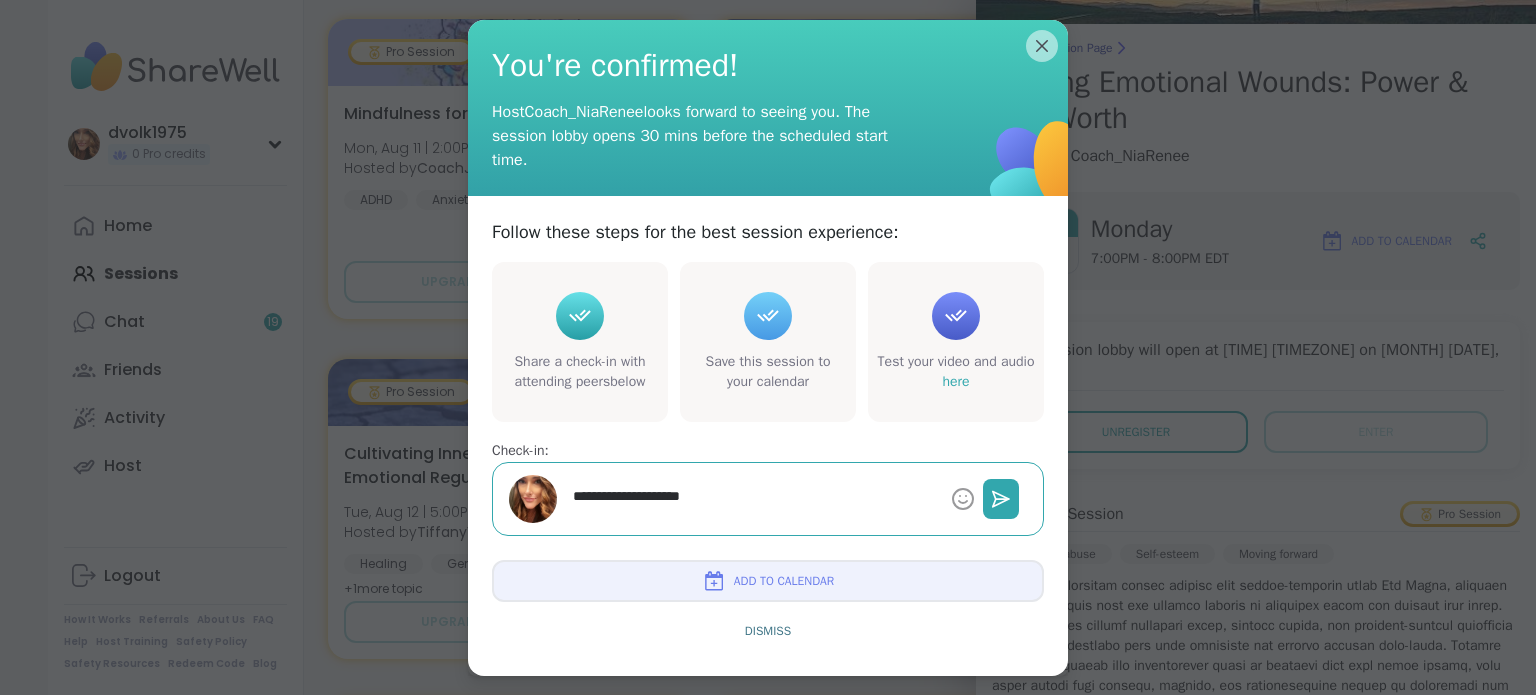 type on "*" 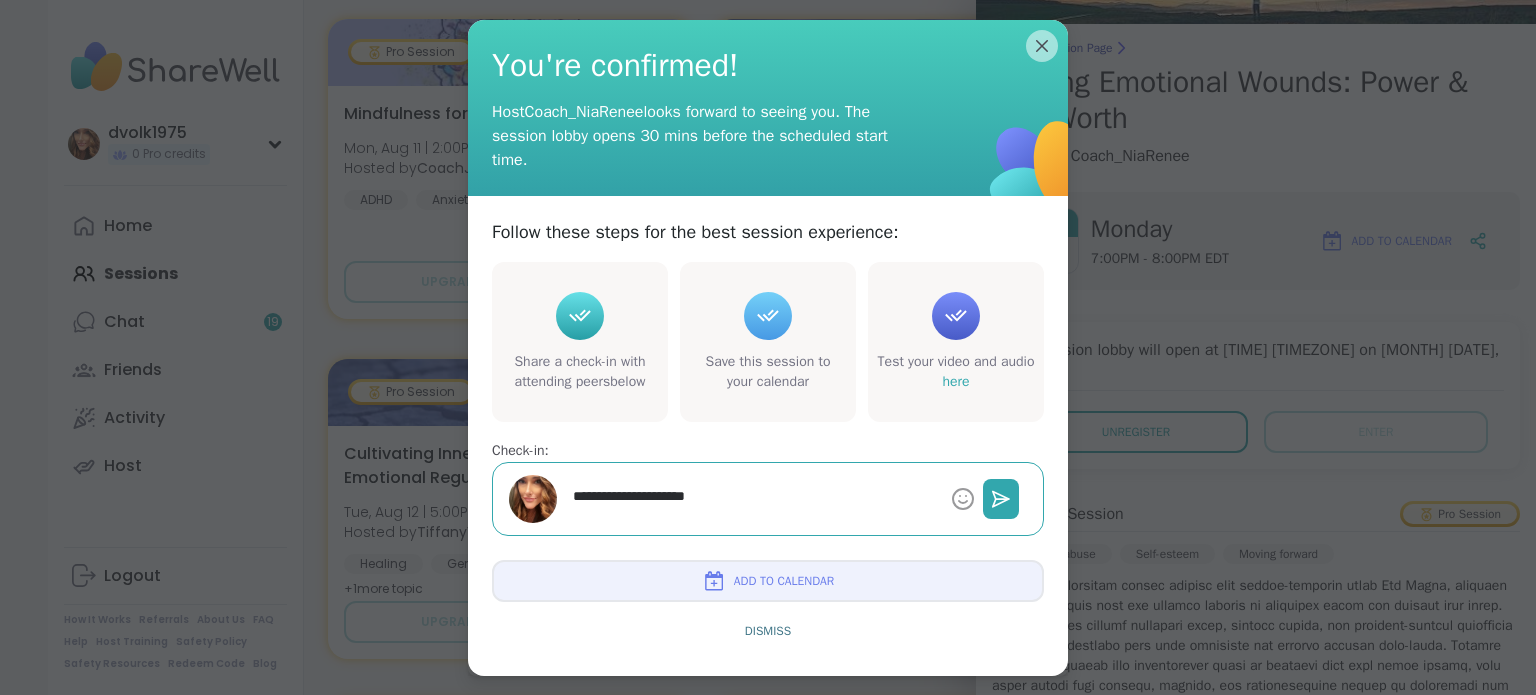 type on "*" 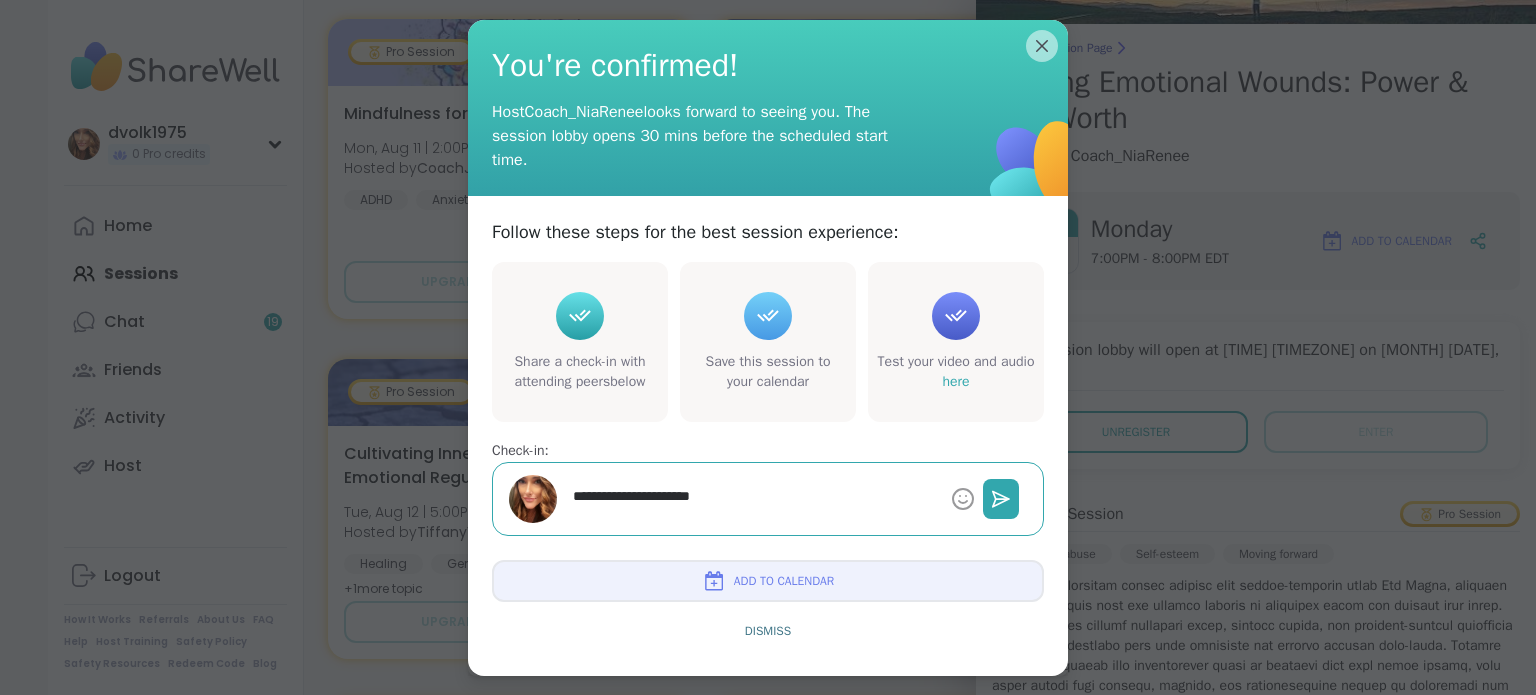 type on "*" 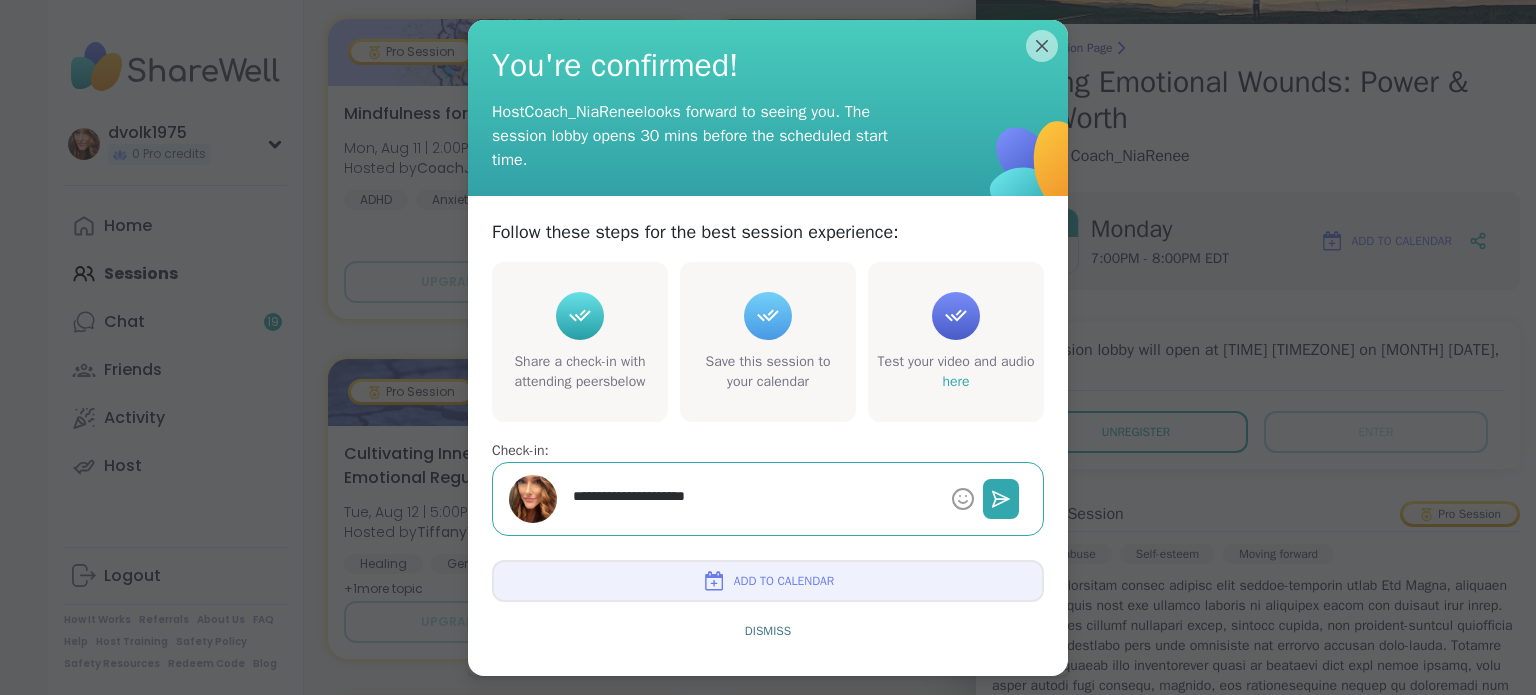 type on "*" 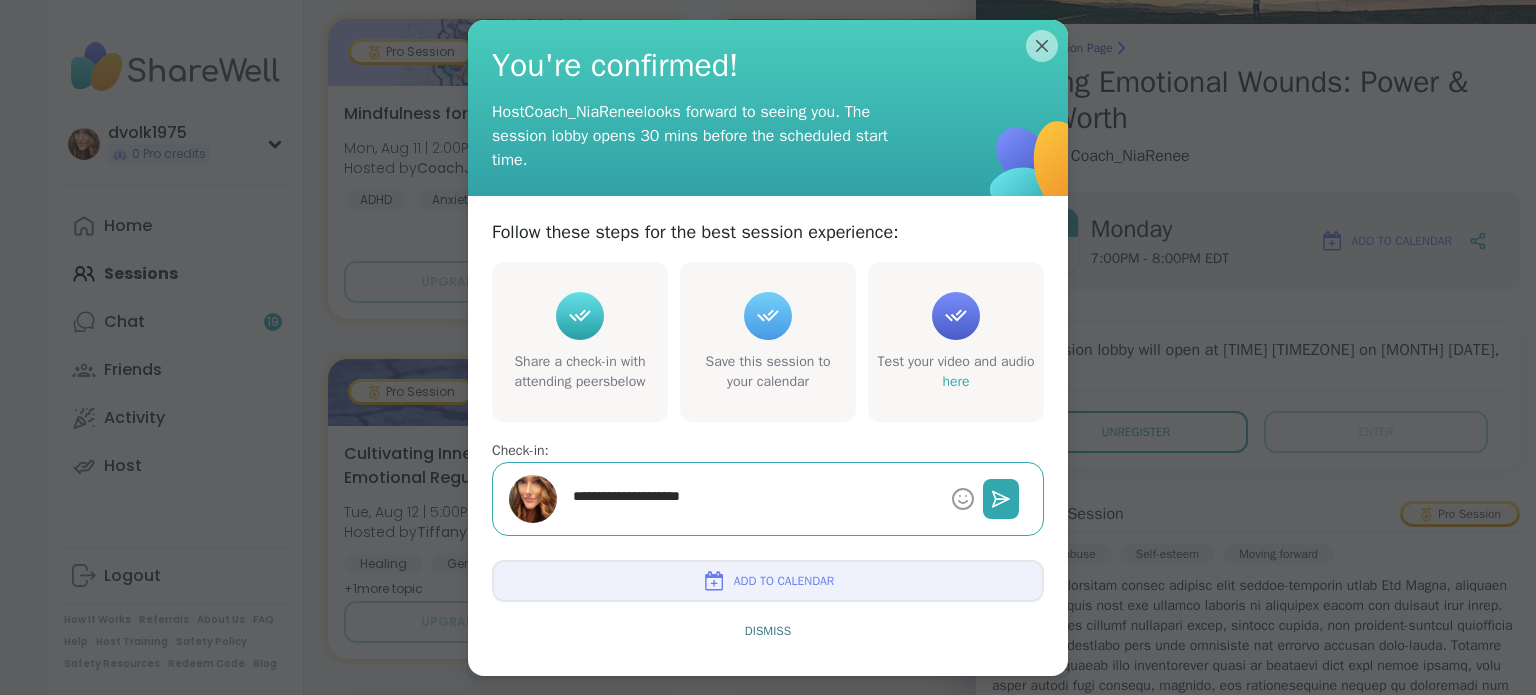 type on "*" 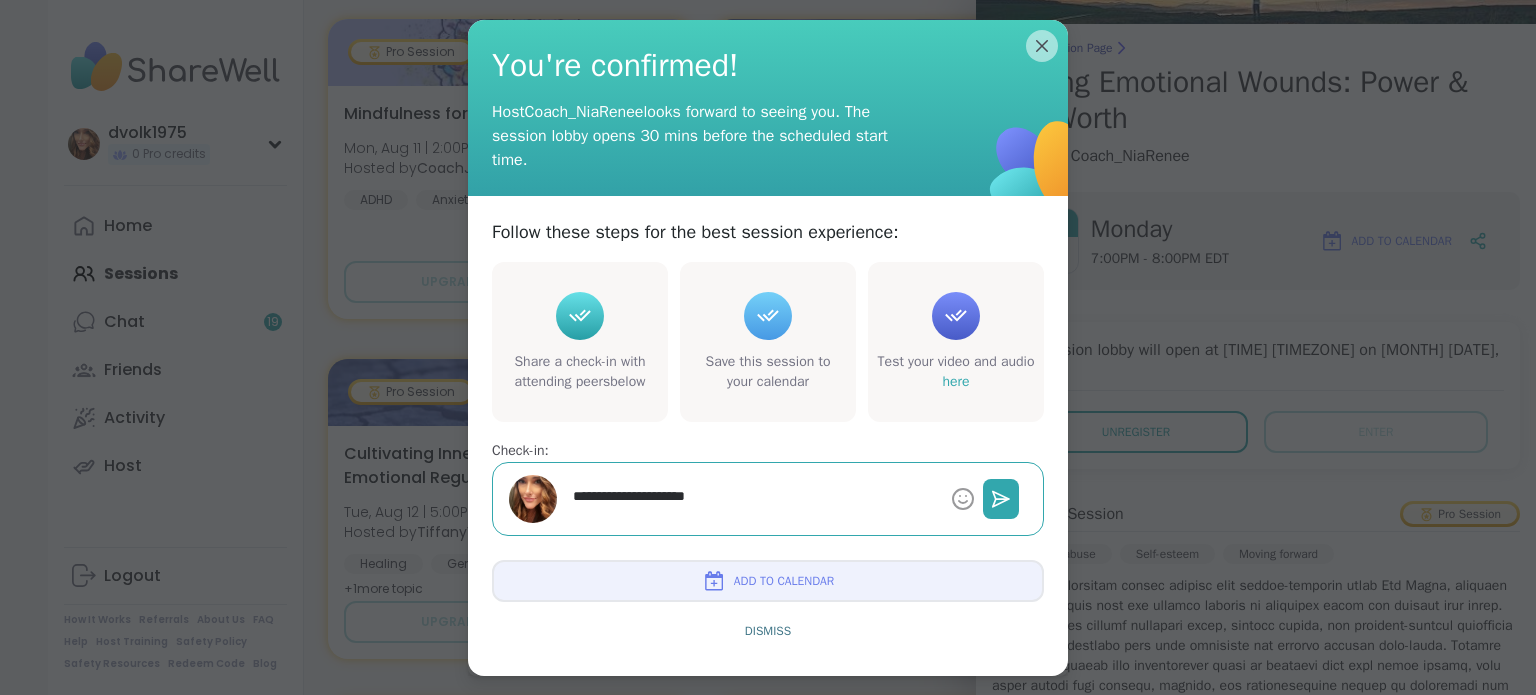 type on "*" 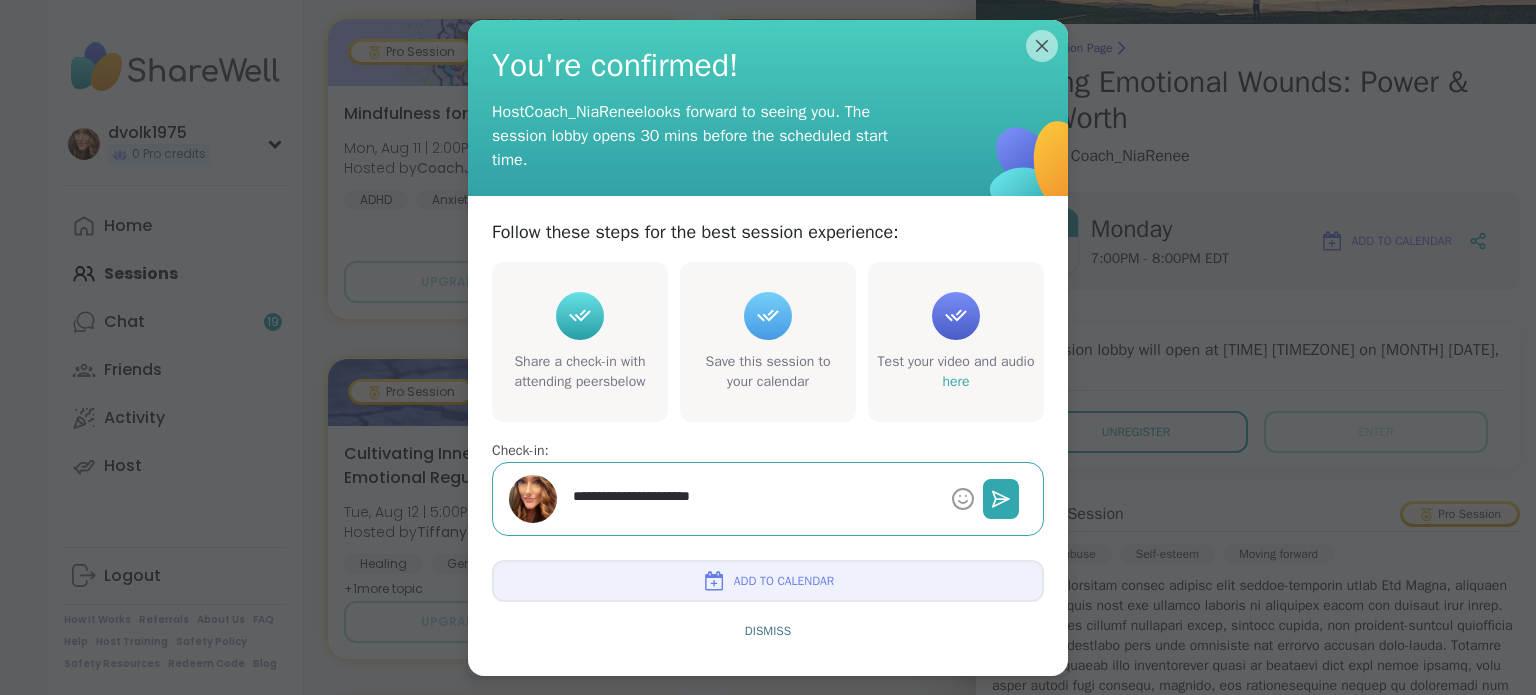 type on "*" 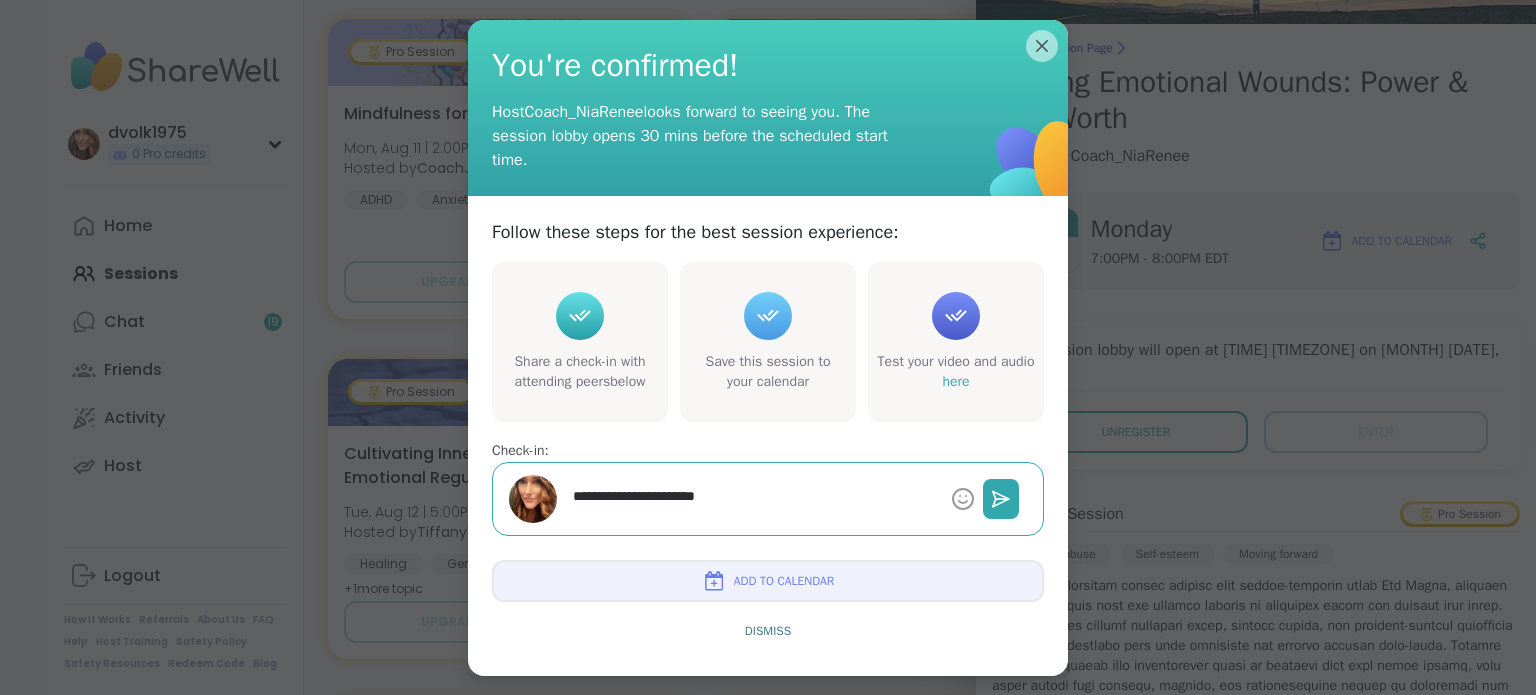type on "*" 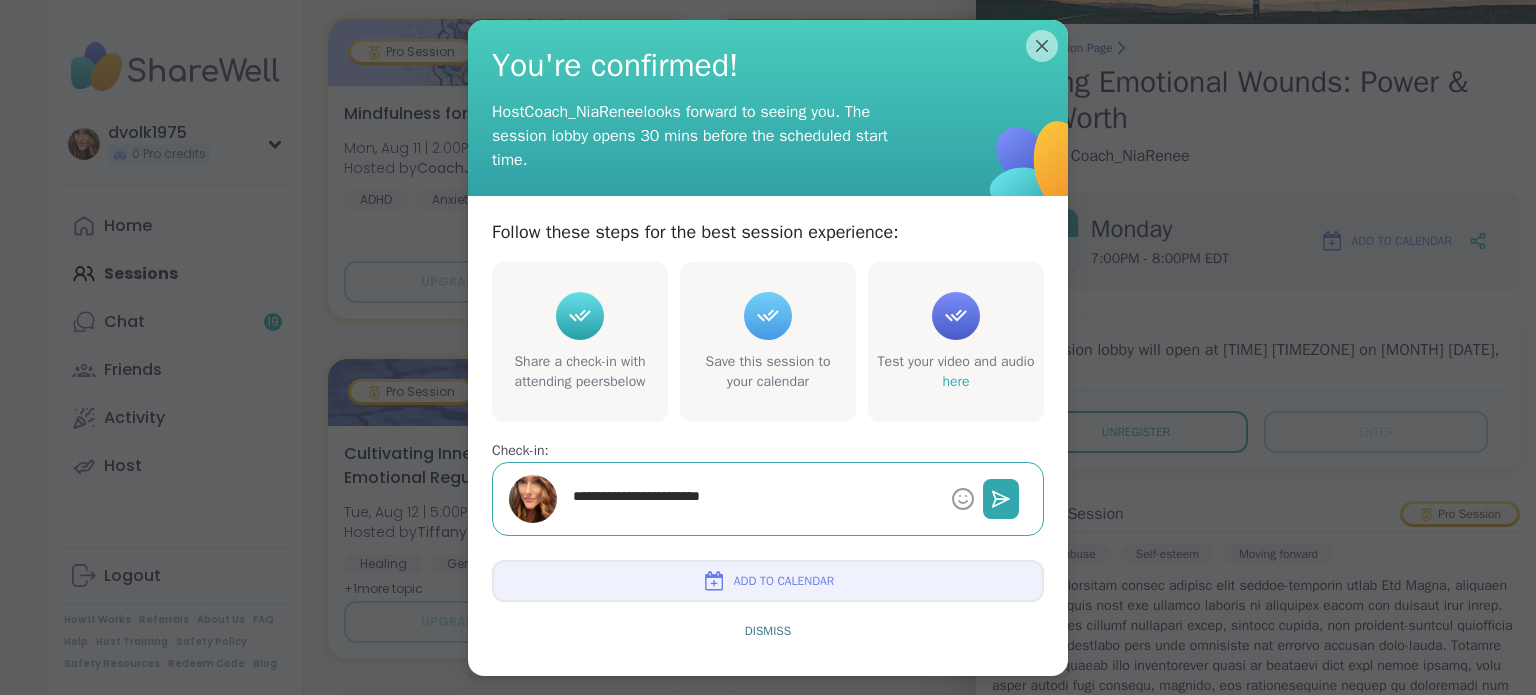 type 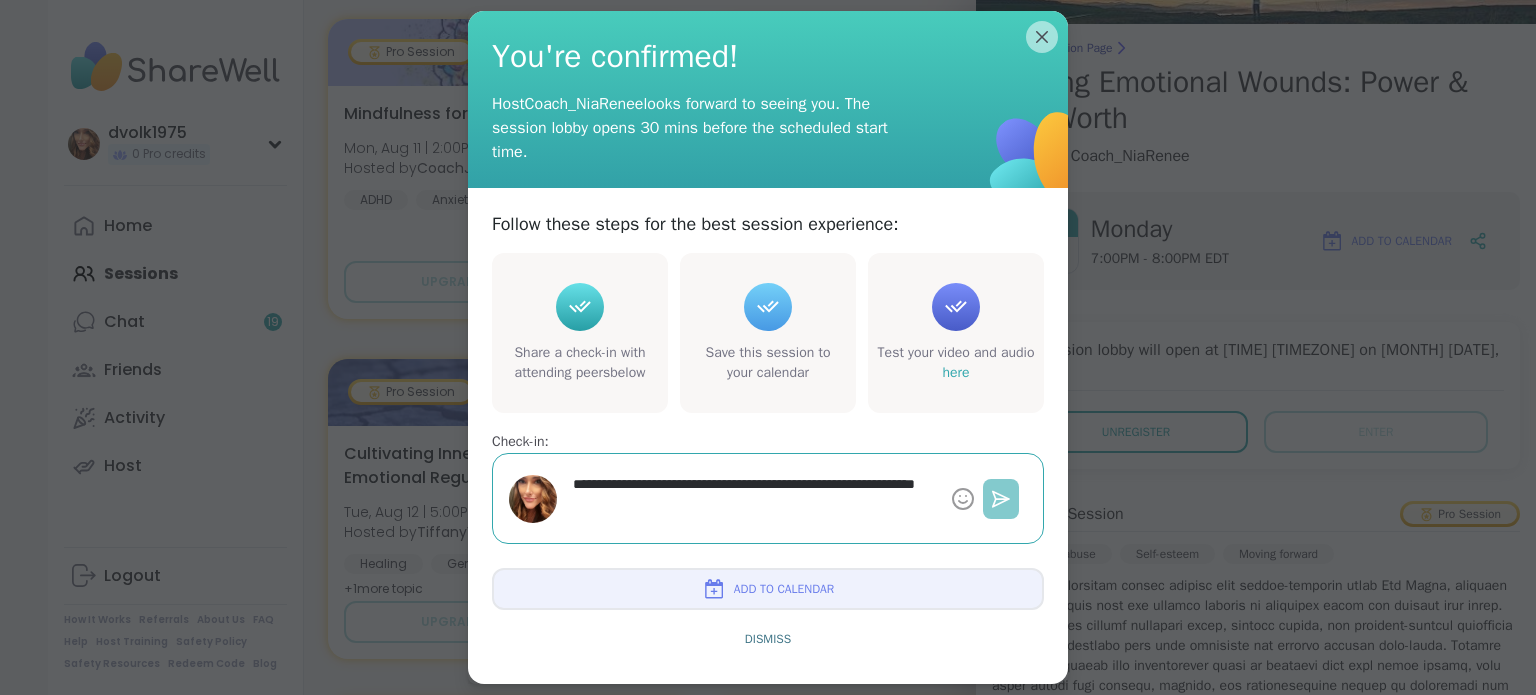 click at bounding box center [1001, 499] 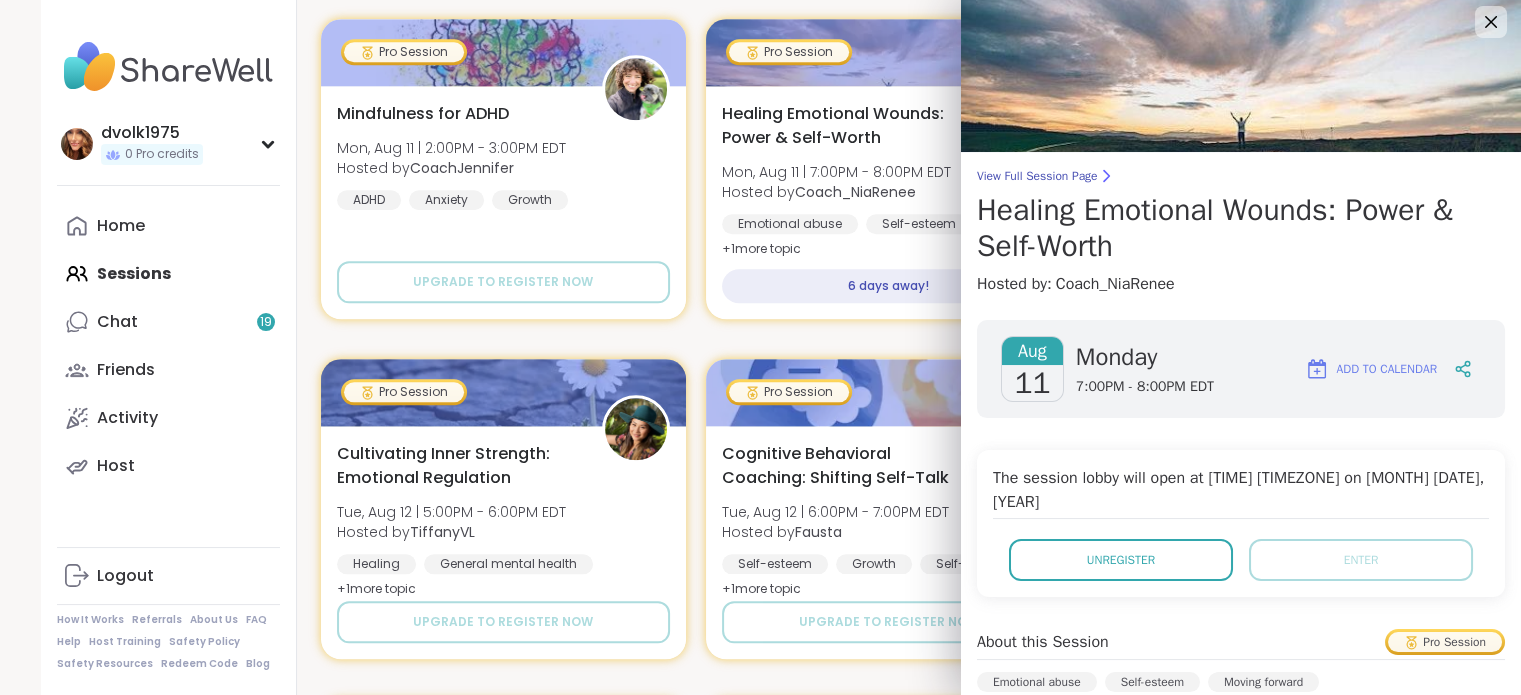 scroll, scrollTop: 0, scrollLeft: 0, axis: both 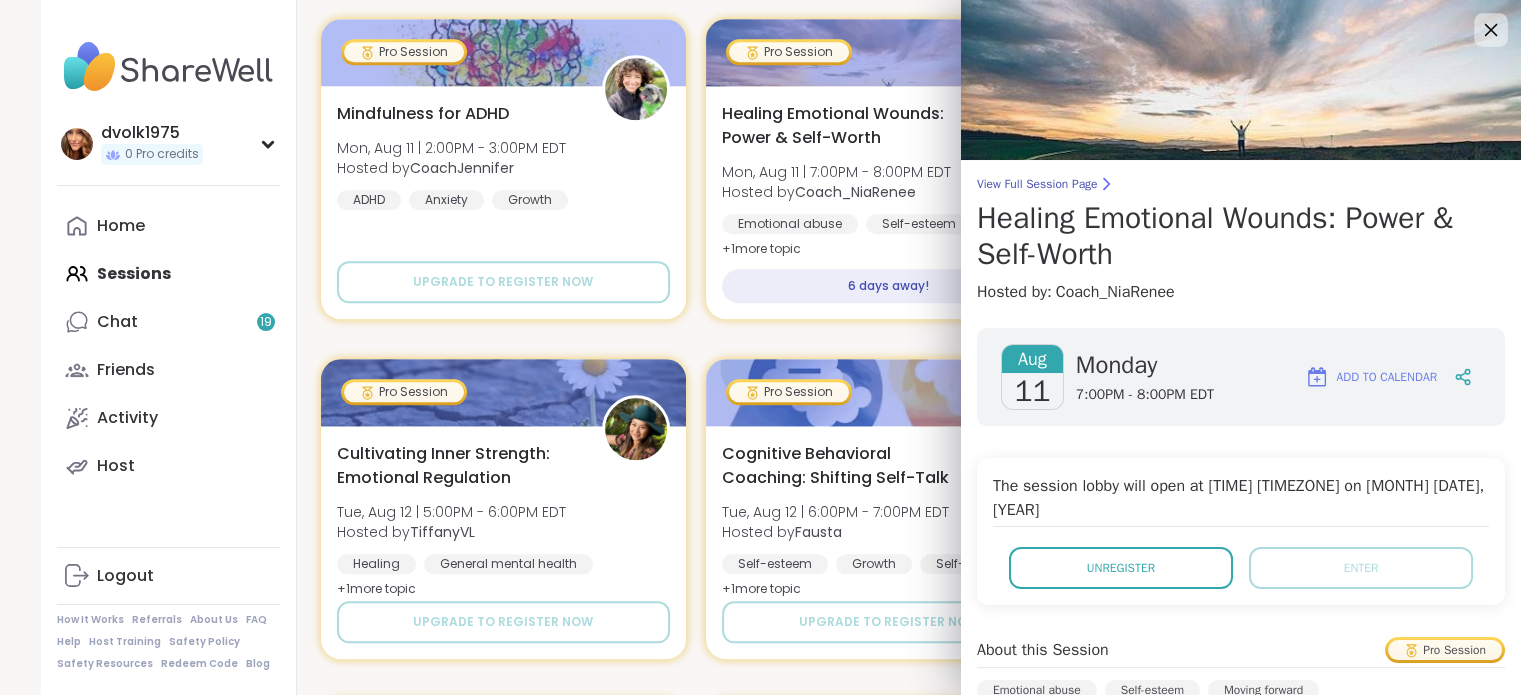 click 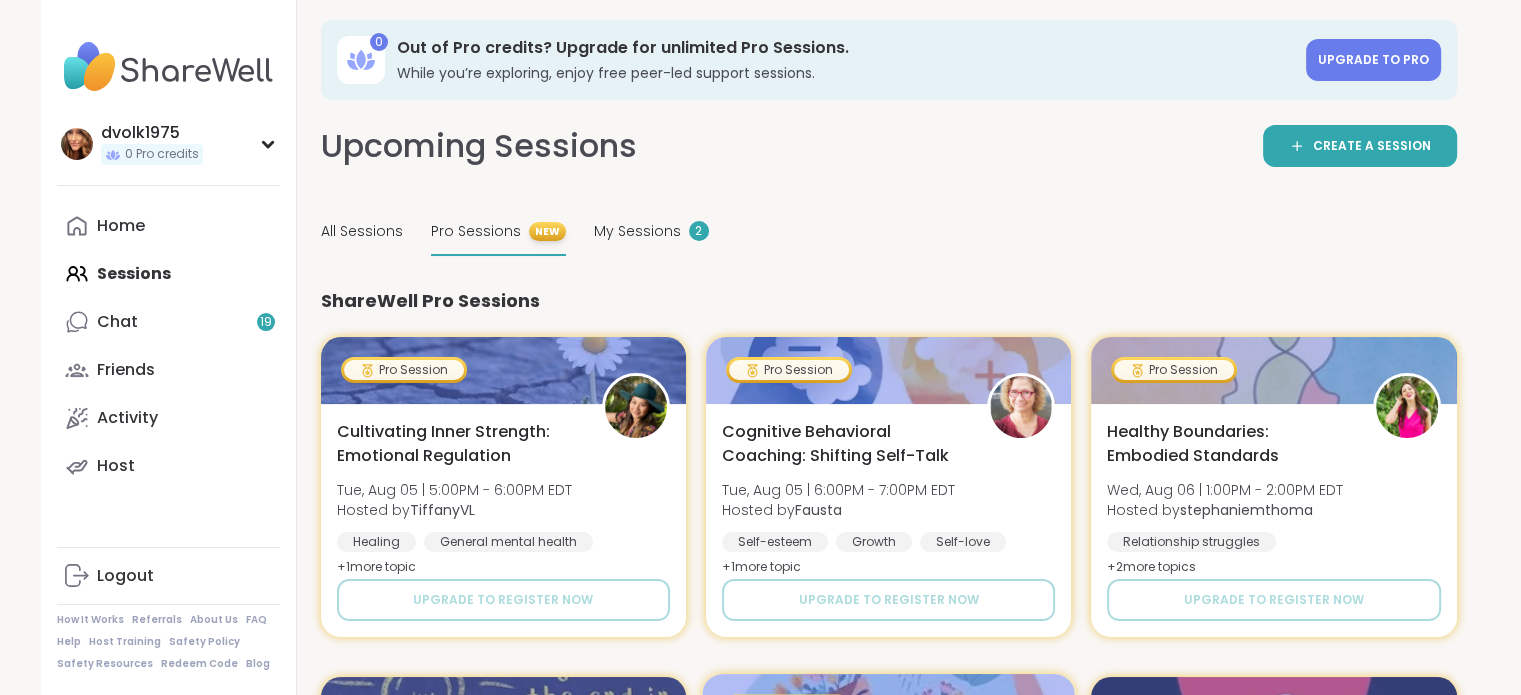 scroll, scrollTop: 0, scrollLeft: 0, axis: both 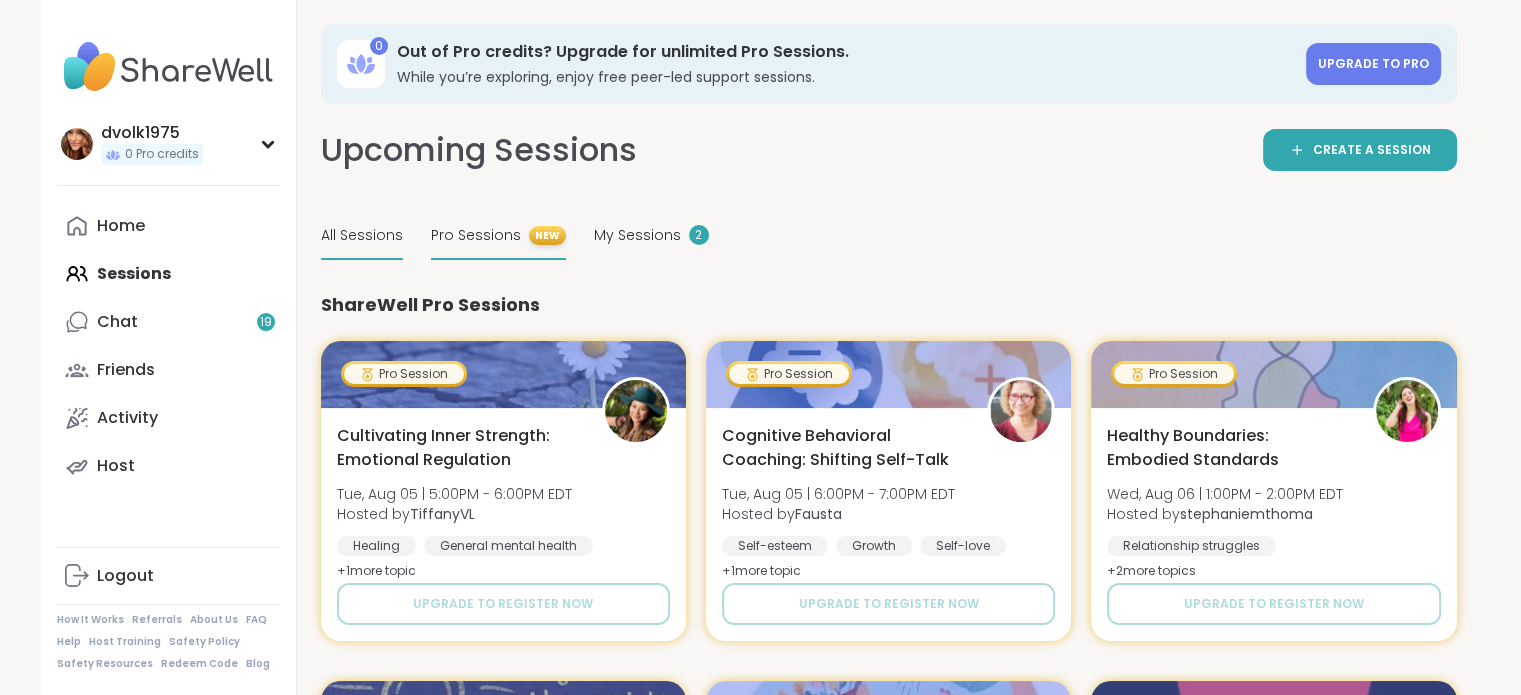 click on "All Sessions" at bounding box center (362, 235) 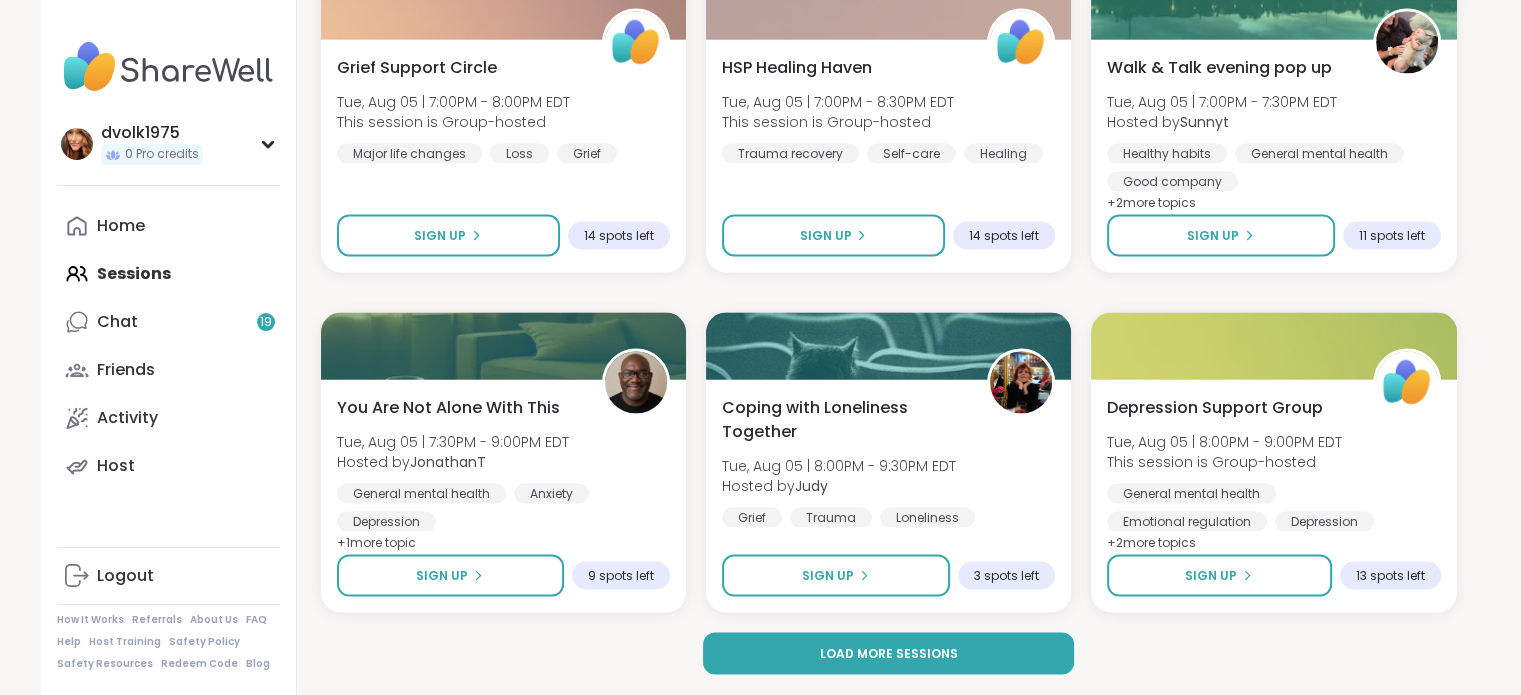 scroll, scrollTop: 3937, scrollLeft: 0, axis: vertical 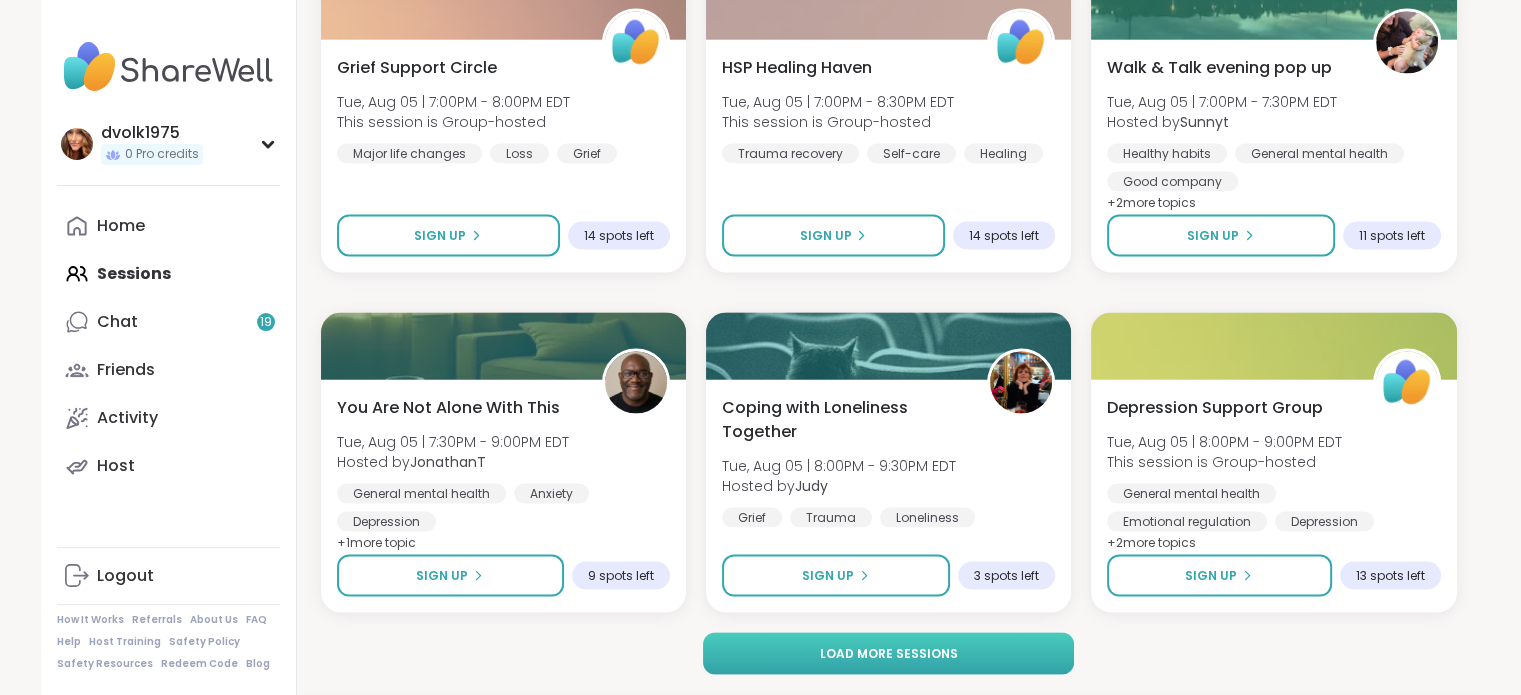 click on "Load more sessions" at bounding box center (888, 654) 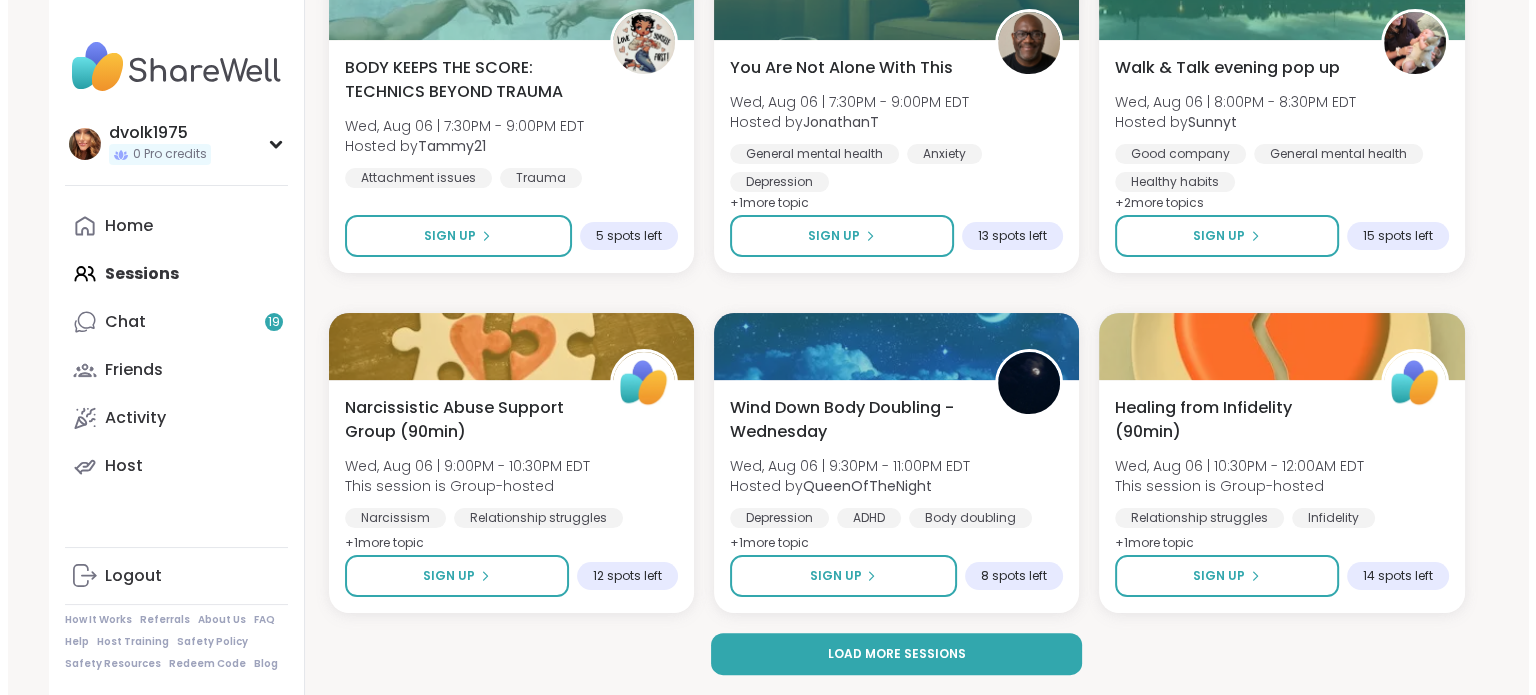 scroll, scrollTop: 7945, scrollLeft: 0, axis: vertical 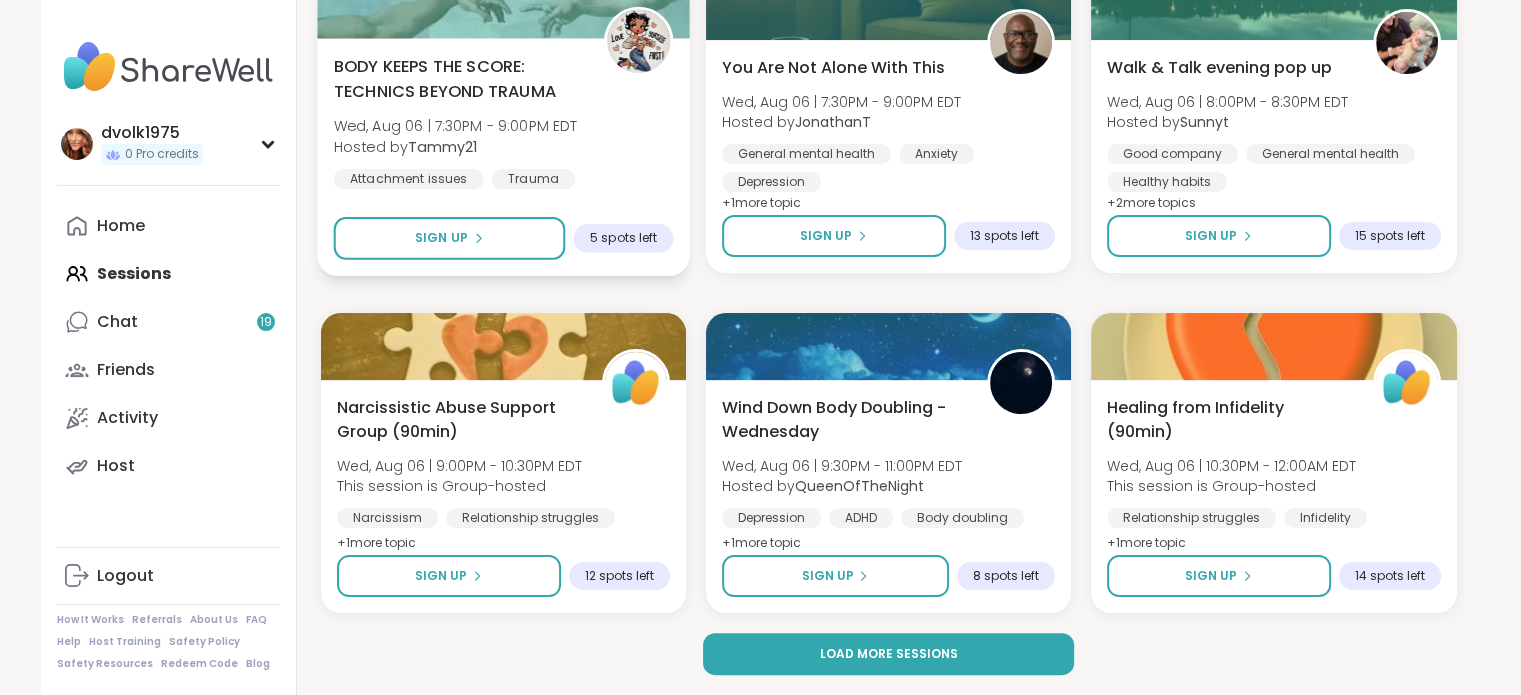 click on "BODY KEEPS THE SCORE: TECHNICS BEYOND TRAUMA" at bounding box center (457, 78) 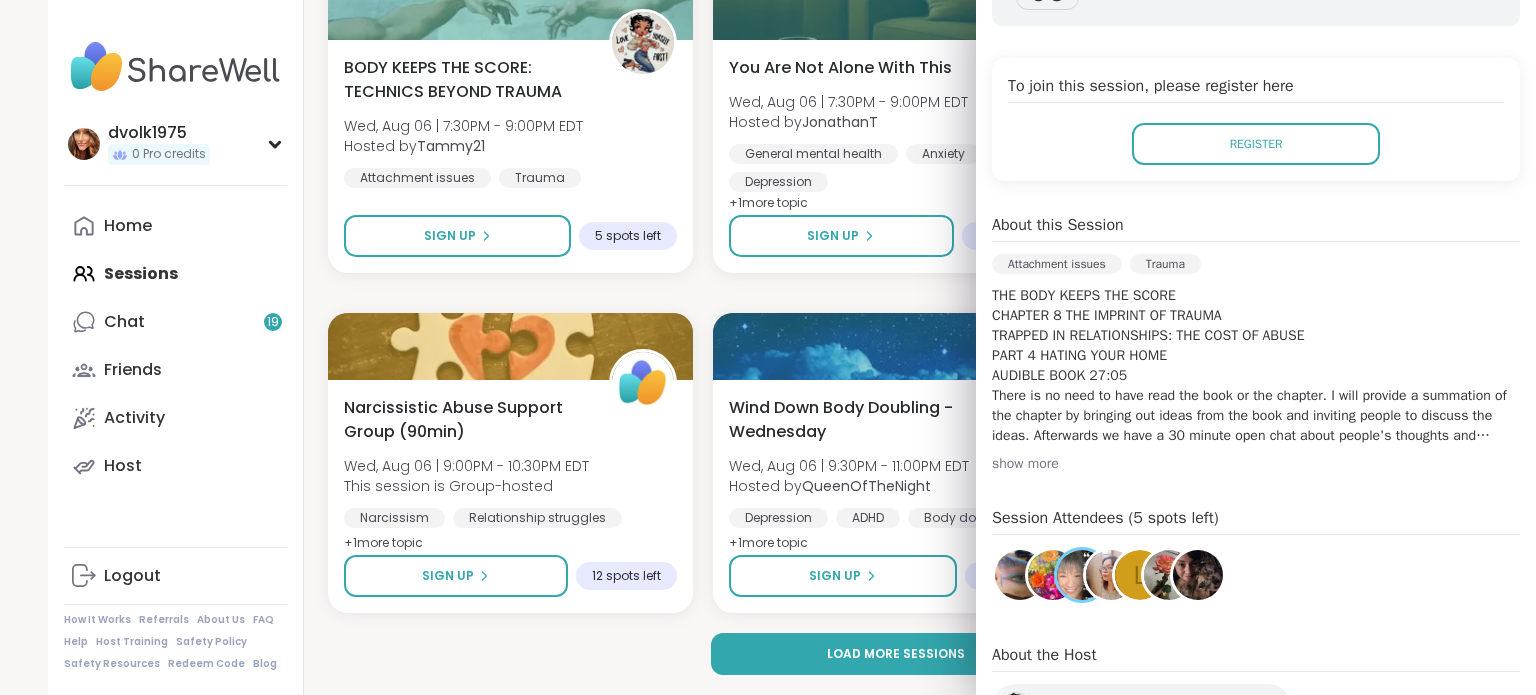 scroll, scrollTop: 500, scrollLeft: 0, axis: vertical 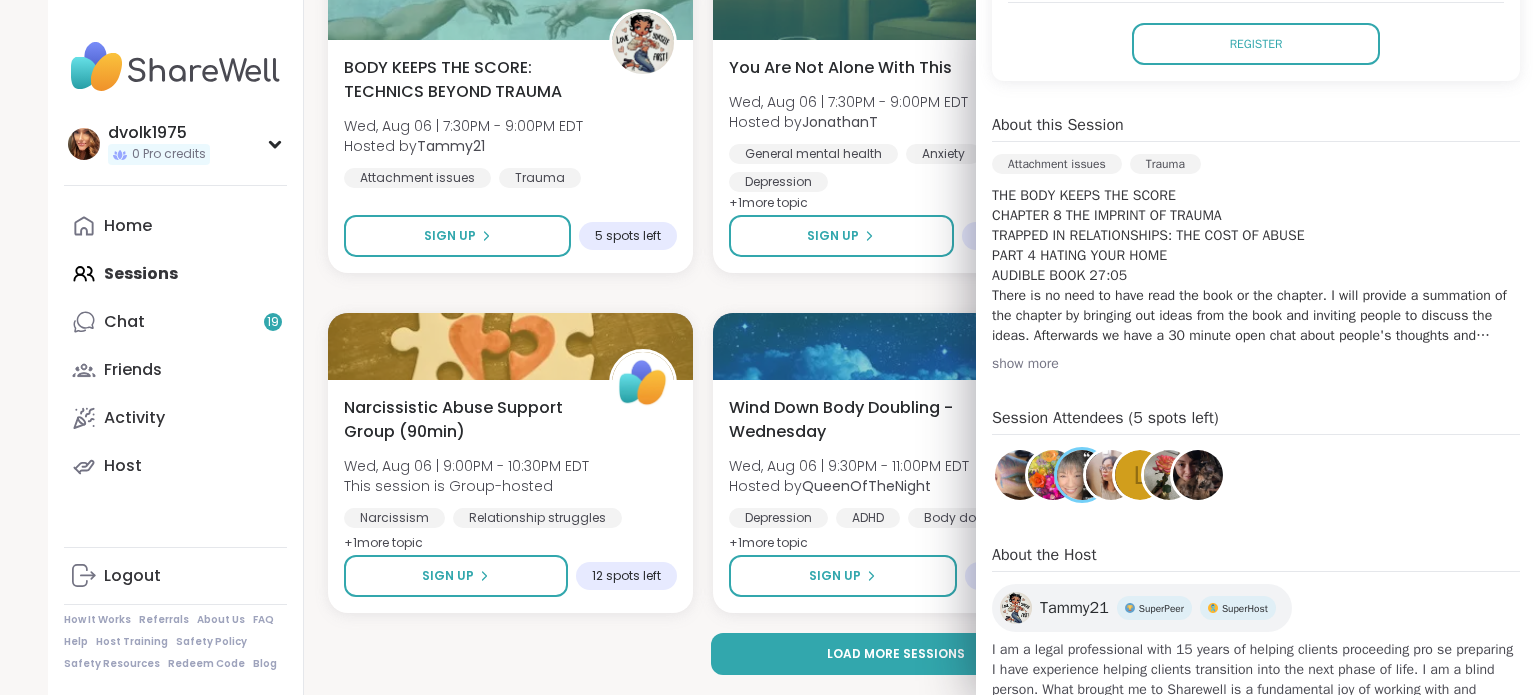 click on "show more" at bounding box center [1256, 364] 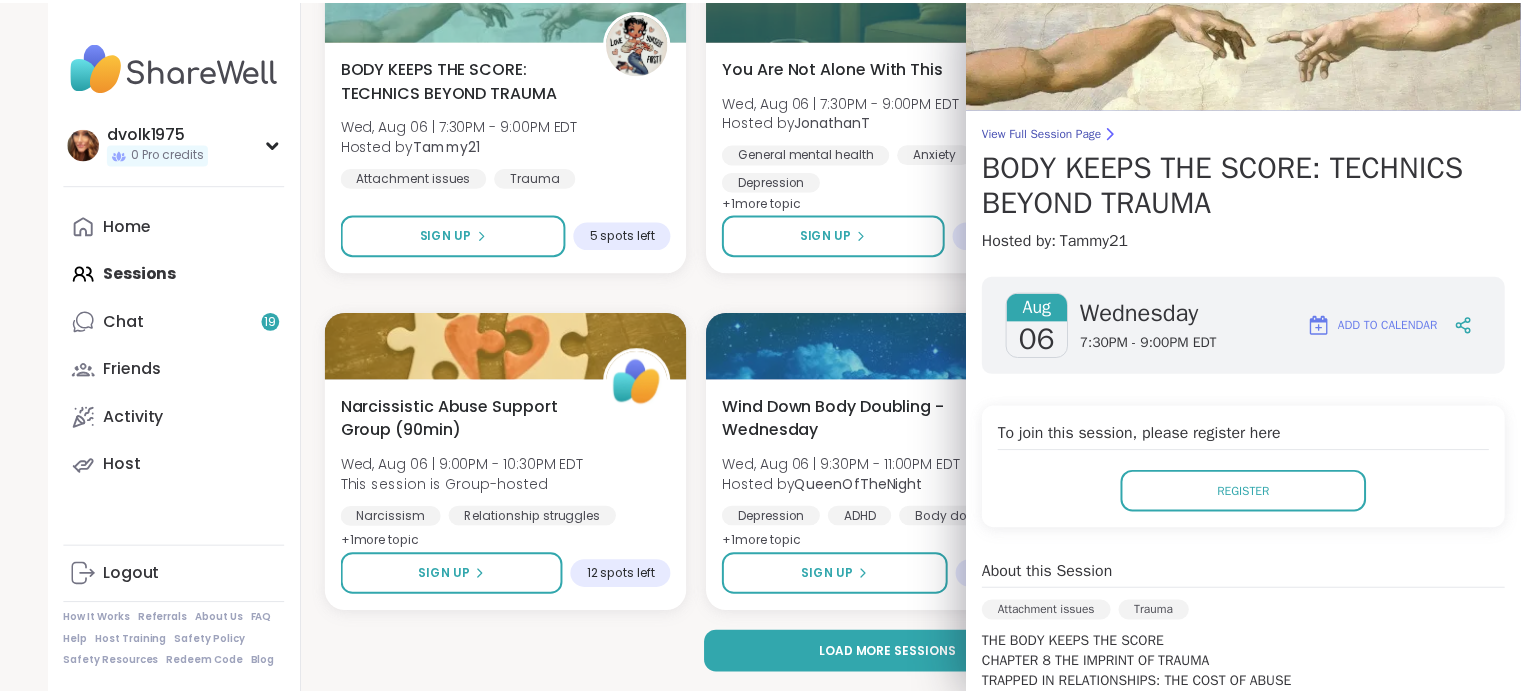 scroll, scrollTop: 0, scrollLeft: 0, axis: both 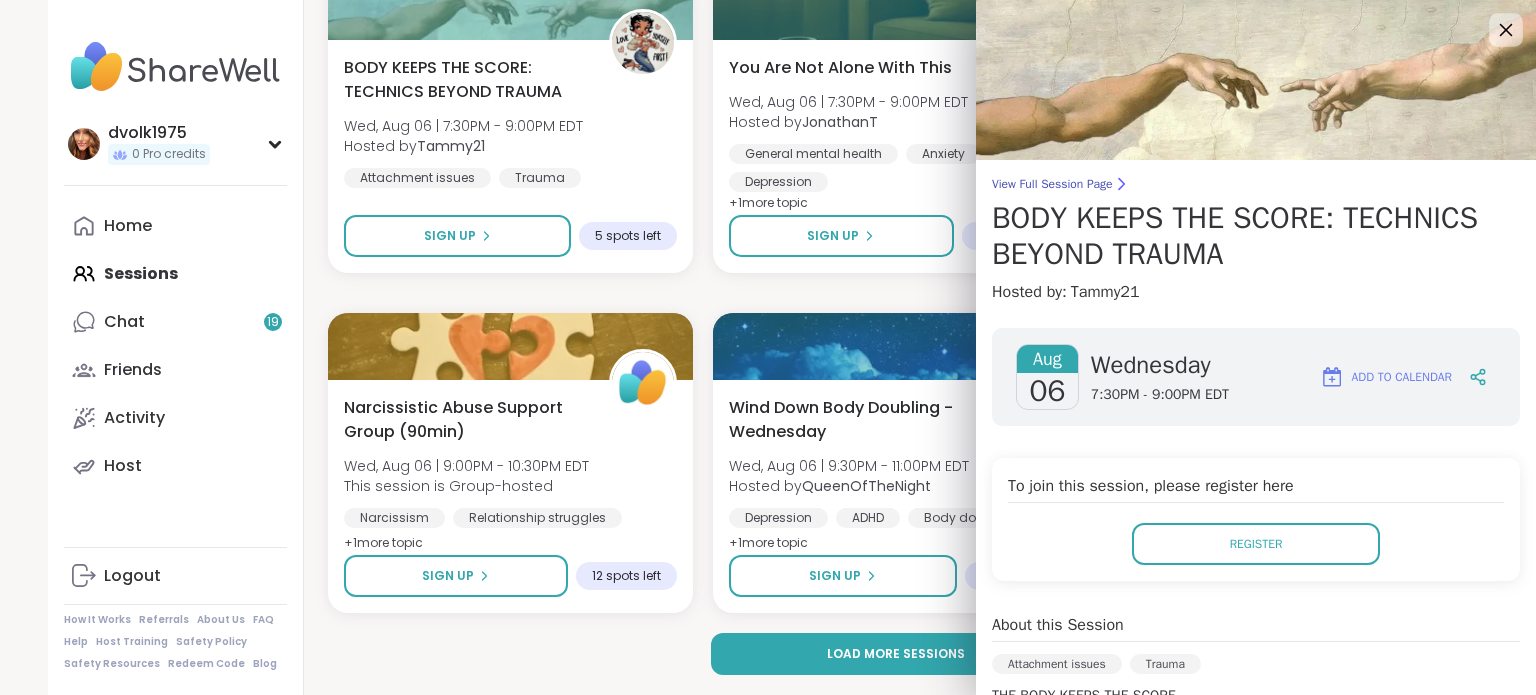 click 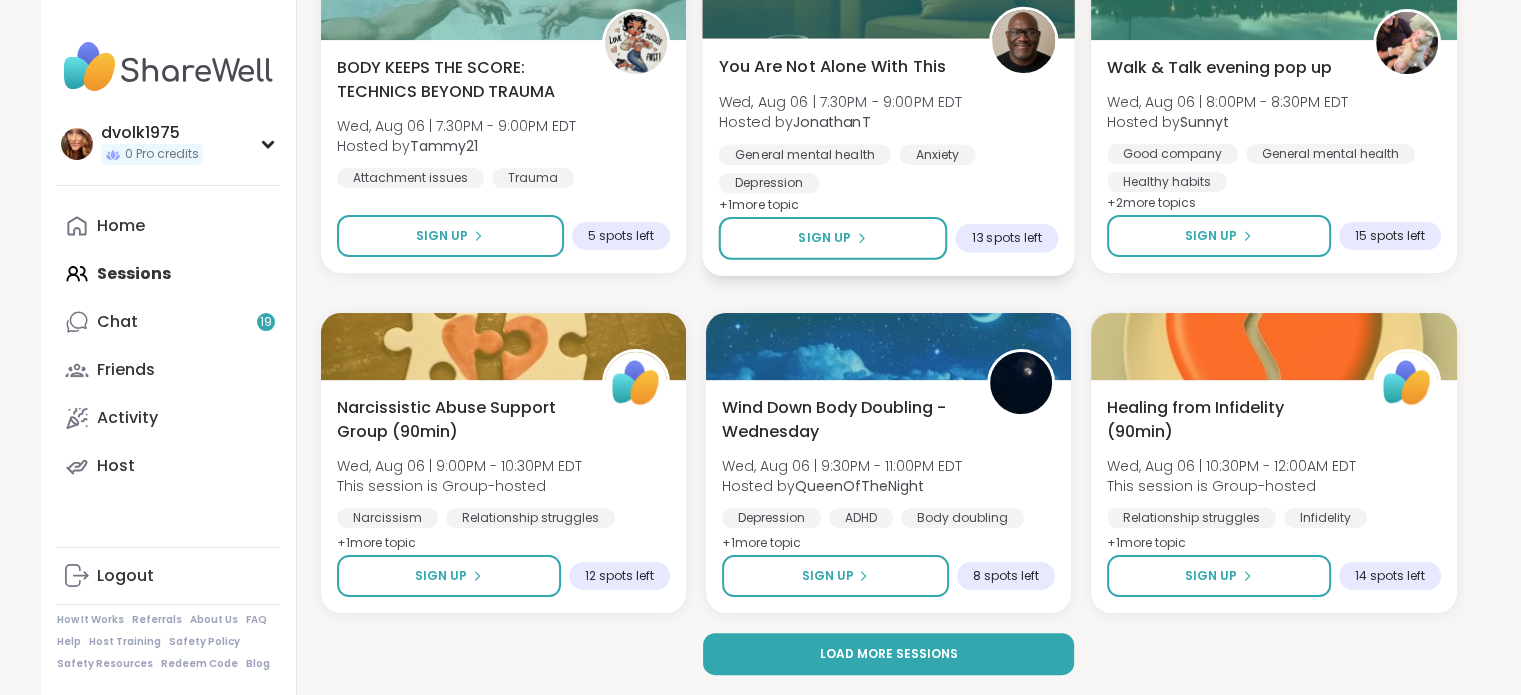 scroll, scrollTop: 8077, scrollLeft: 0, axis: vertical 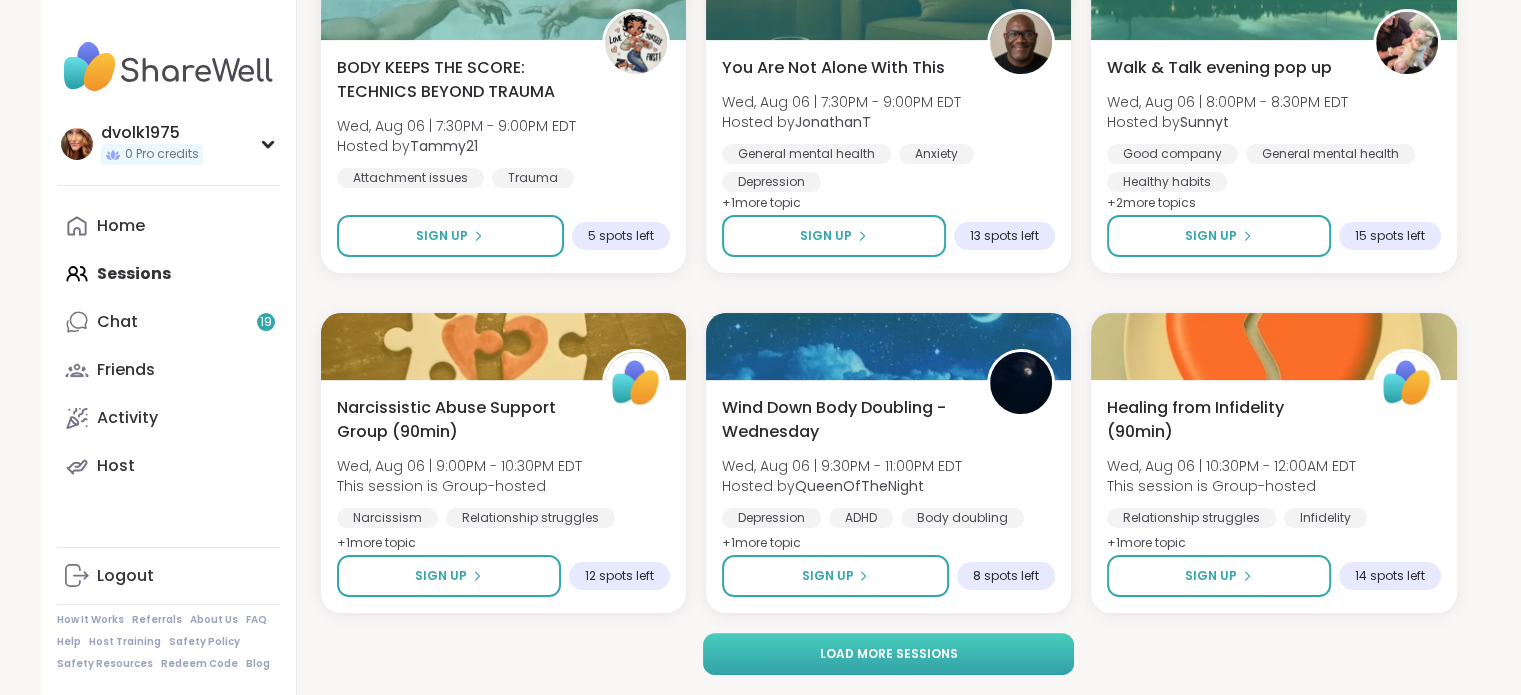 click on "Load more sessions" at bounding box center [888, 654] 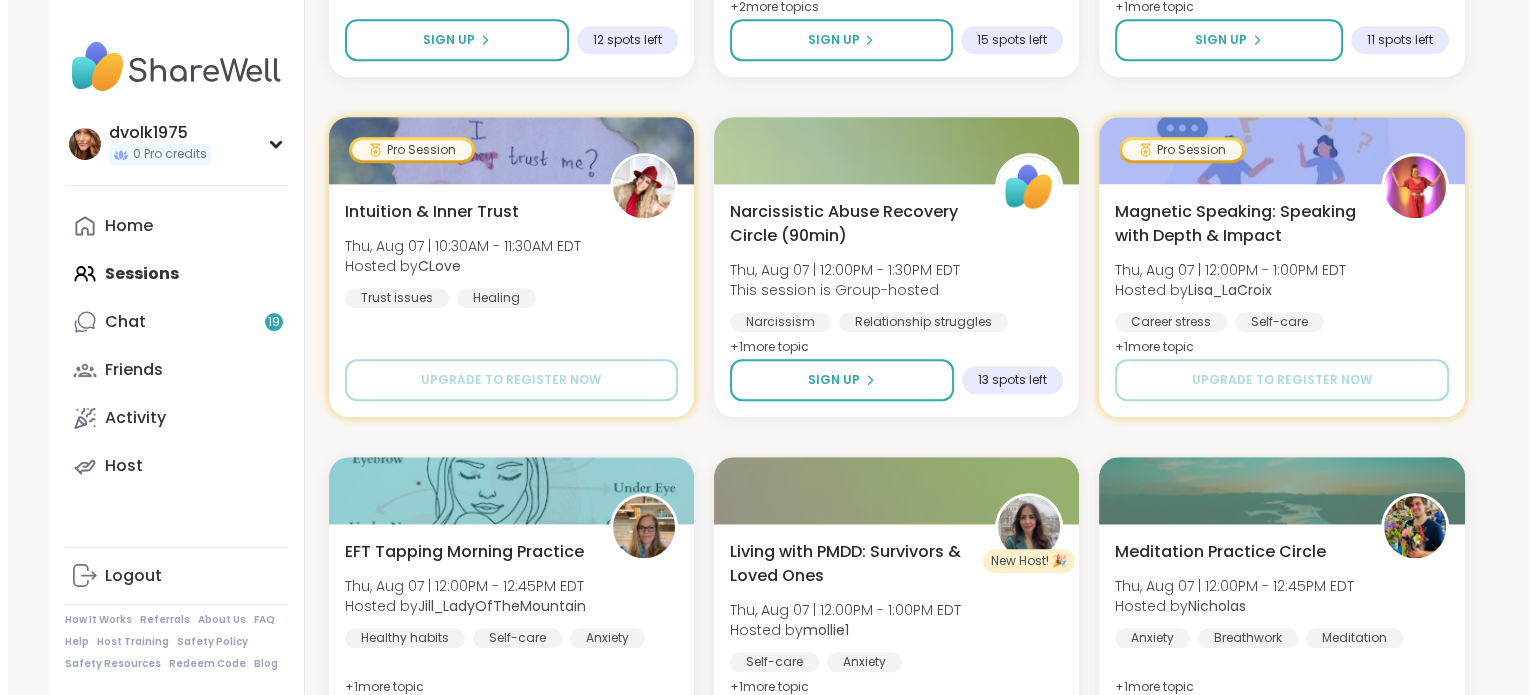 scroll, scrollTop: 9577, scrollLeft: 0, axis: vertical 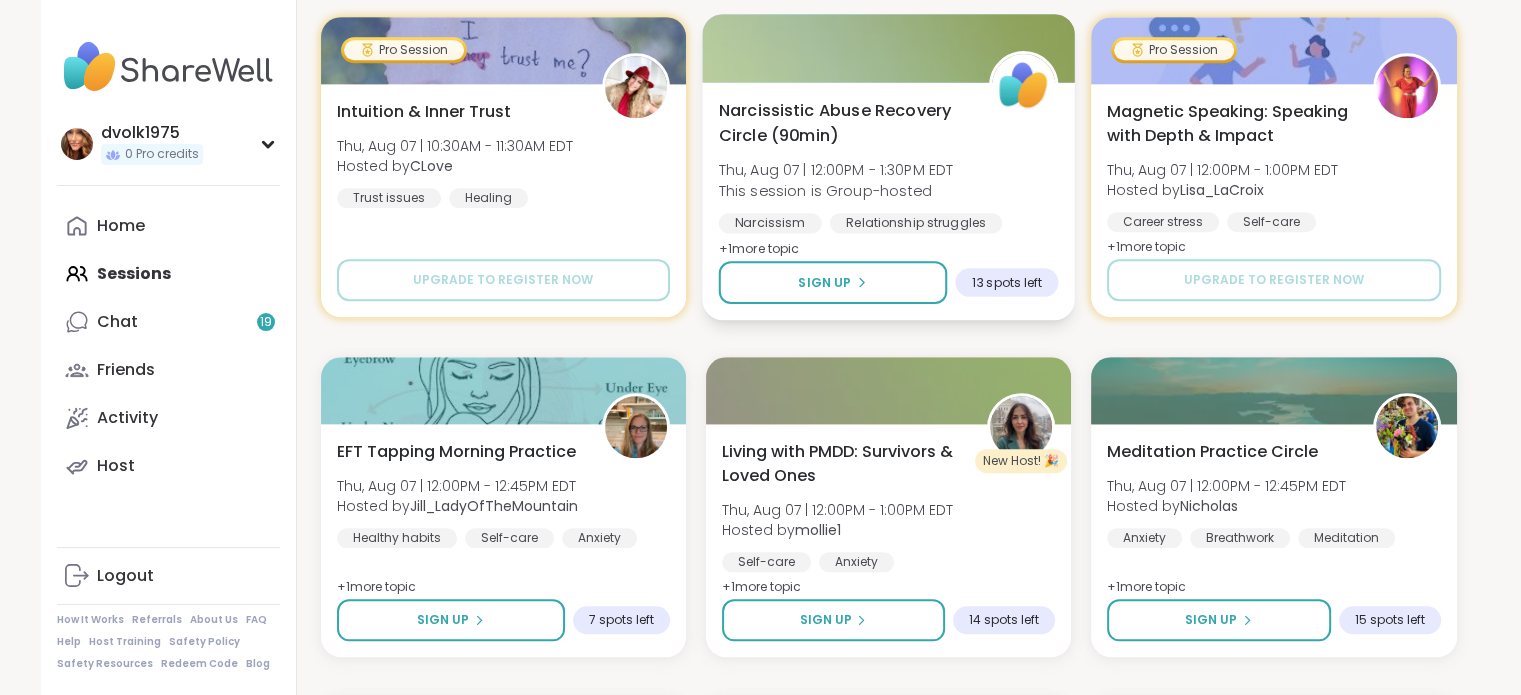click on "Narcissistic Abuse Recovery Circle (90min)" at bounding box center [842, 122] 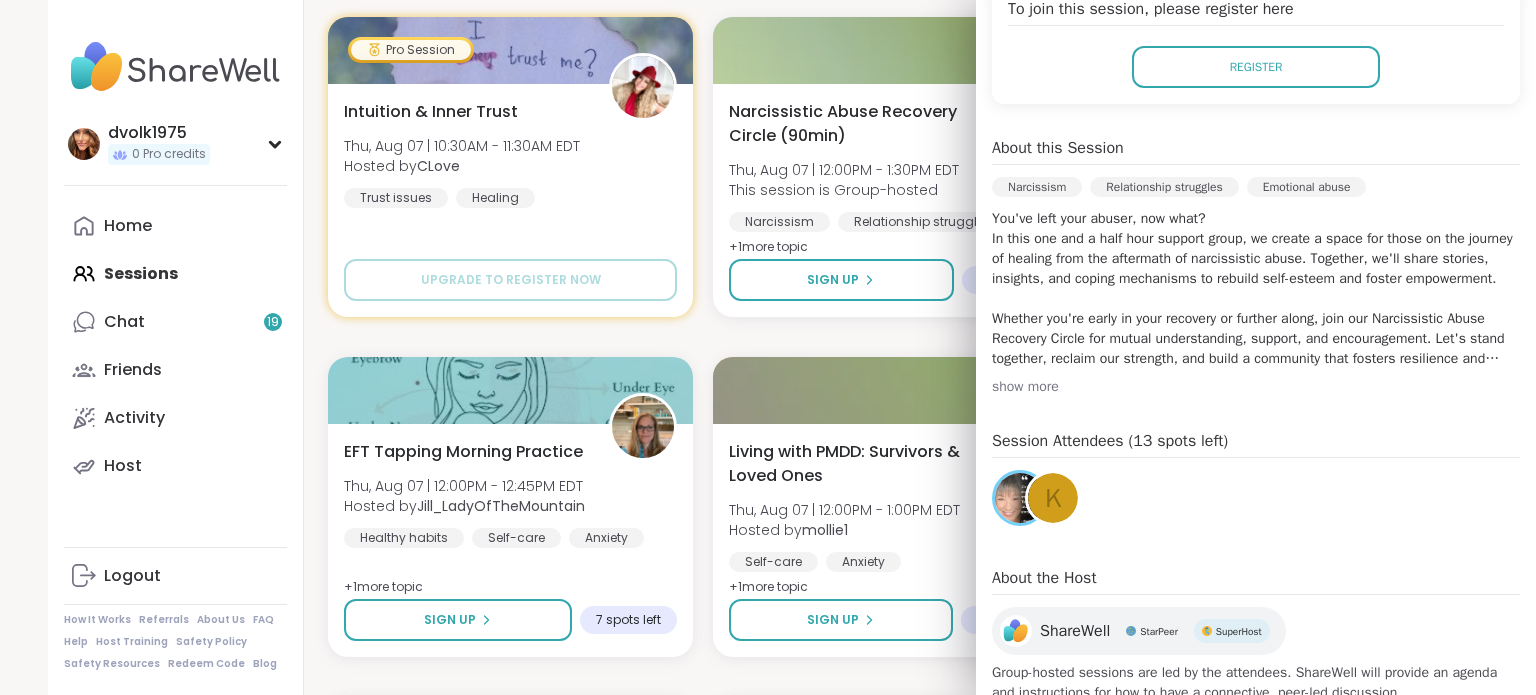 scroll, scrollTop: 500, scrollLeft: 0, axis: vertical 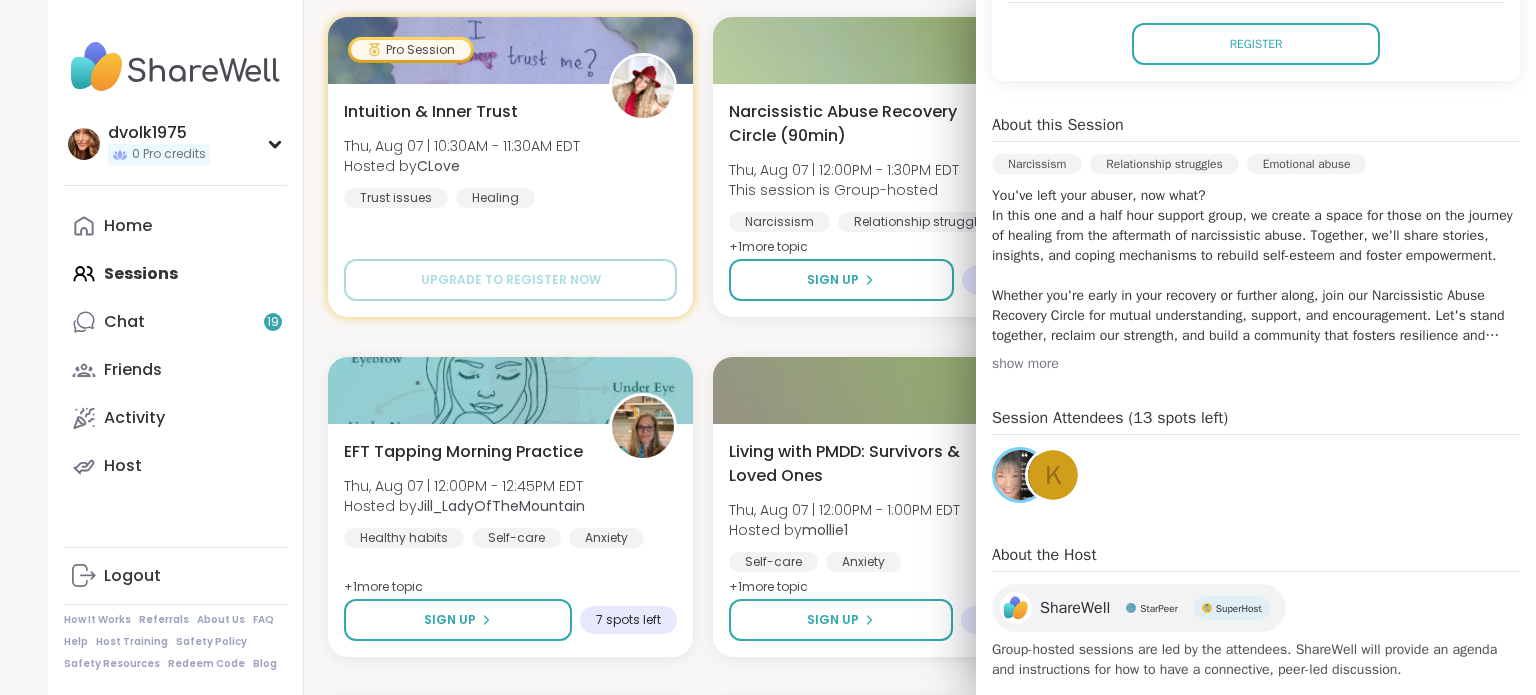 click on "show more" at bounding box center [1256, 364] 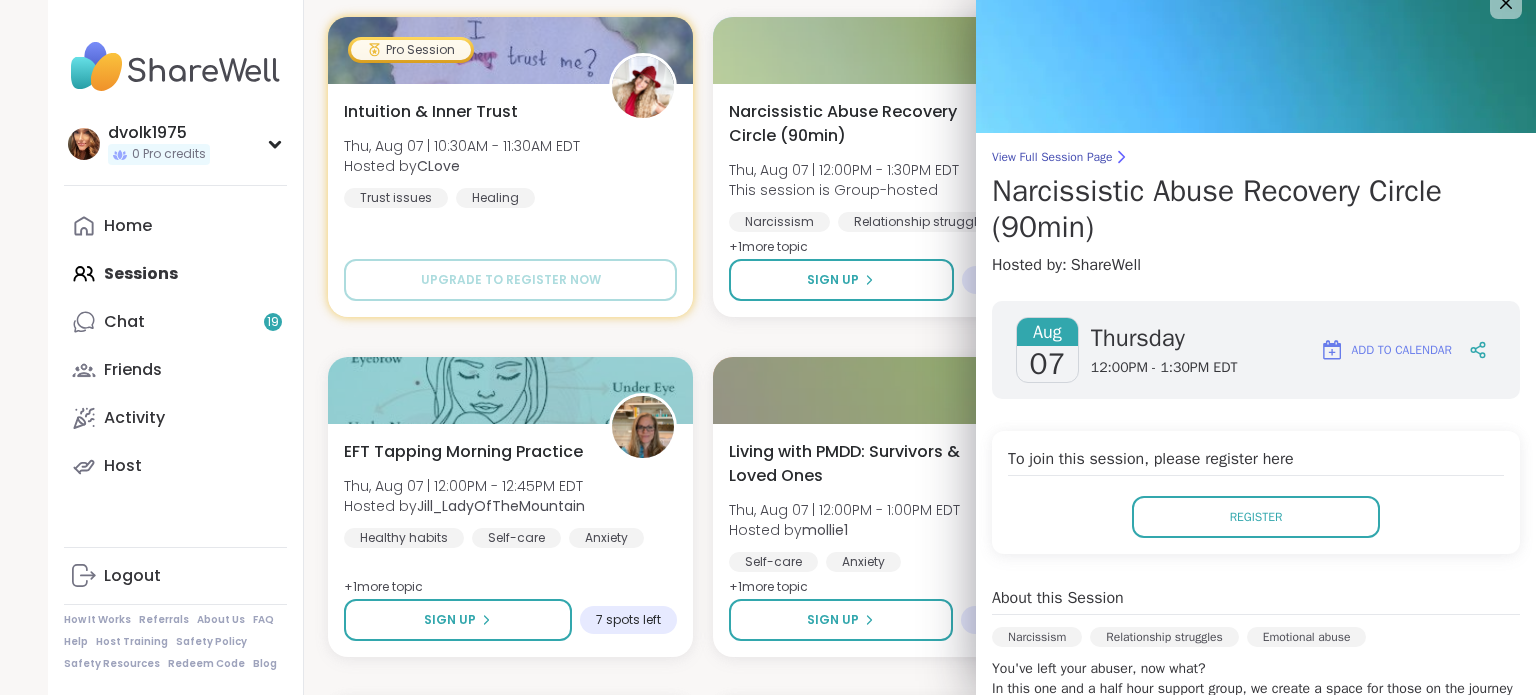scroll, scrollTop: 0, scrollLeft: 0, axis: both 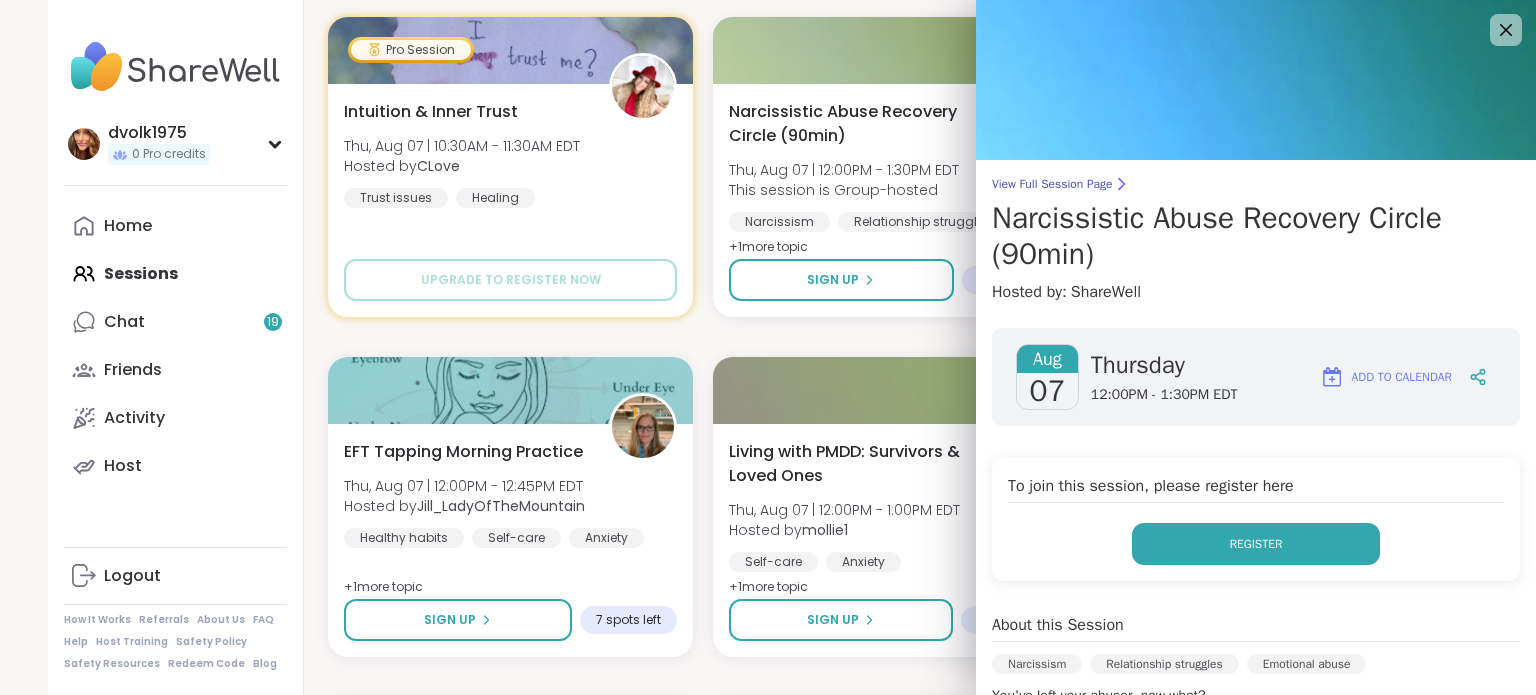 click on "Register" at bounding box center [1256, 544] 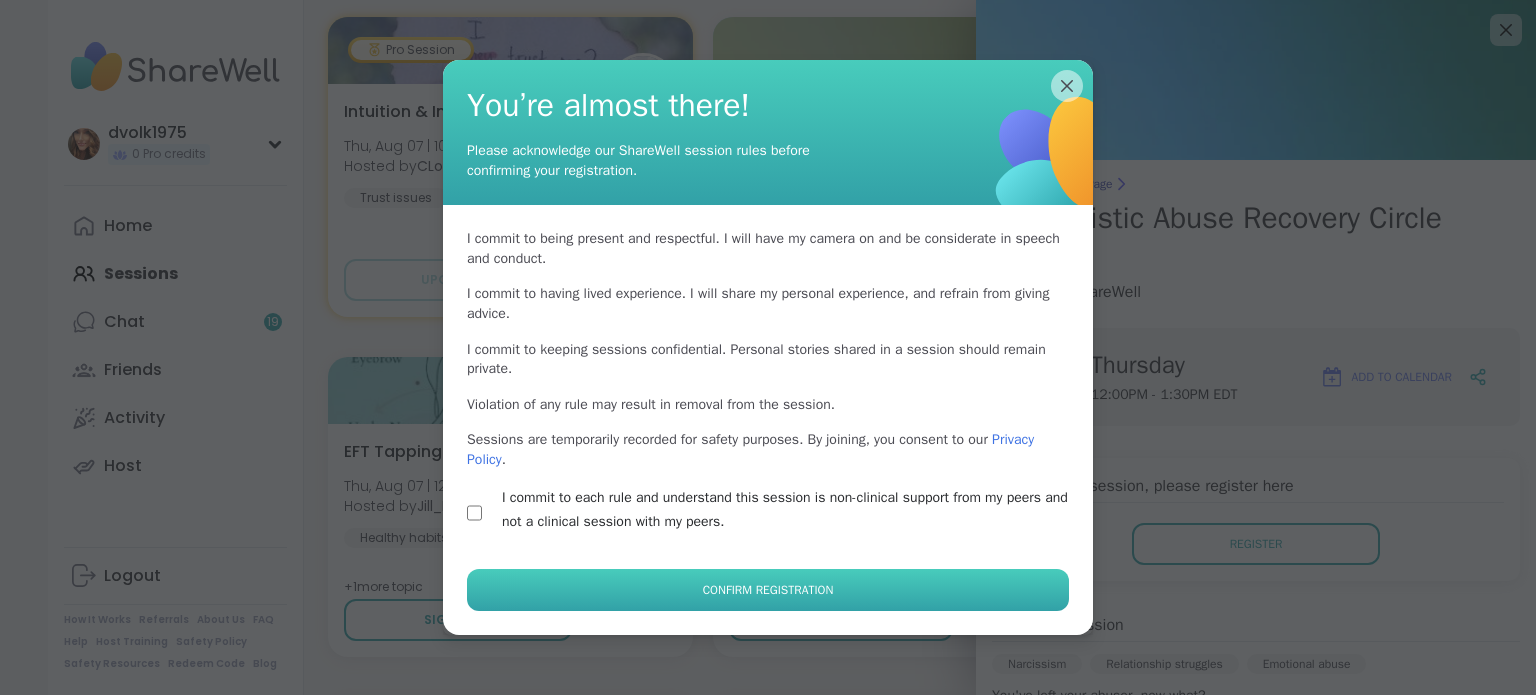 click on "Confirm Registration" at bounding box center (768, 590) 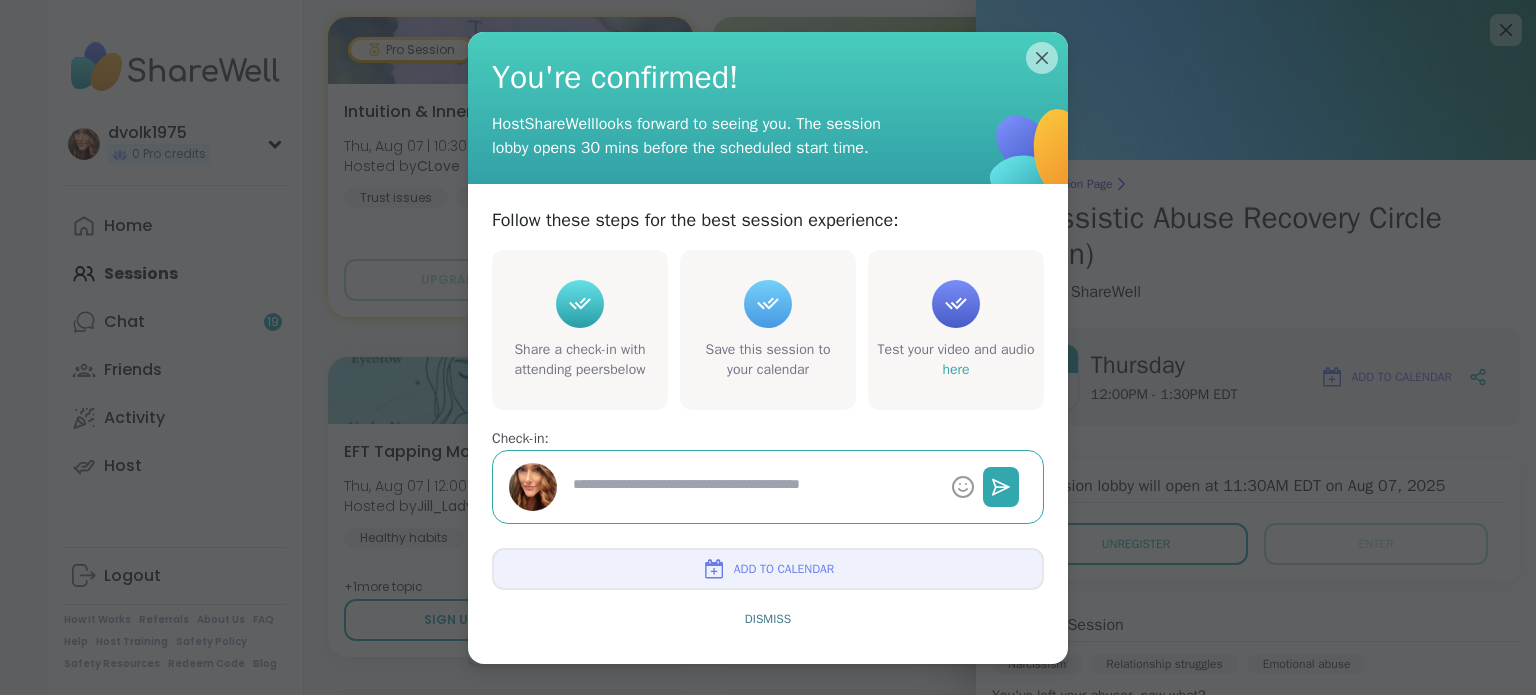 click at bounding box center [754, 487] 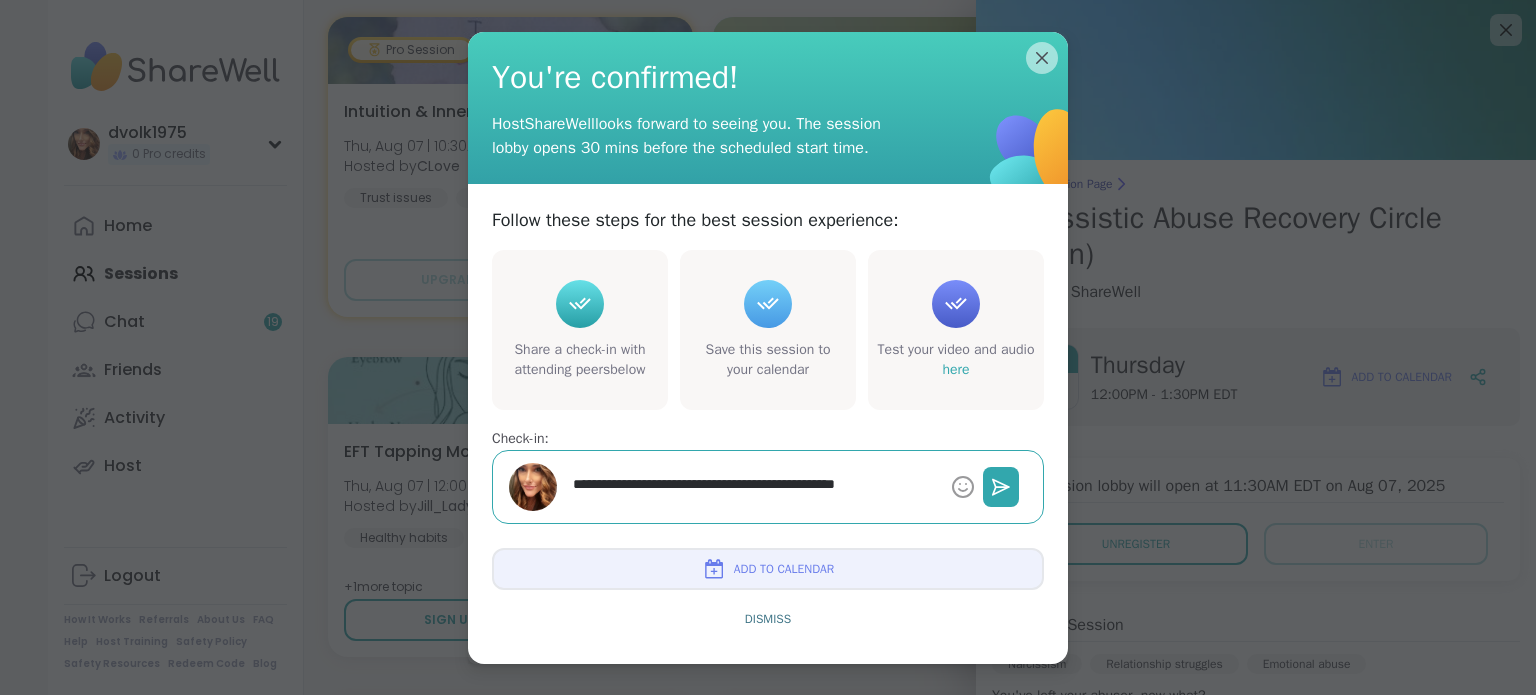 scroll, scrollTop: 0, scrollLeft: 0, axis: both 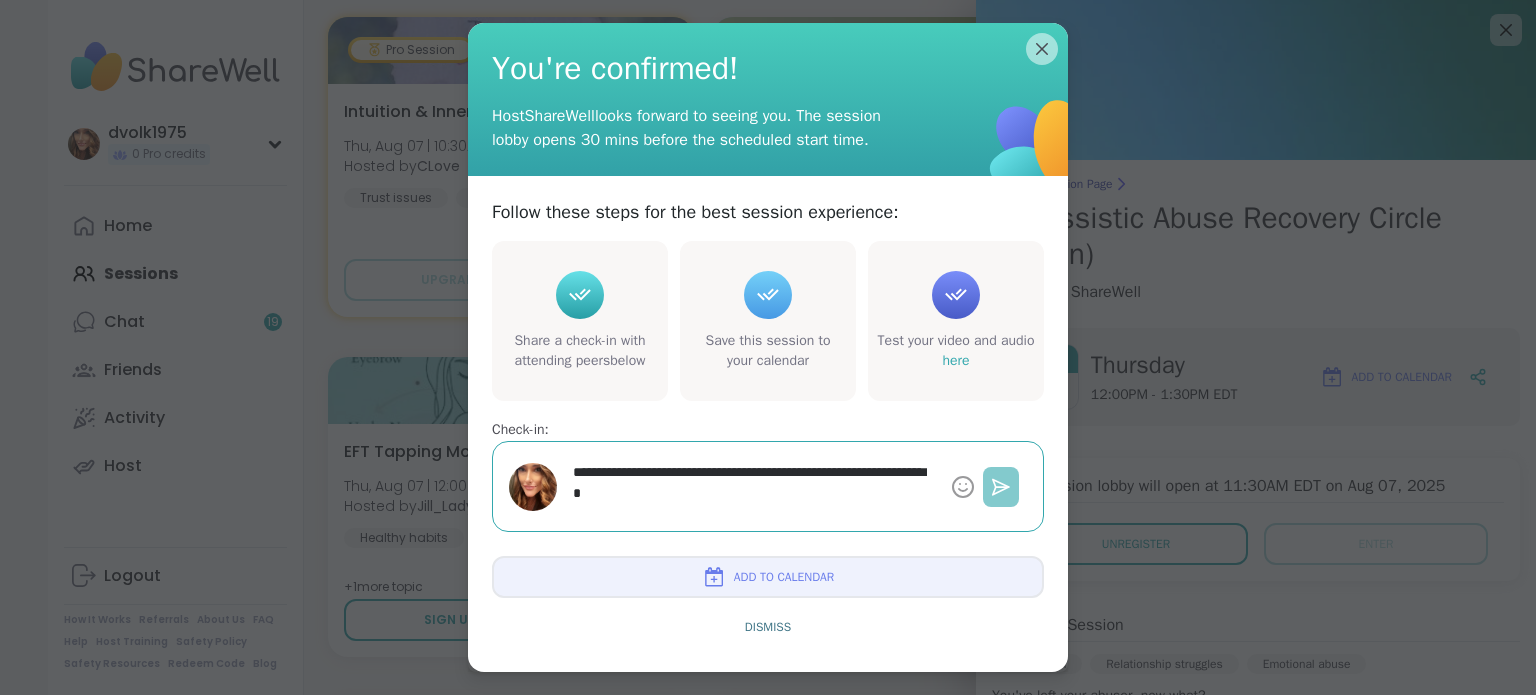 click 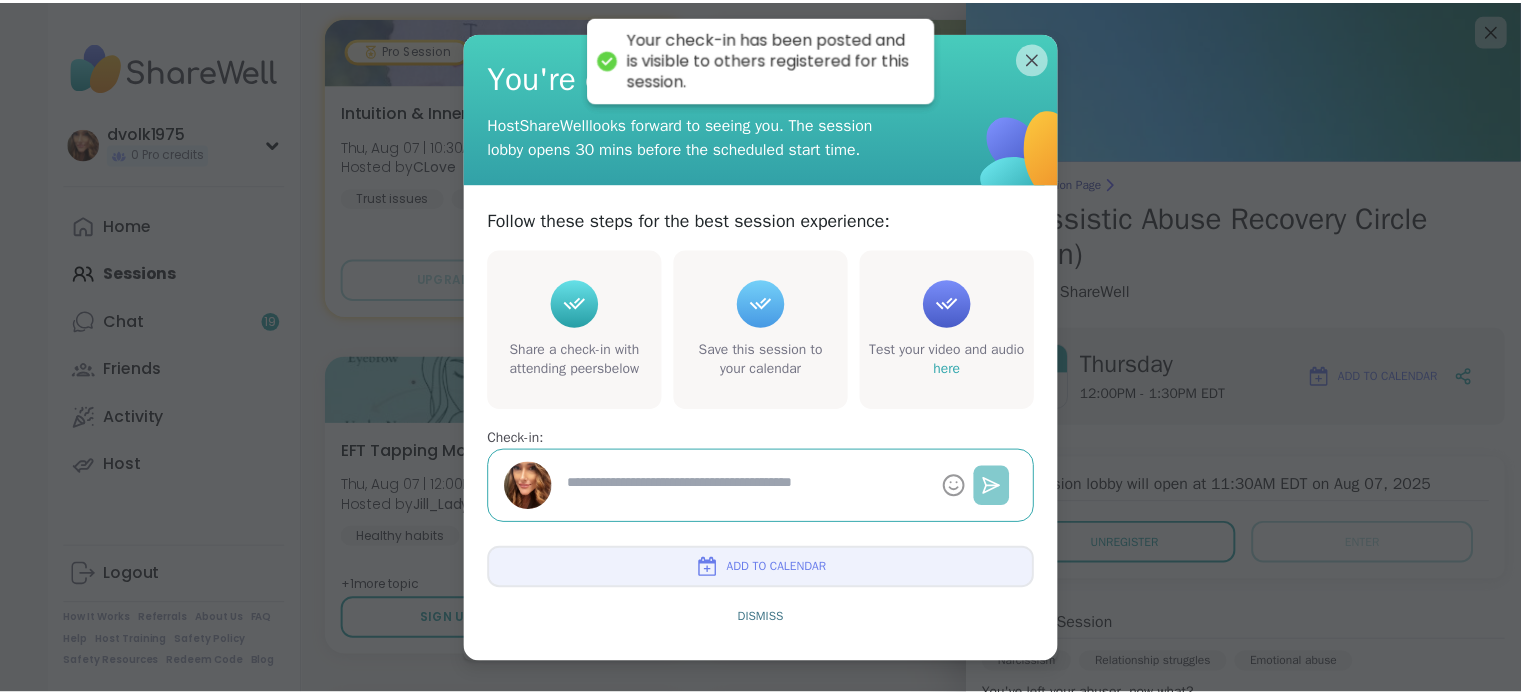 scroll, scrollTop: 0, scrollLeft: 0, axis: both 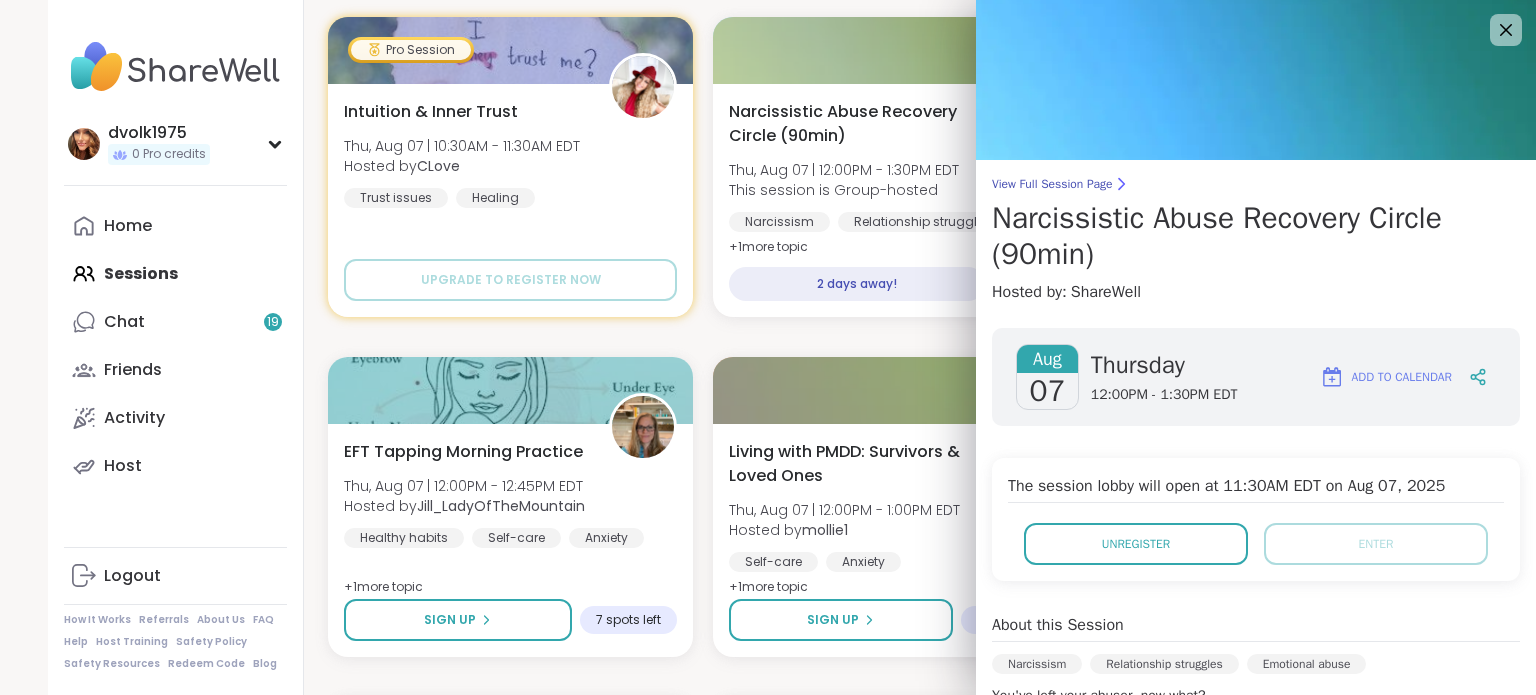drag, startPoint x: 1024, startPoint y: 36, endPoint x: 1004, endPoint y: 107, distance: 73.76314 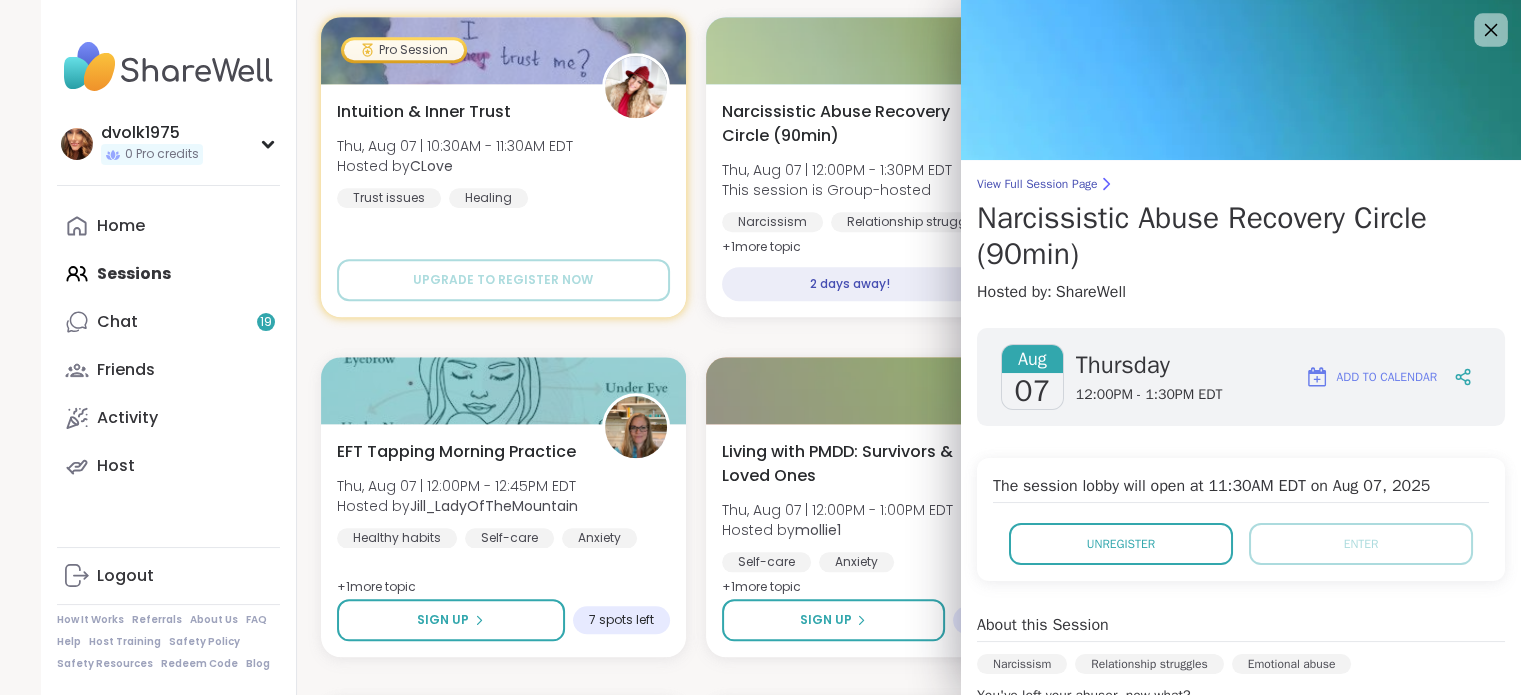 click 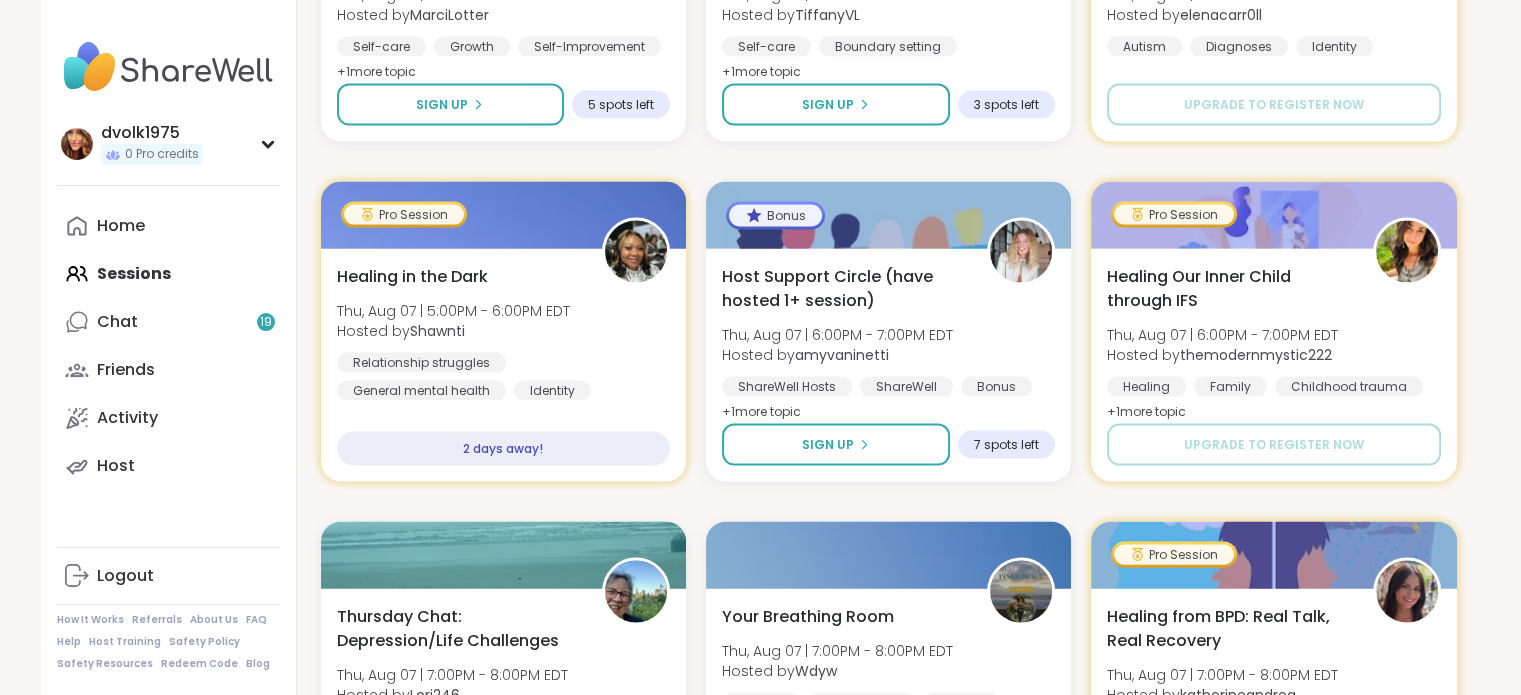 scroll, scrollTop: 11777, scrollLeft: 0, axis: vertical 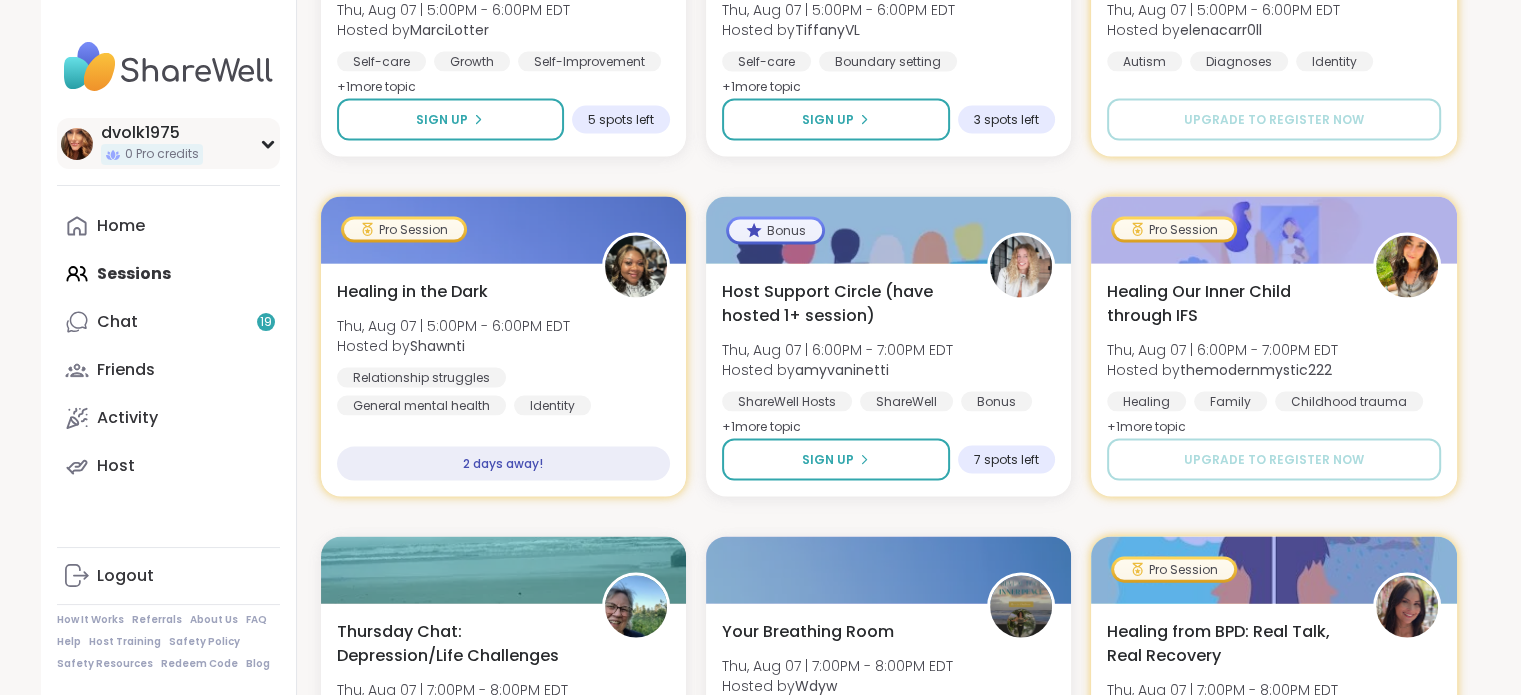 click on "[USERNAME] 0 Pro credits" at bounding box center [168, 143] 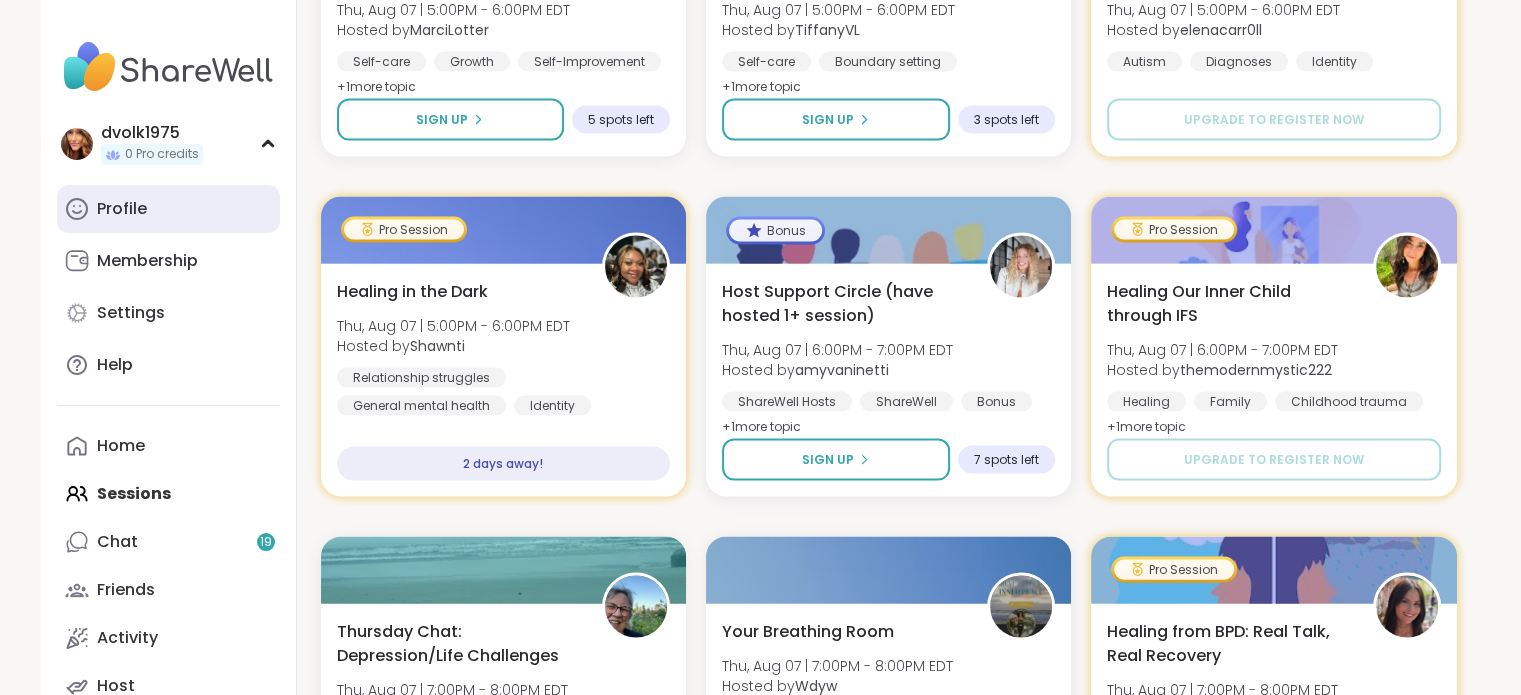 click on "Profile" at bounding box center [122, 209] 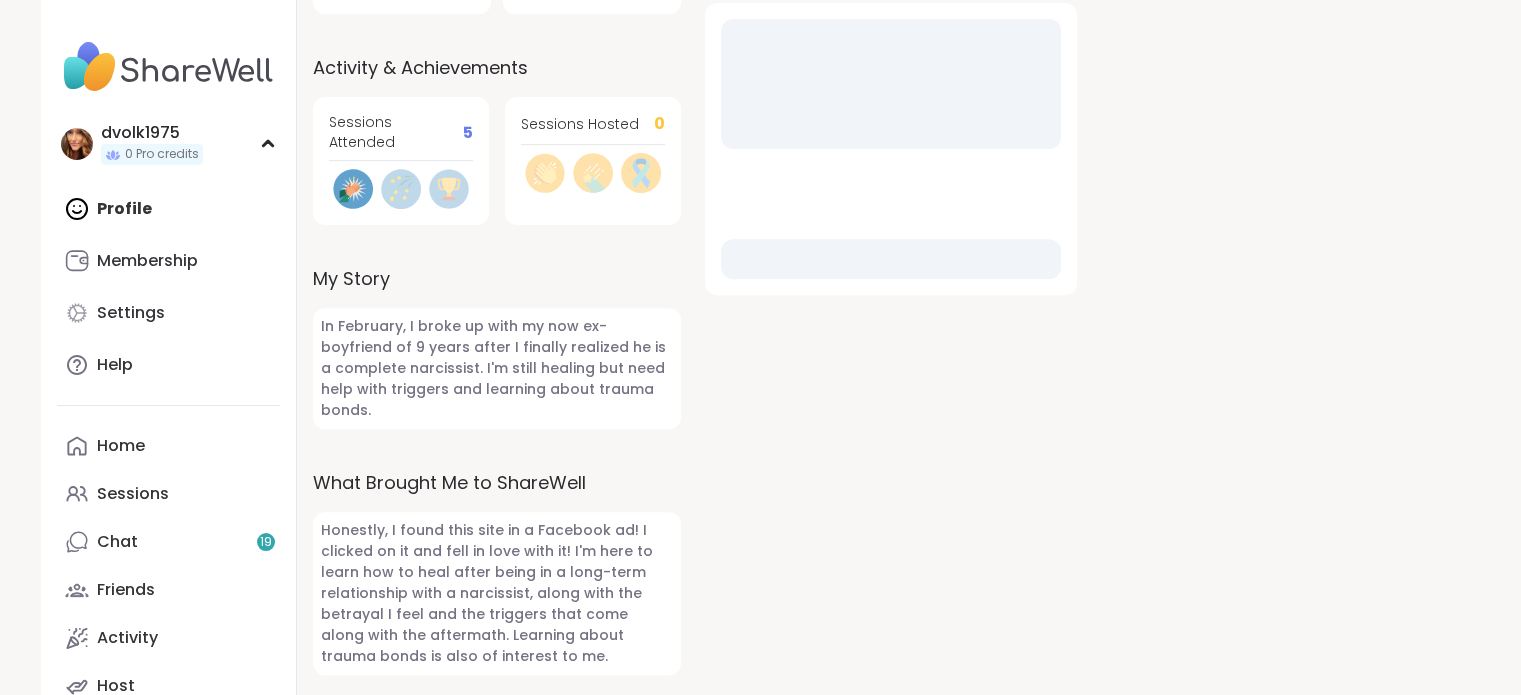 scroll, scrollTop: 0, scrollLeft: 0, axis: both 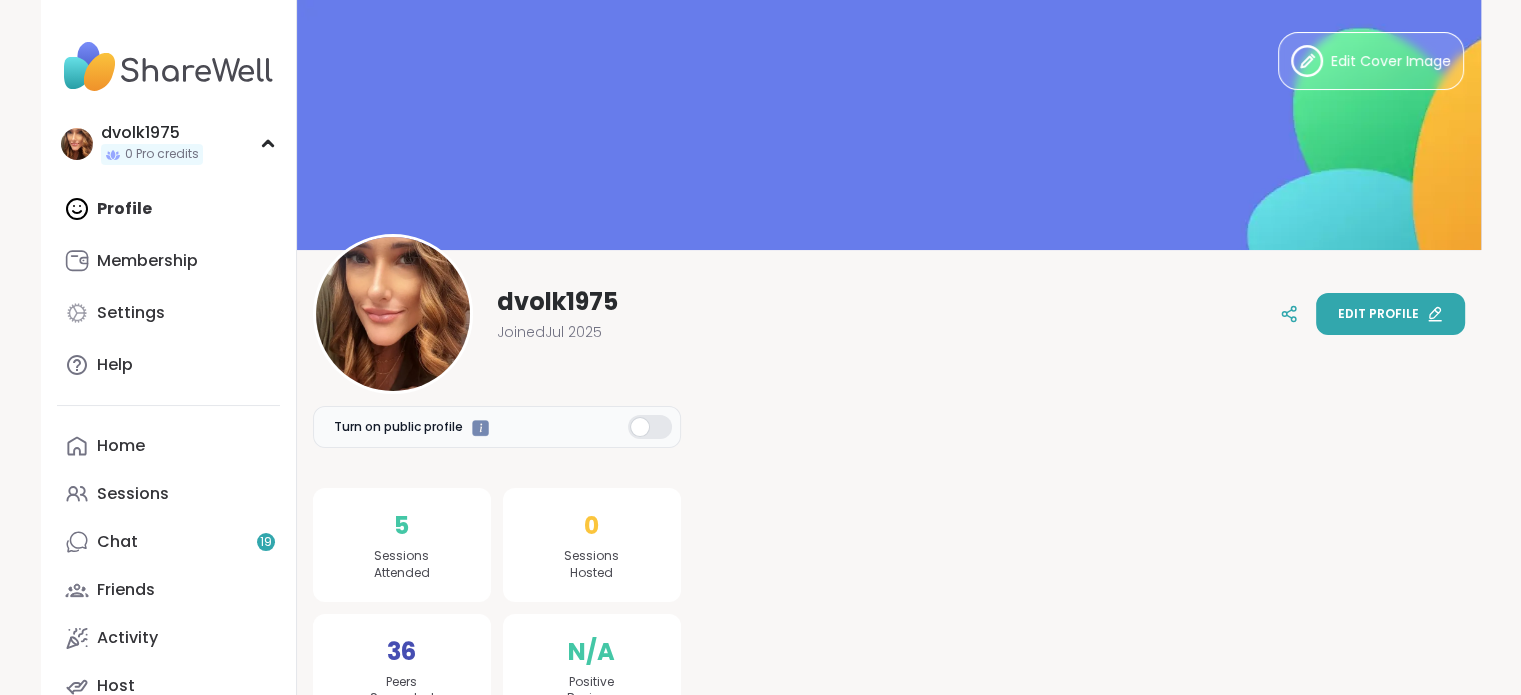 click 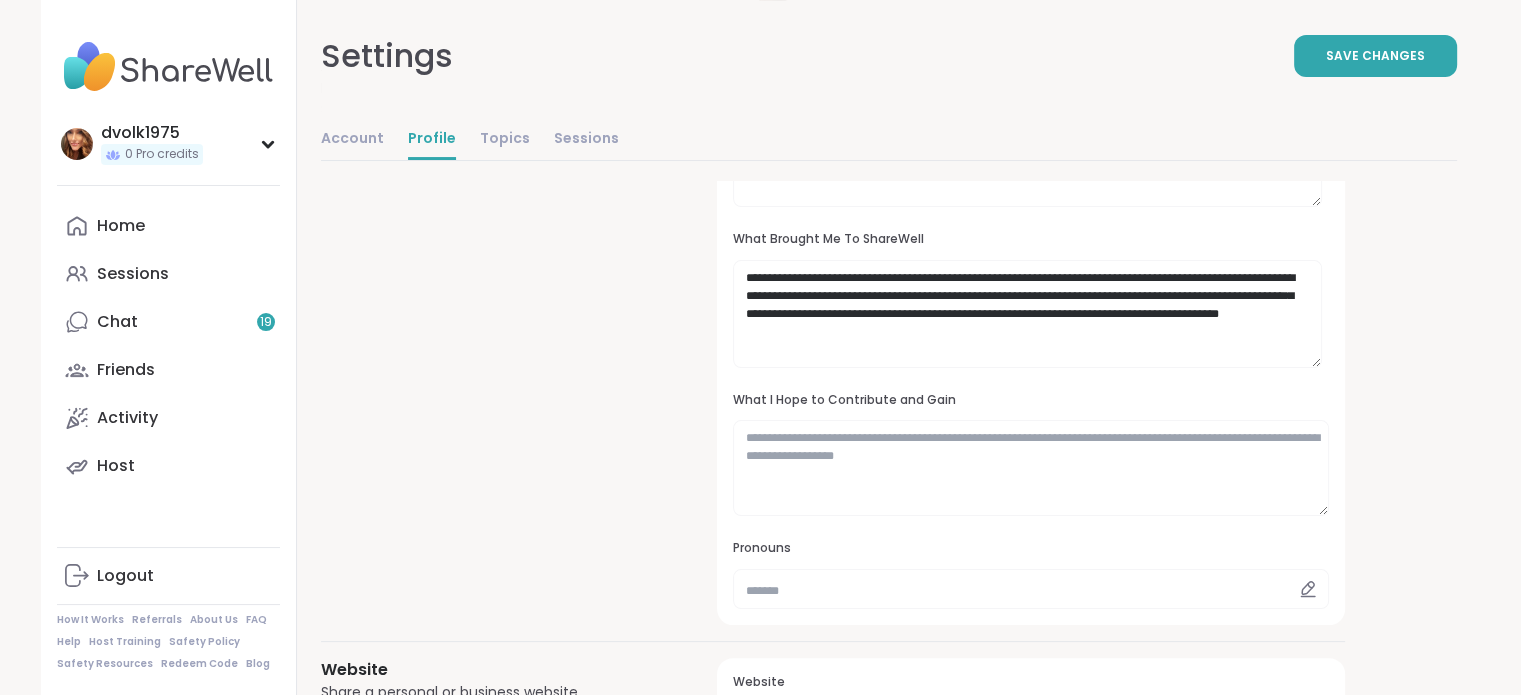 scroll, scrollTop: 213, scrollLeft: 0, axis: vertical 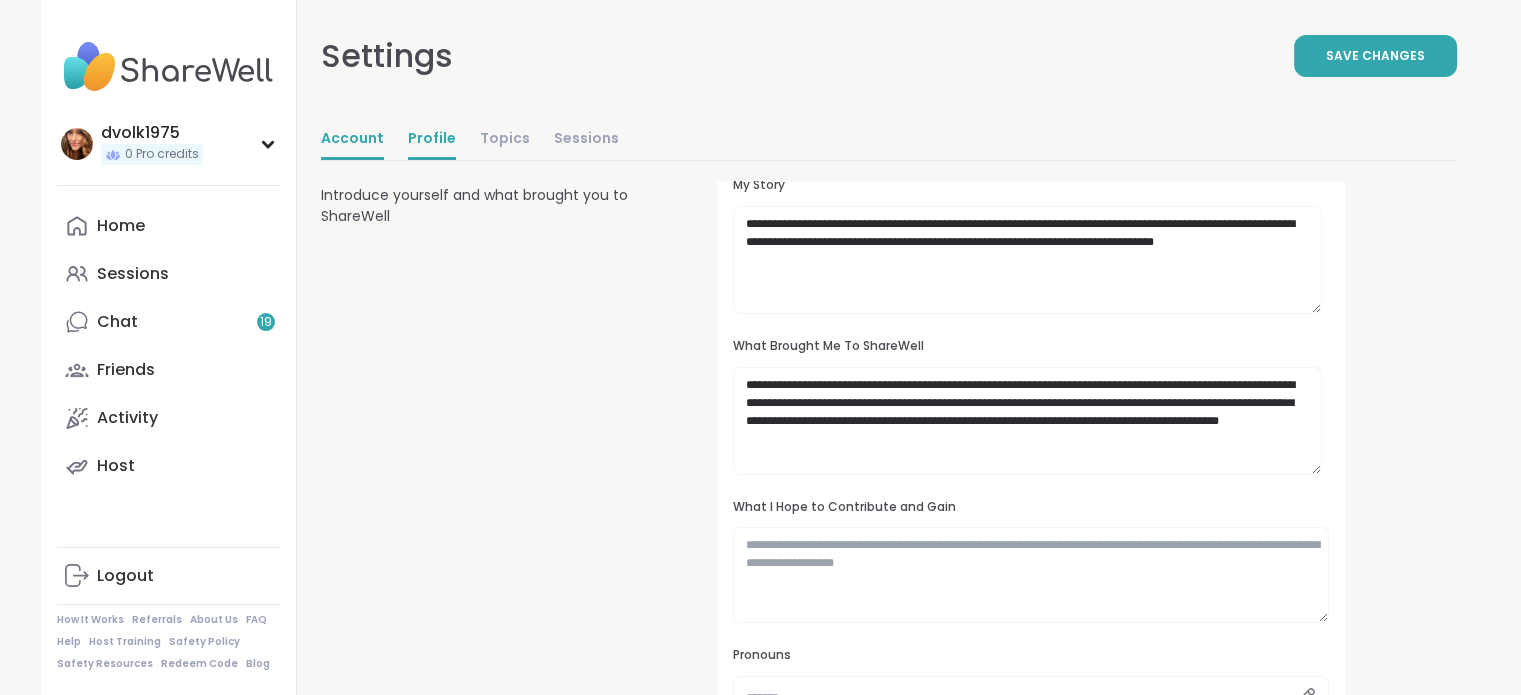 click on "Account" at bounding box center [352, 140] 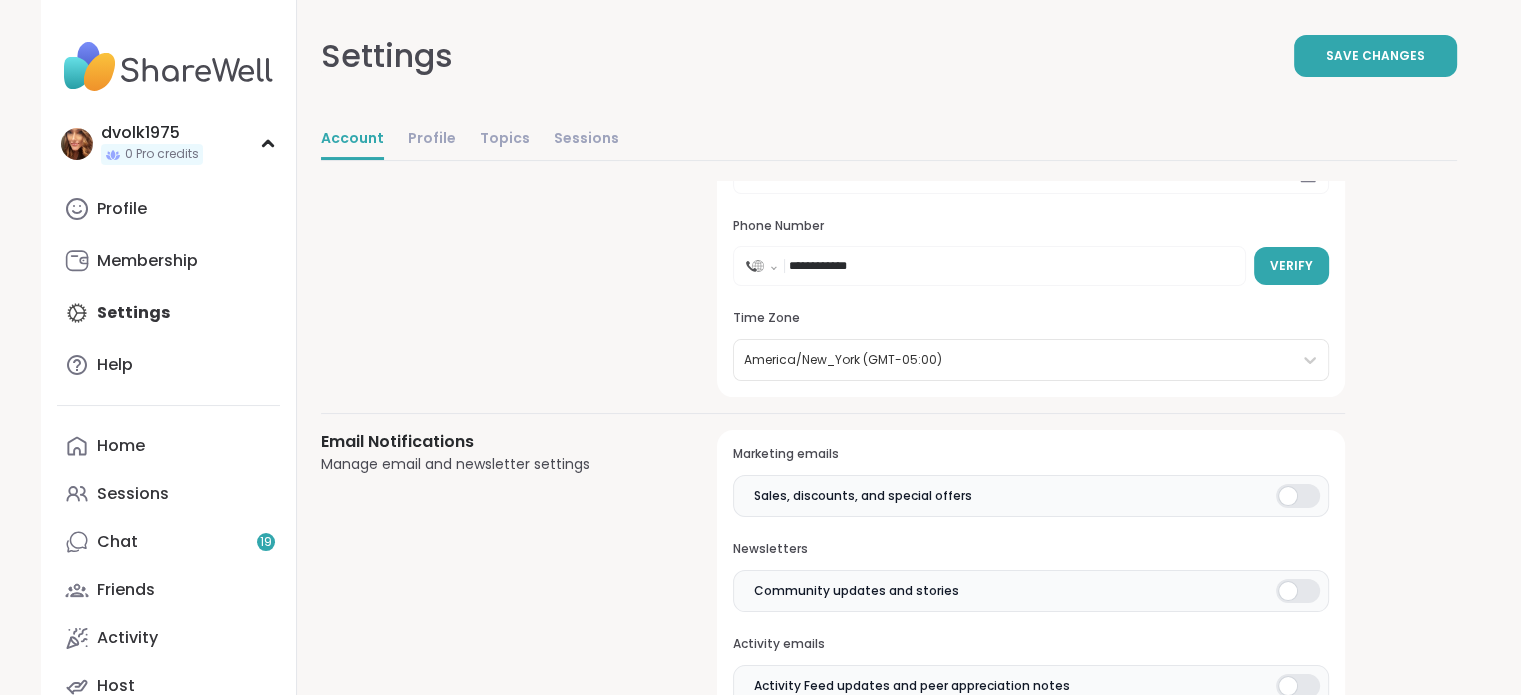 scroll, scrollTop: 0, scrollLeft: 0, axis: both 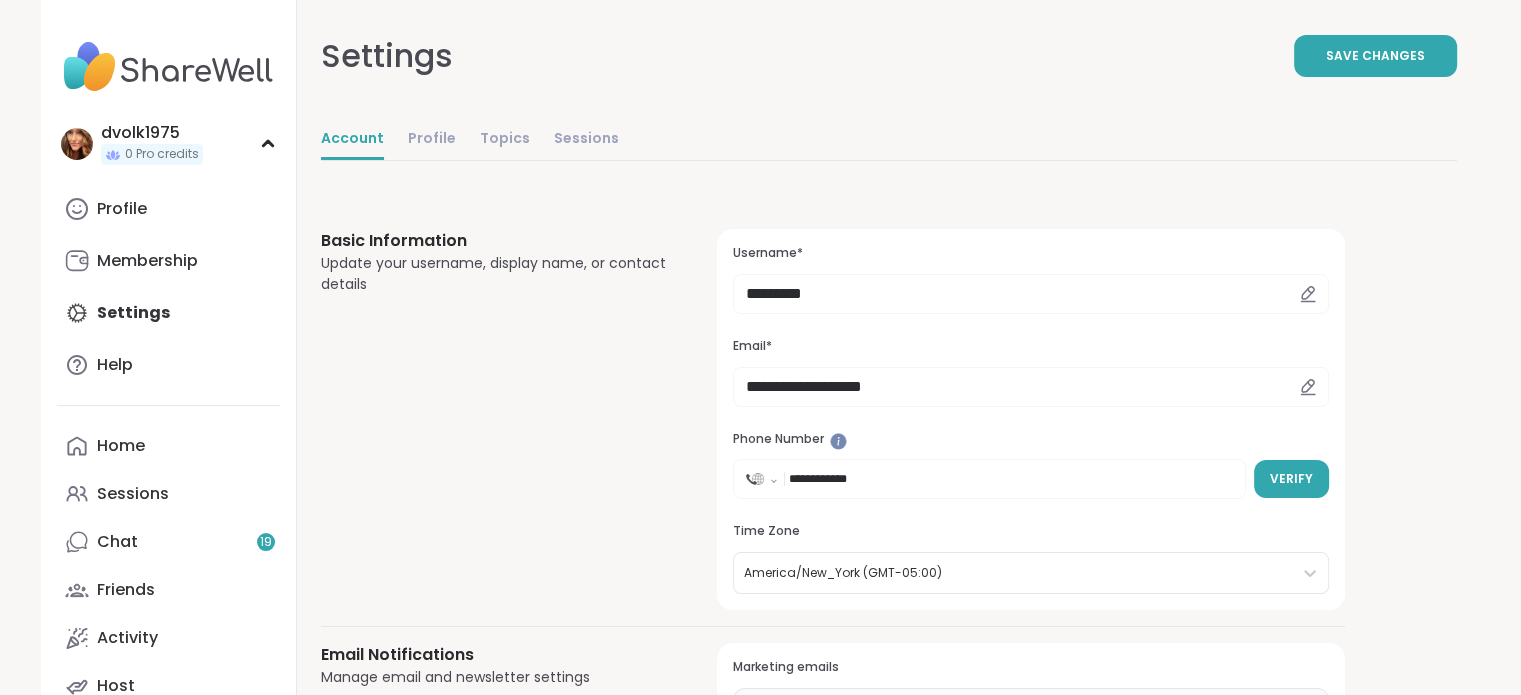 click 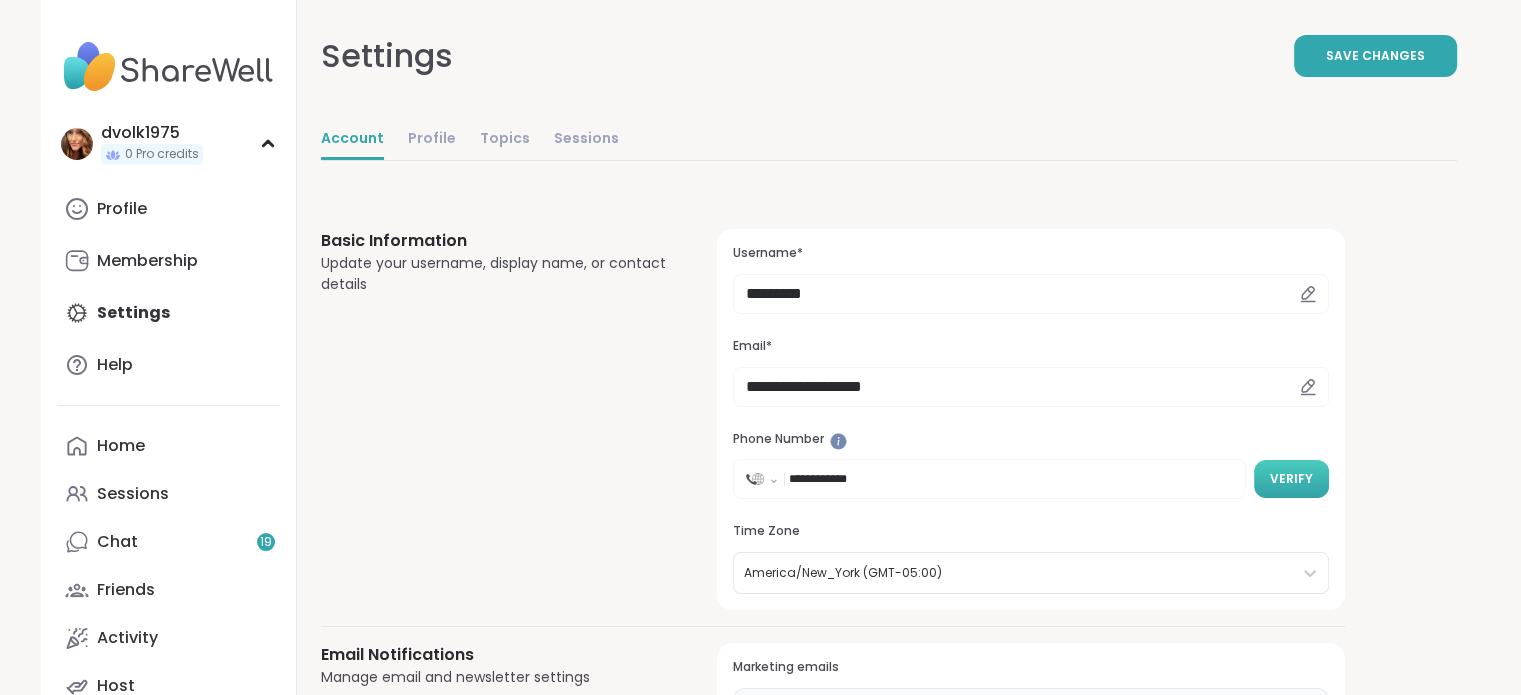 click on "Verify" at bounding box center [1291, 479] 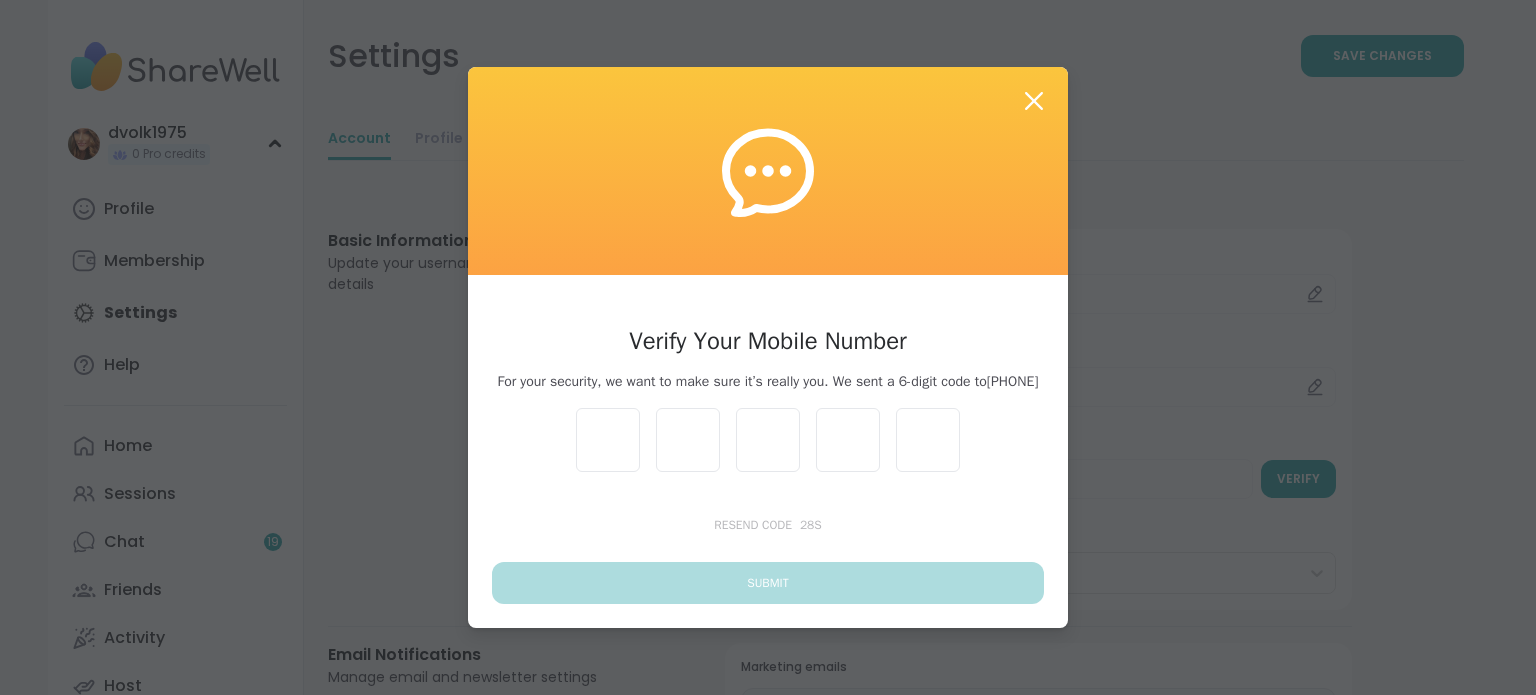 click at bounding box center (608, 440) 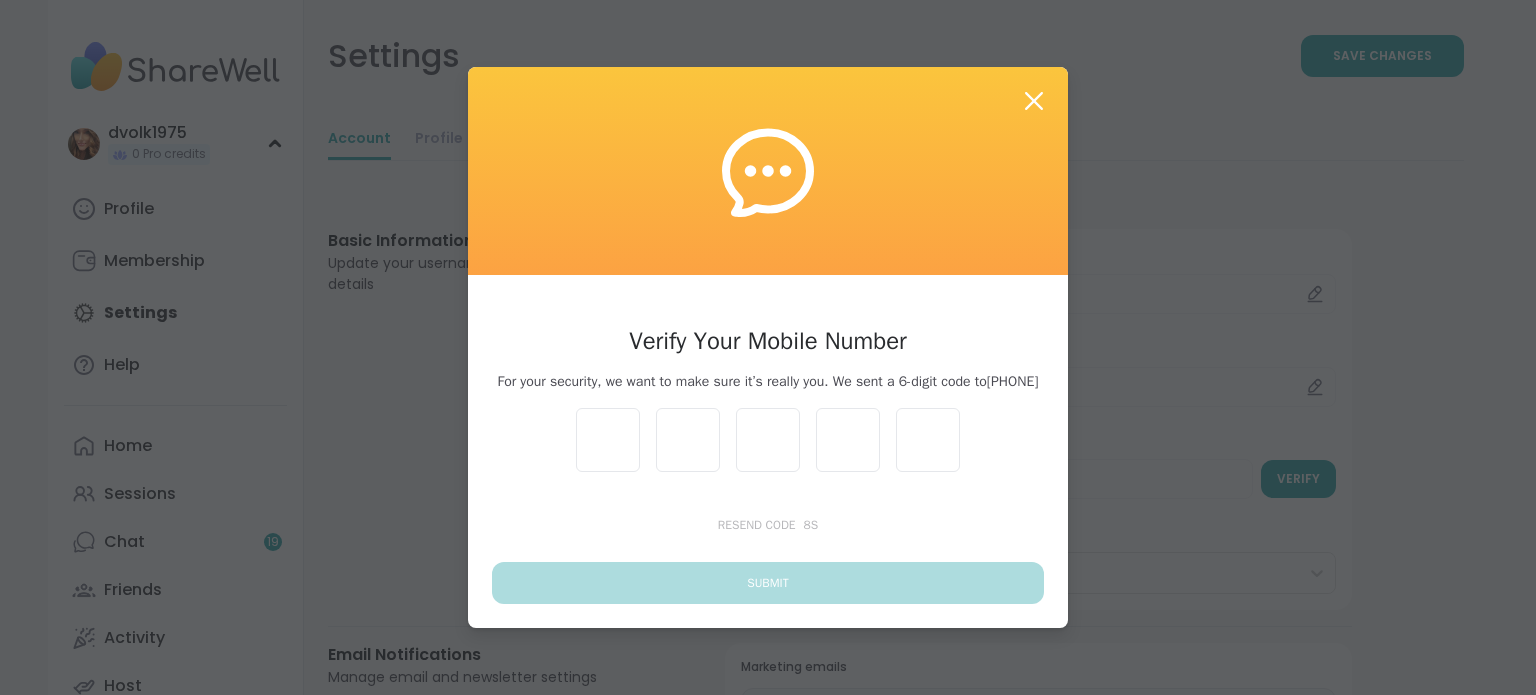 click on "Verify Your Mobile Number For your security, we want to make sure it’s really you. We sent a 6-digit code to  [PHONE] Resend Code 8 s Submit" at bounding box center [768, 463] 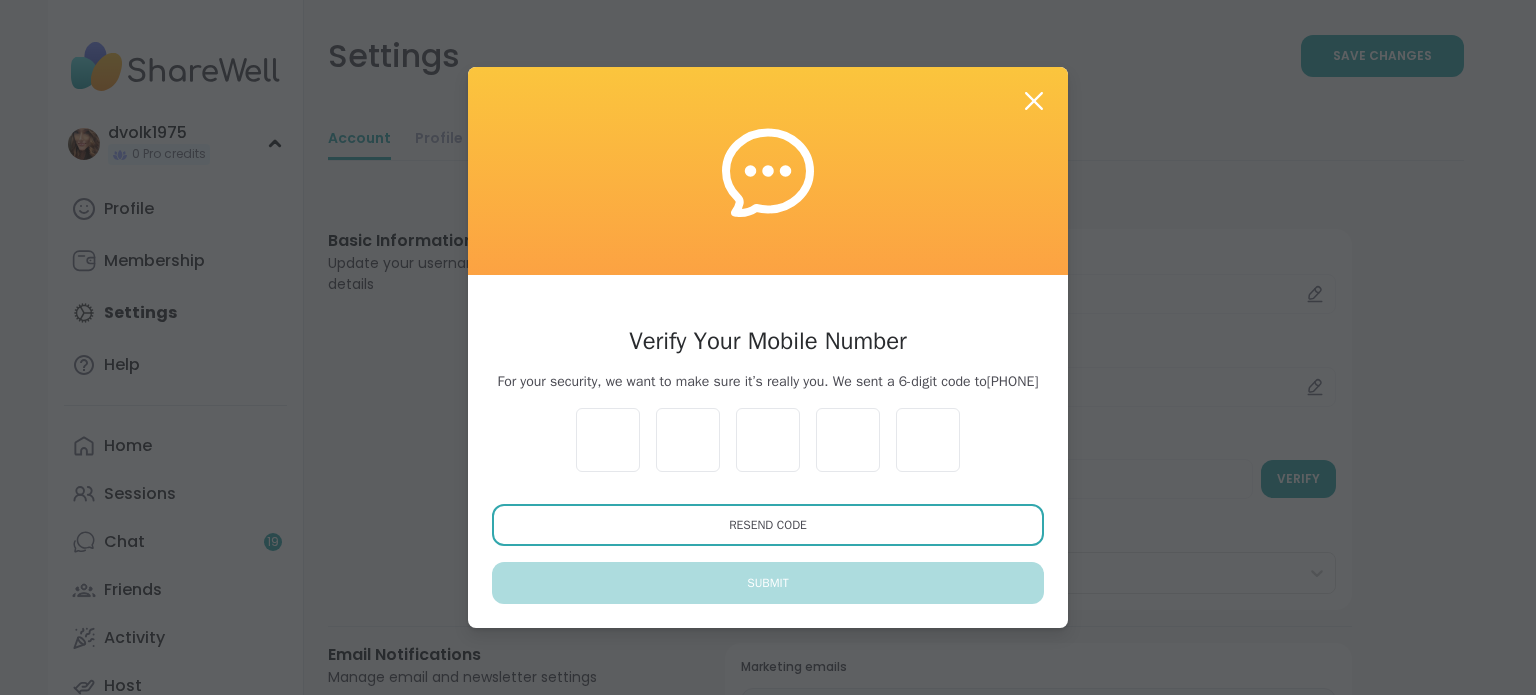 click on "Resend Code" at bounding box center (768, 525) 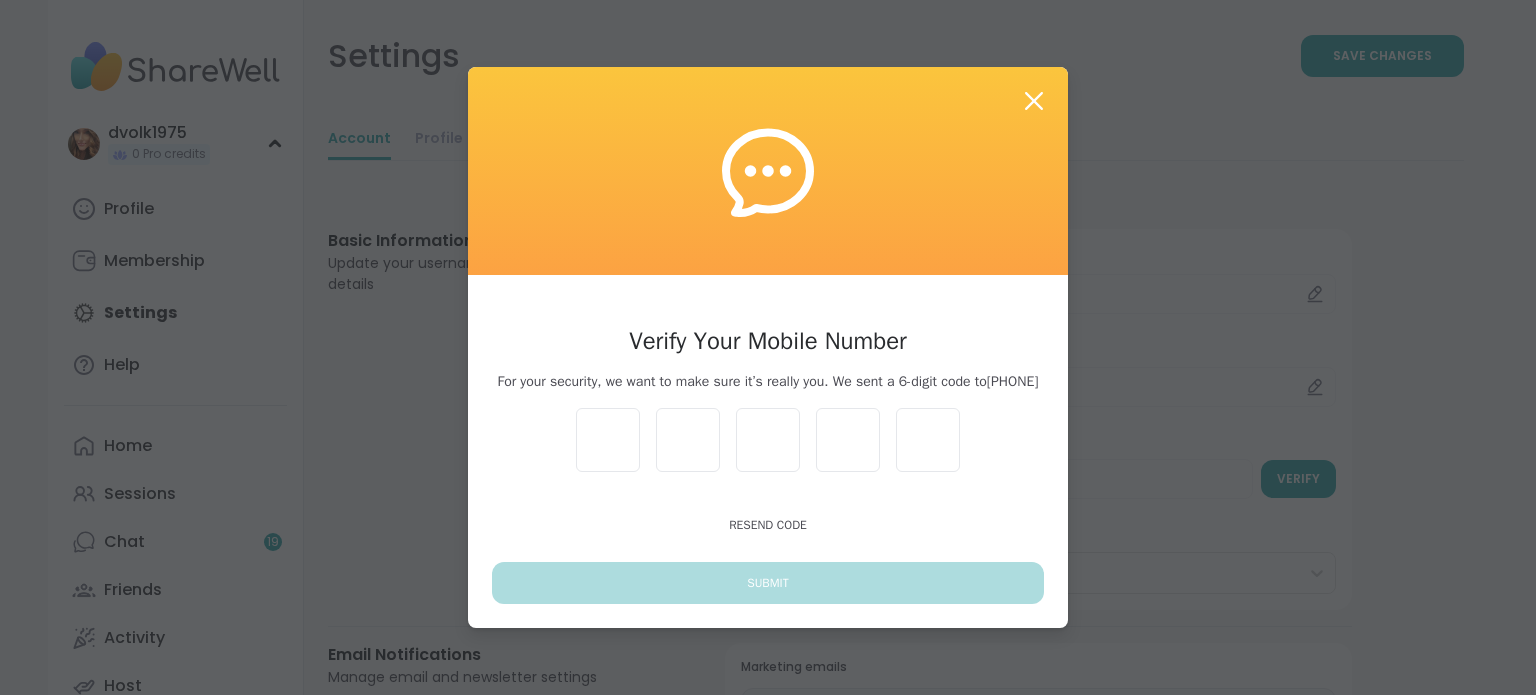 click 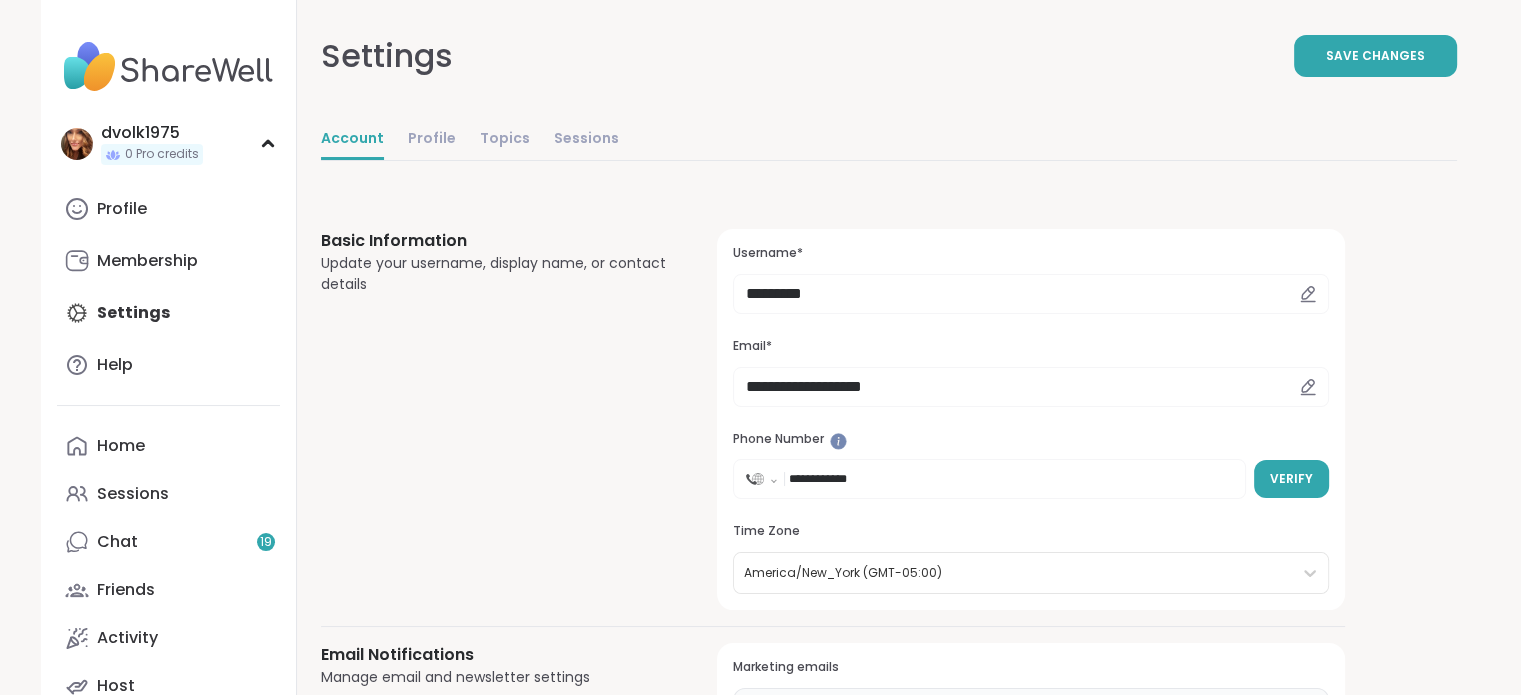 click on "**********" at bounding box center [849, 479] 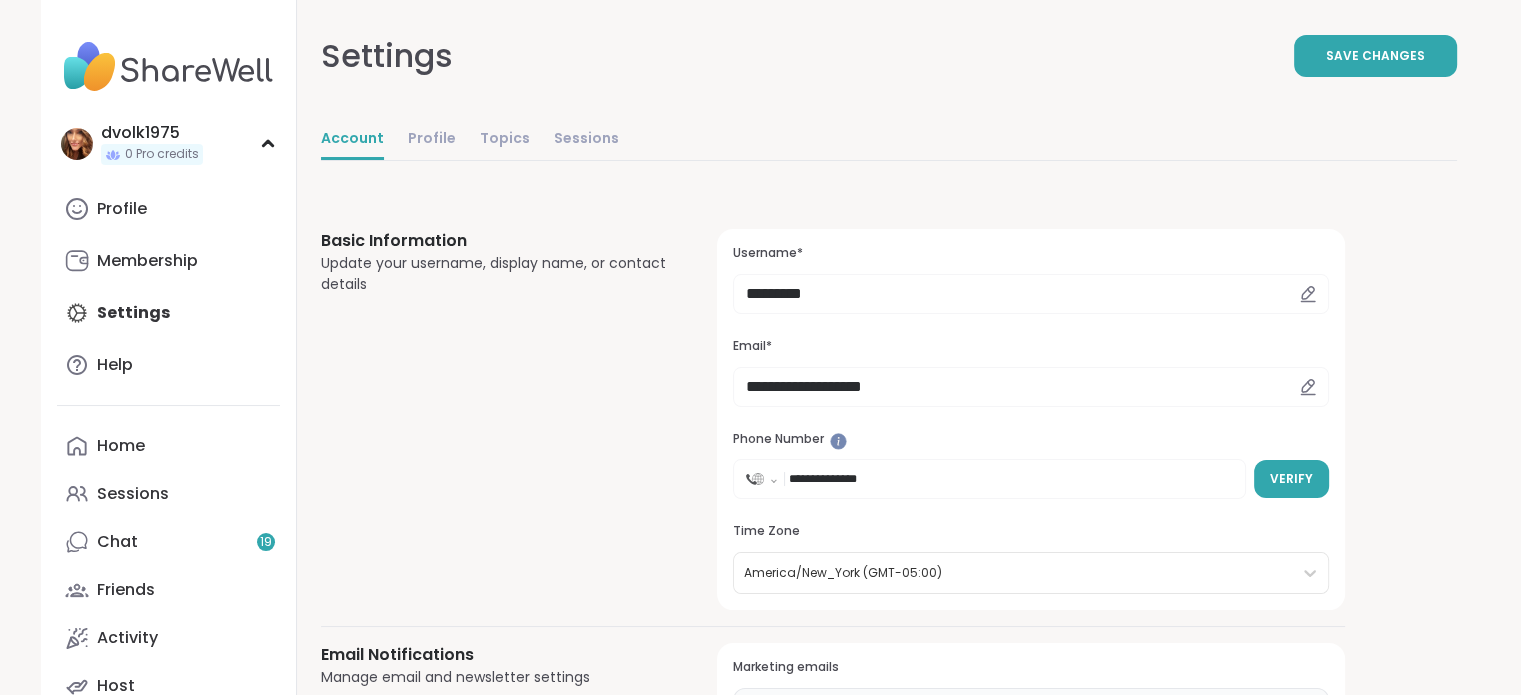 drag, startPoint x: 956, startPoint y: 543, endPoint x: 800, endPoint y: 531, distance: 156.46086 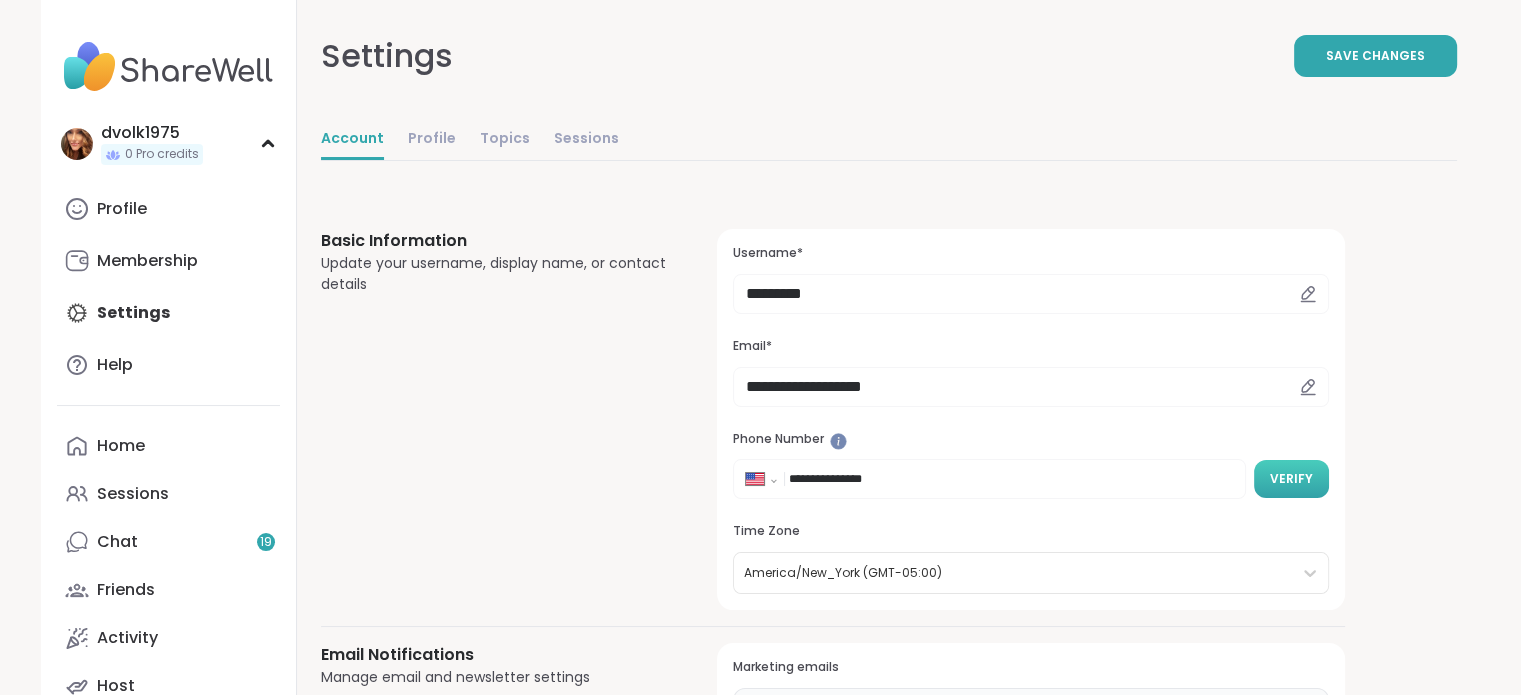 click on "Verify" at bounding box center [1291, 479] 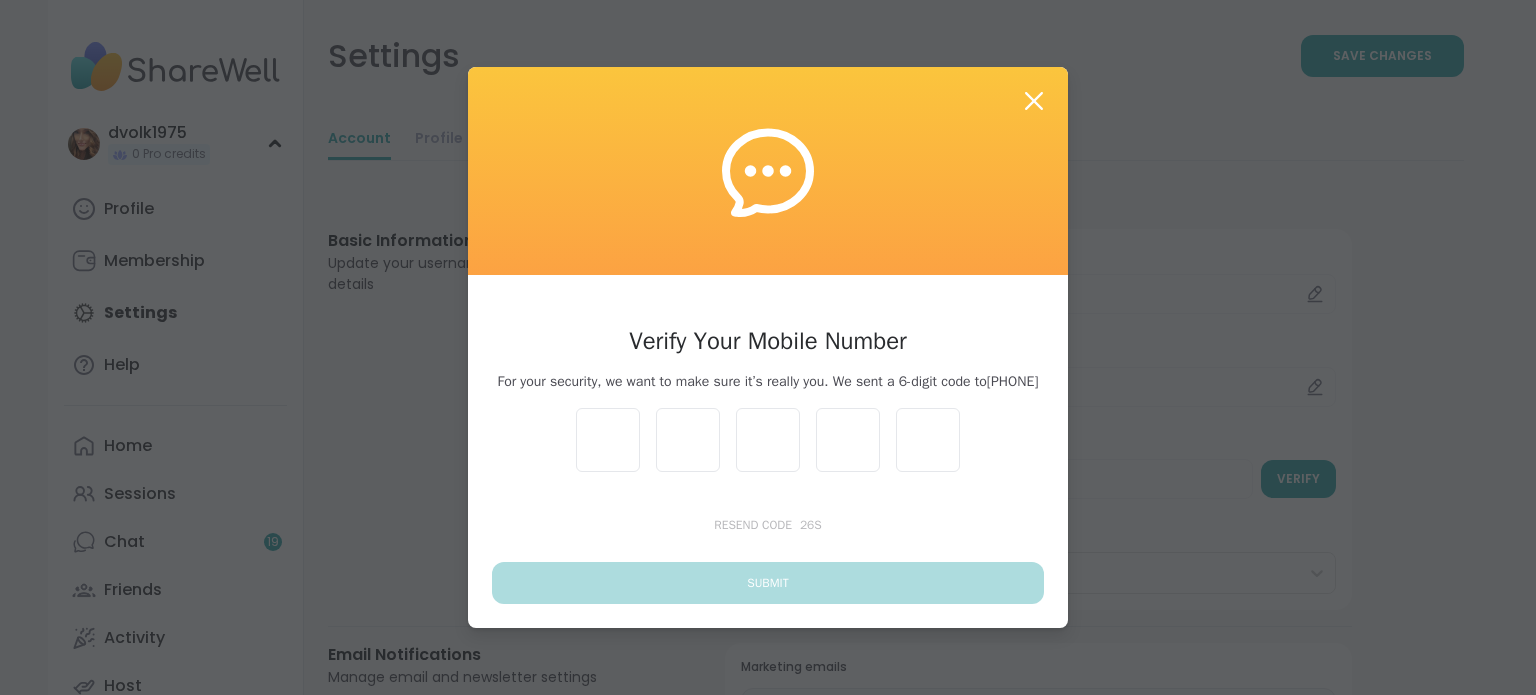 click at bounding box center (608, 440) 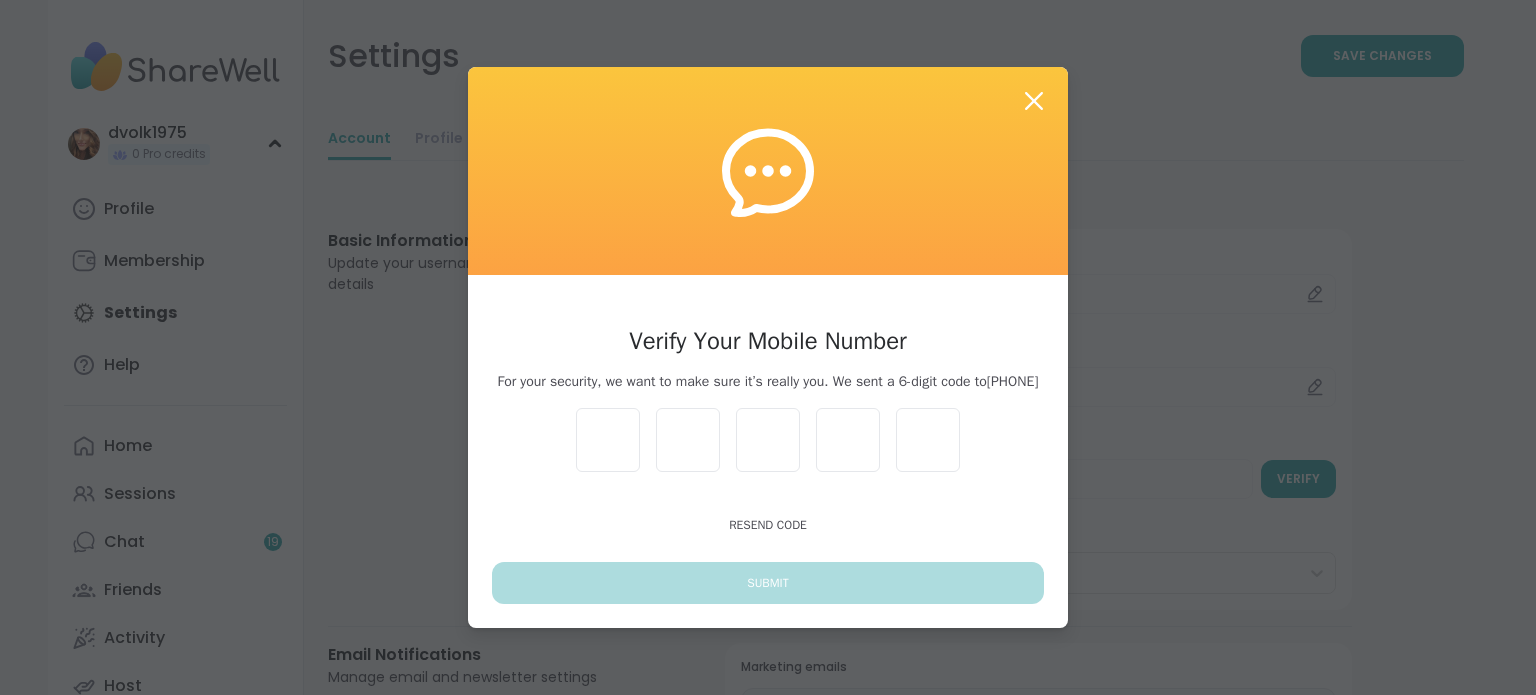 click 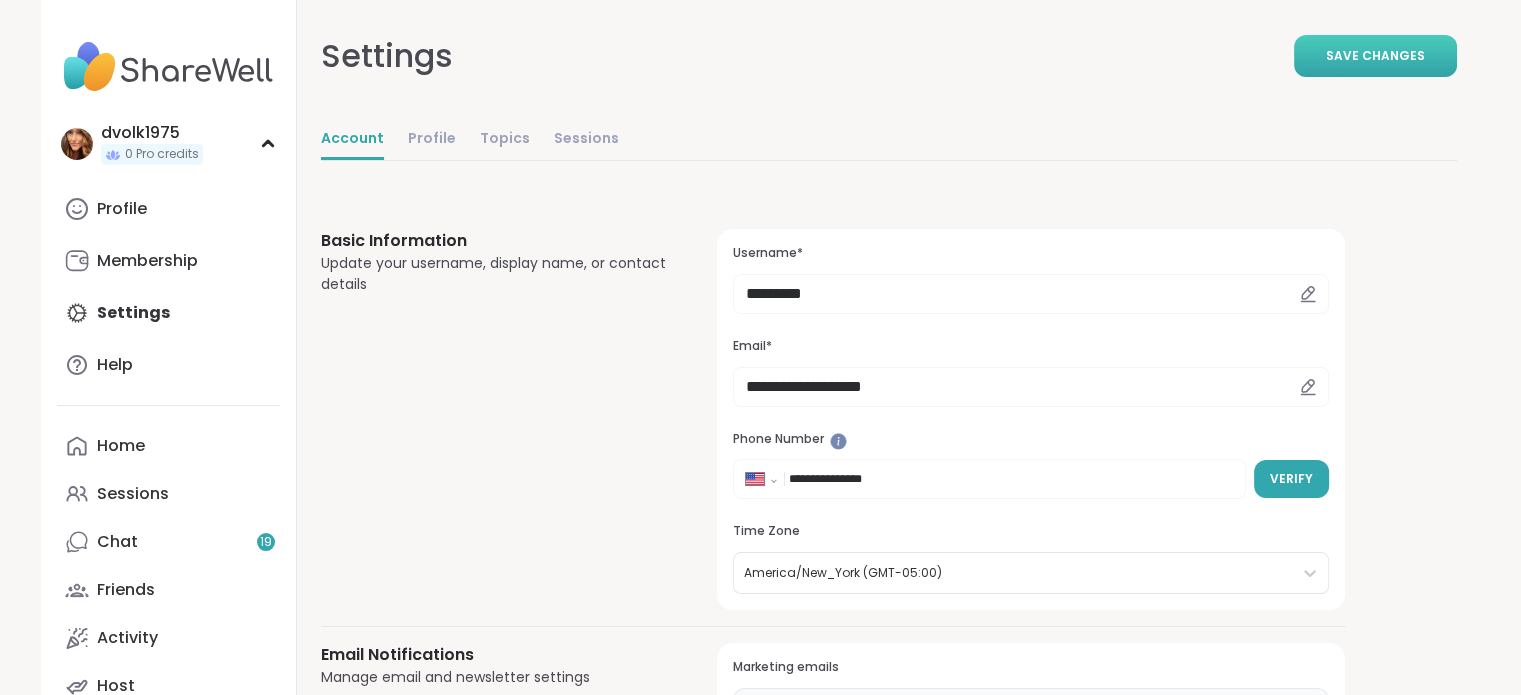 click on "Save Changes" at bounding box center (1375, 56) 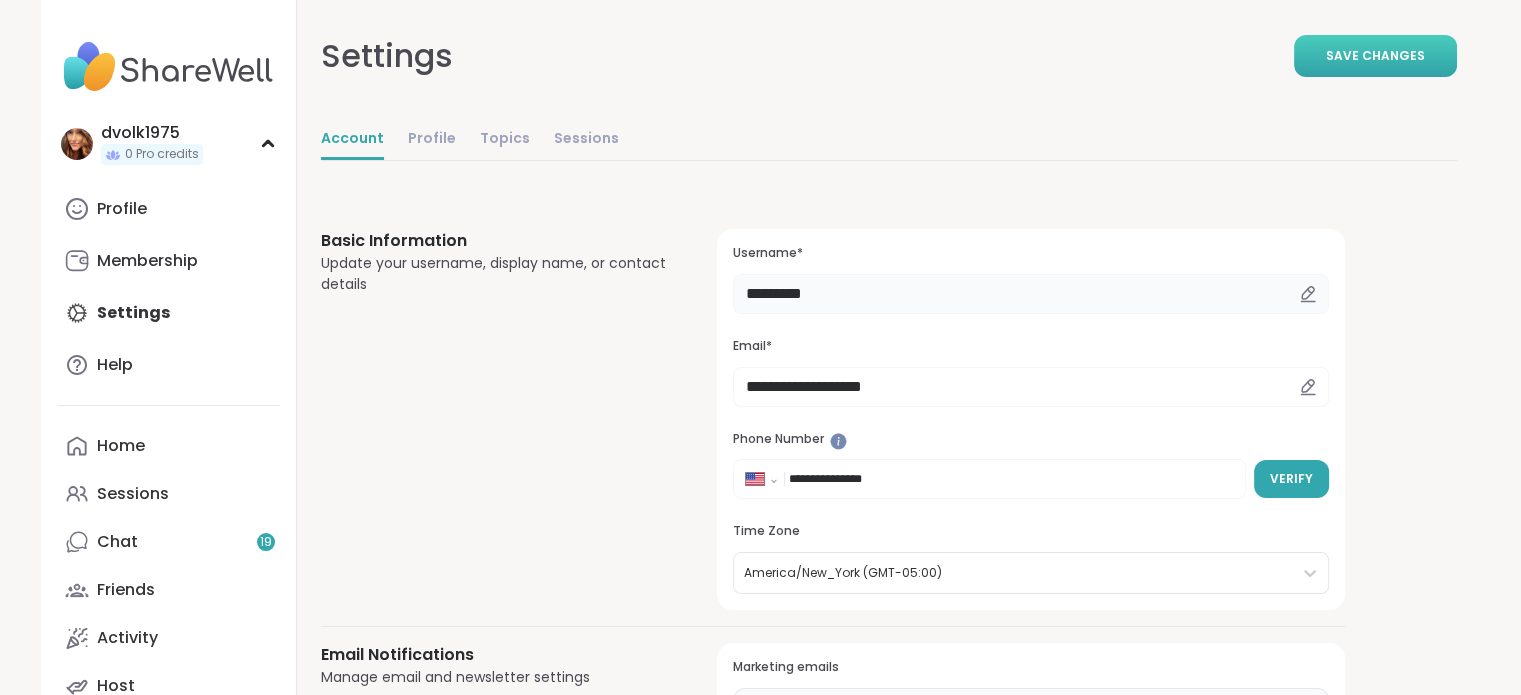 click on "*********" at bounding box center (1030, 294) 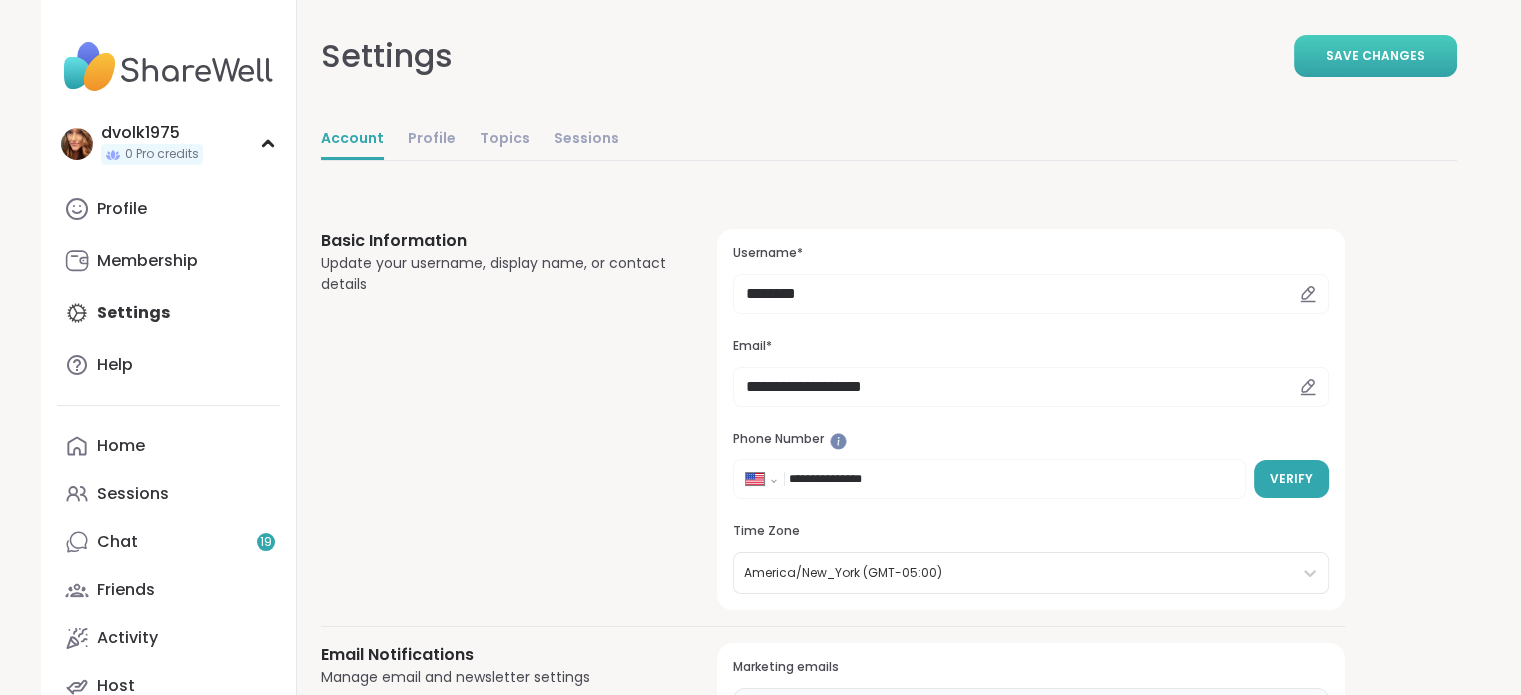 click on "**********" at bounding box center [889, 1269] 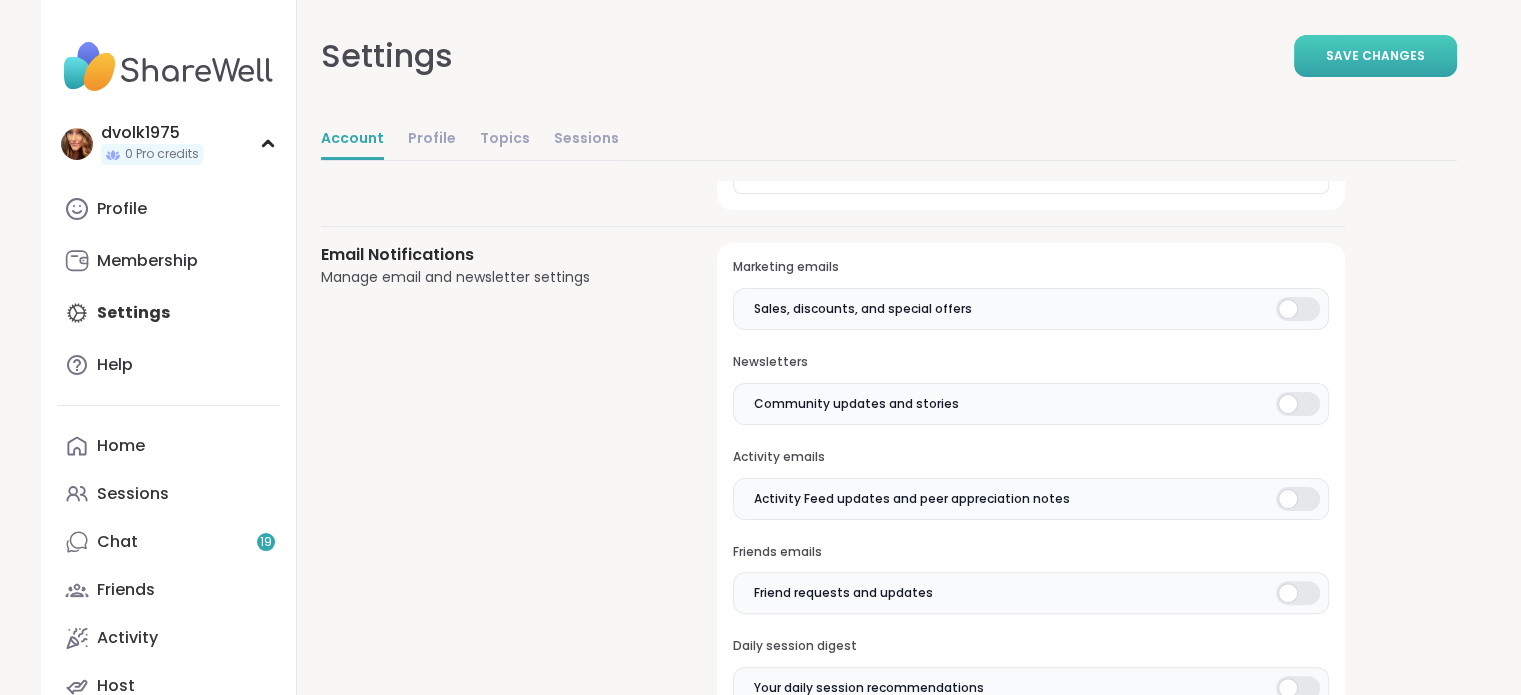 scroll, scrollTop: 500, scrollLeft: 0, axis: vertical 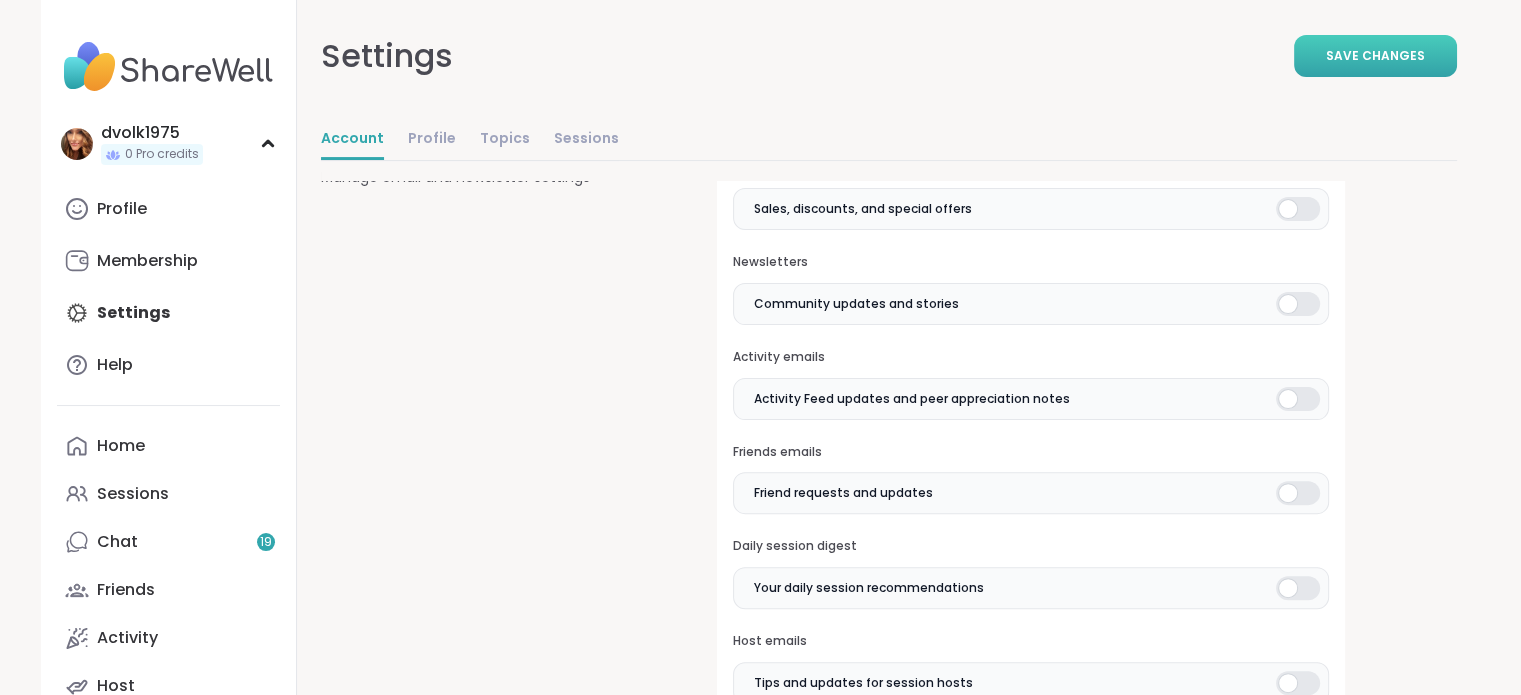 click at bounding box center (1298, 209) 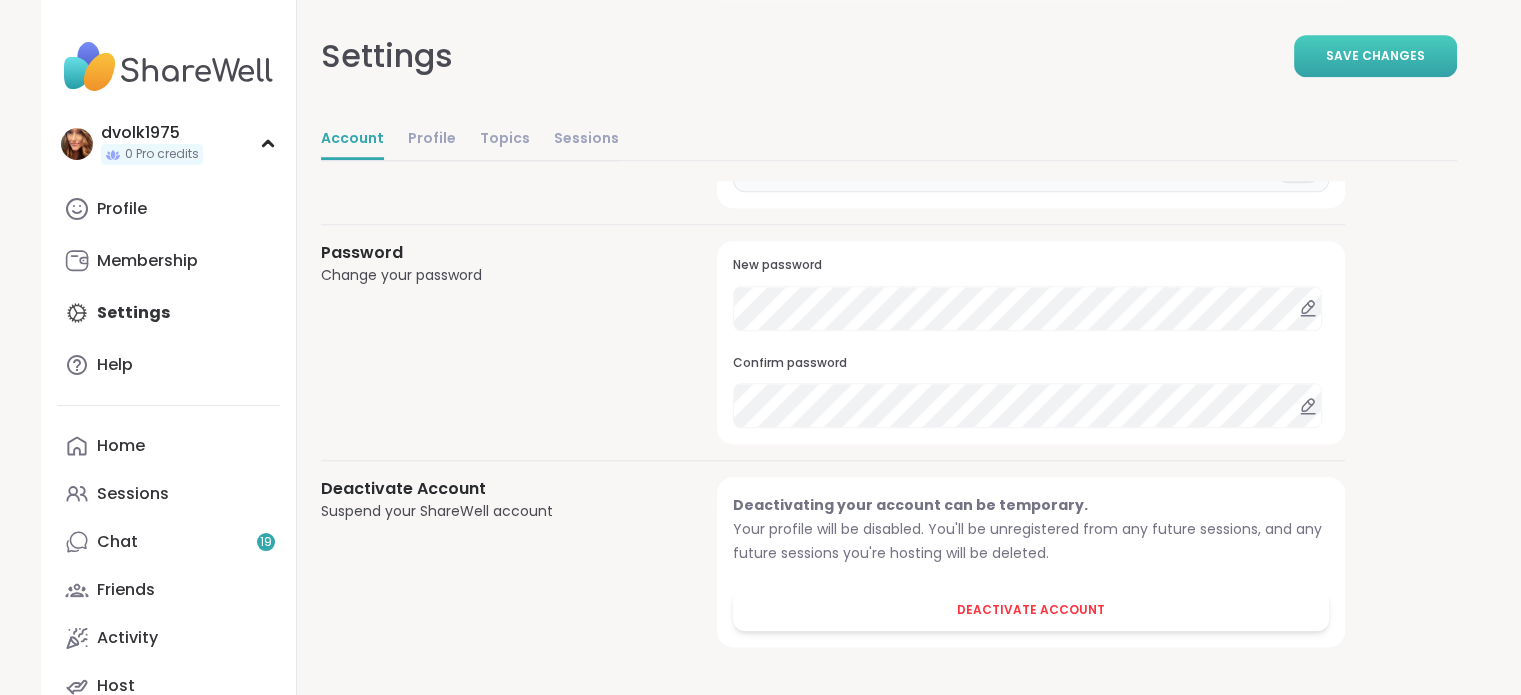 scroll, scrollTop: 1442, scrollLeft: 0, axis: vertical 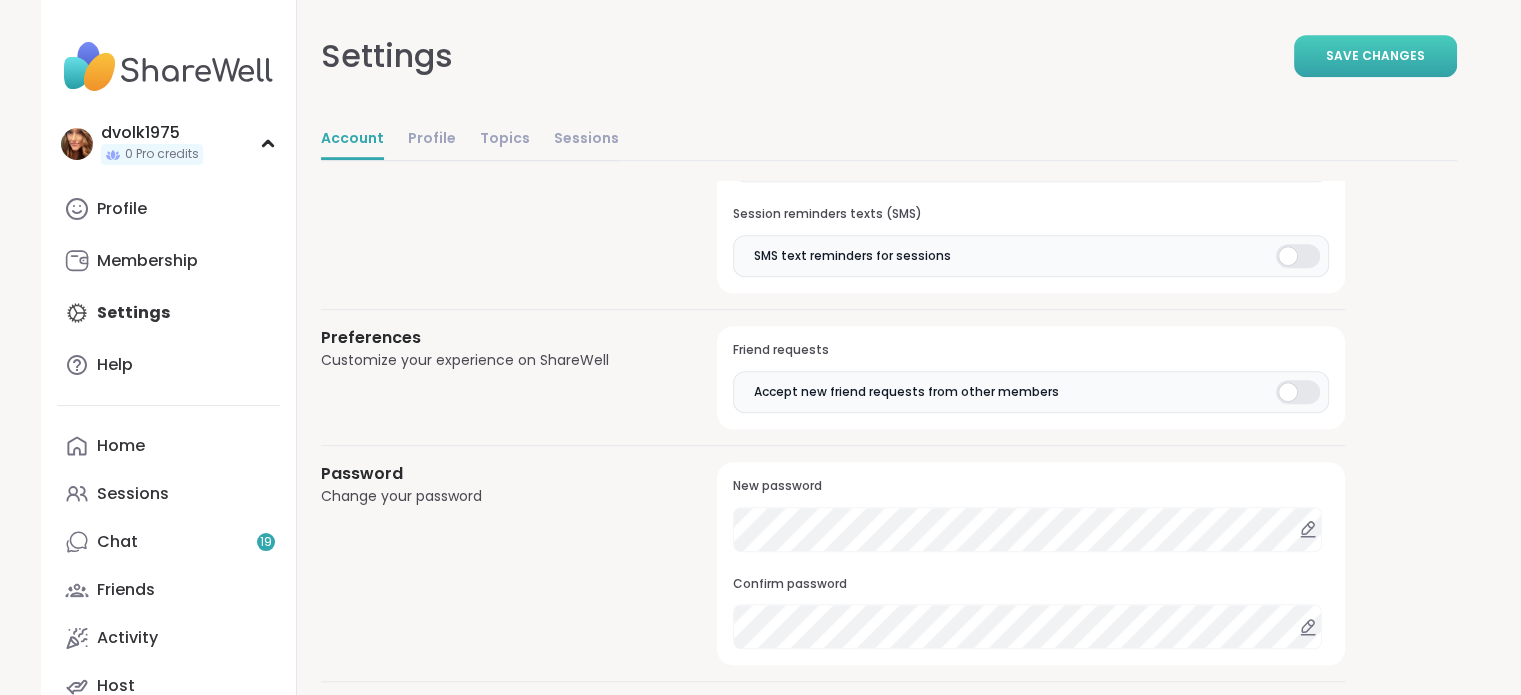 click on "Save Changes" at bounding box center (1375, 56) 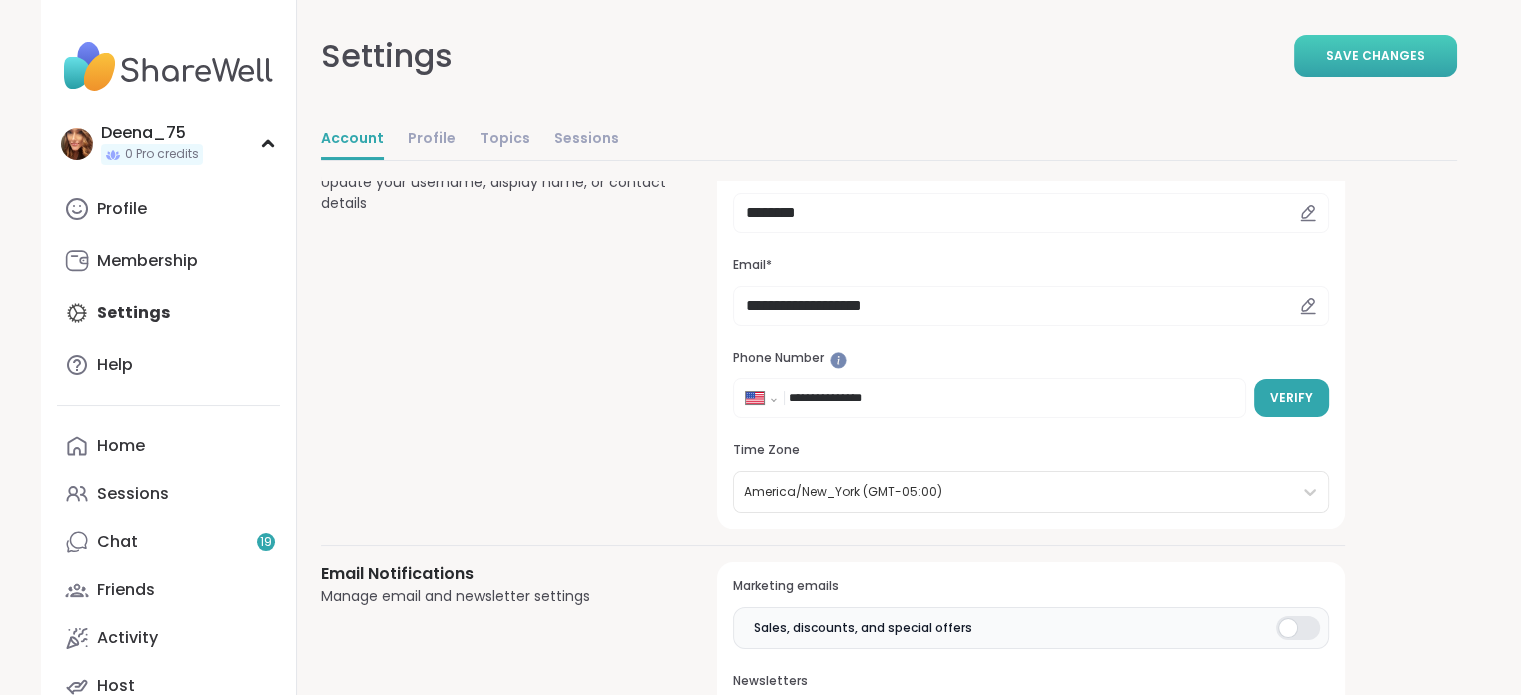 scroll, scrollTop: 0, scrollLeft: 0, axis: both 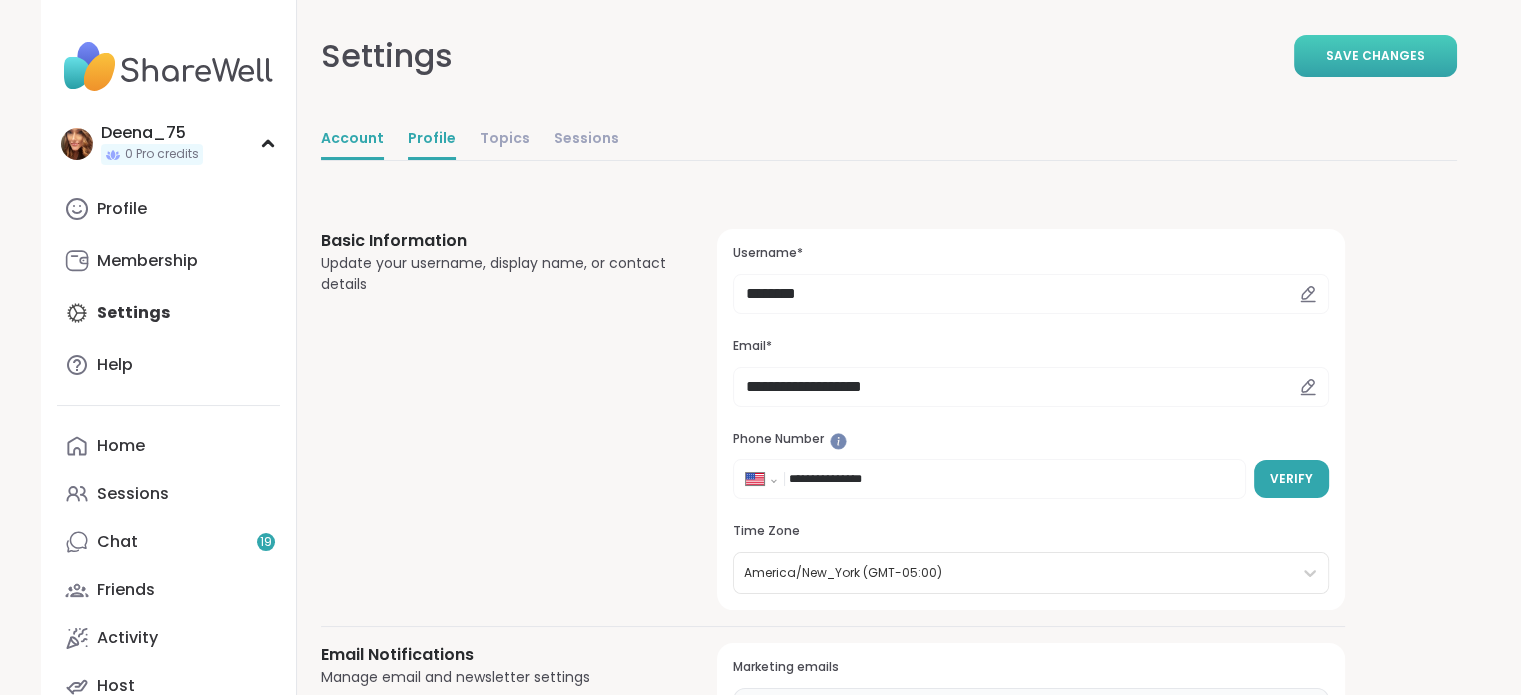 click on "Profile" at bounding box center (432, 140) 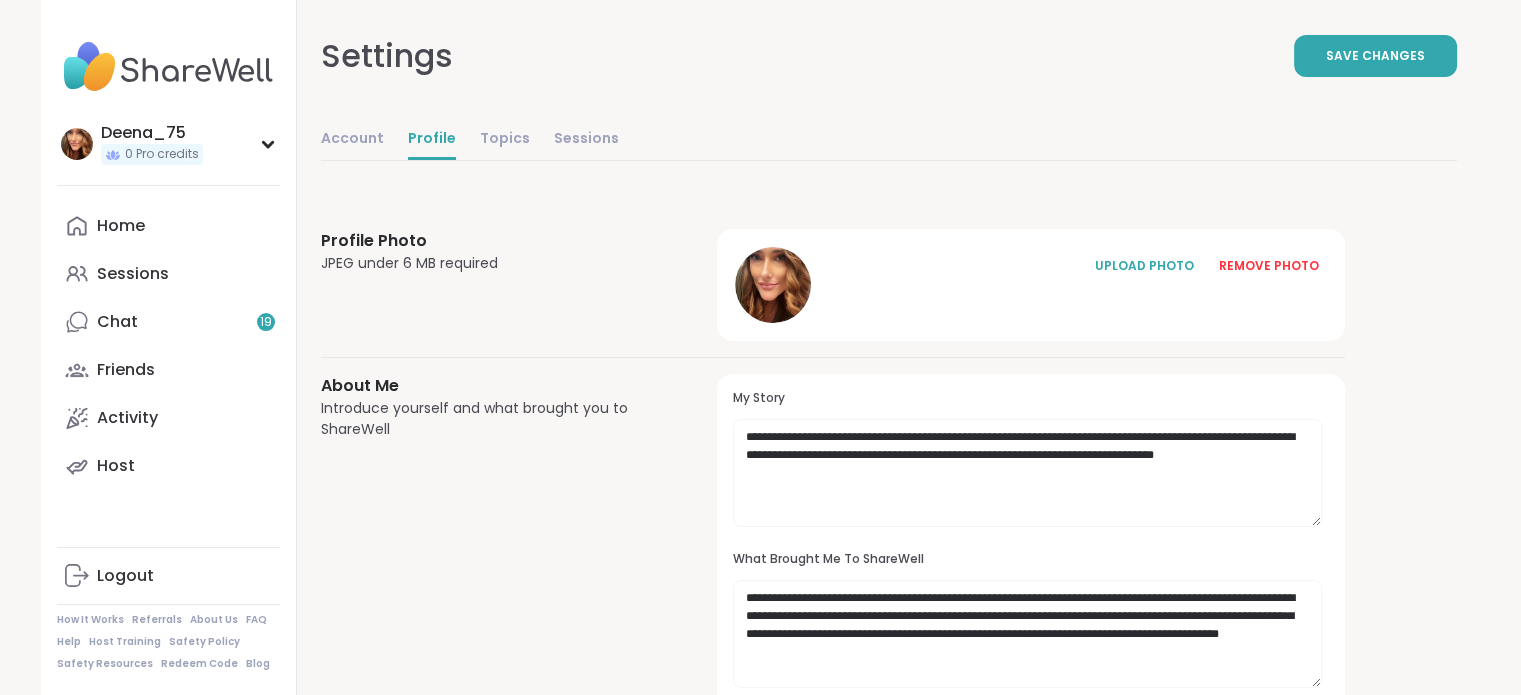 click on "Settings Save Changes" at bounding box center [889, 56] 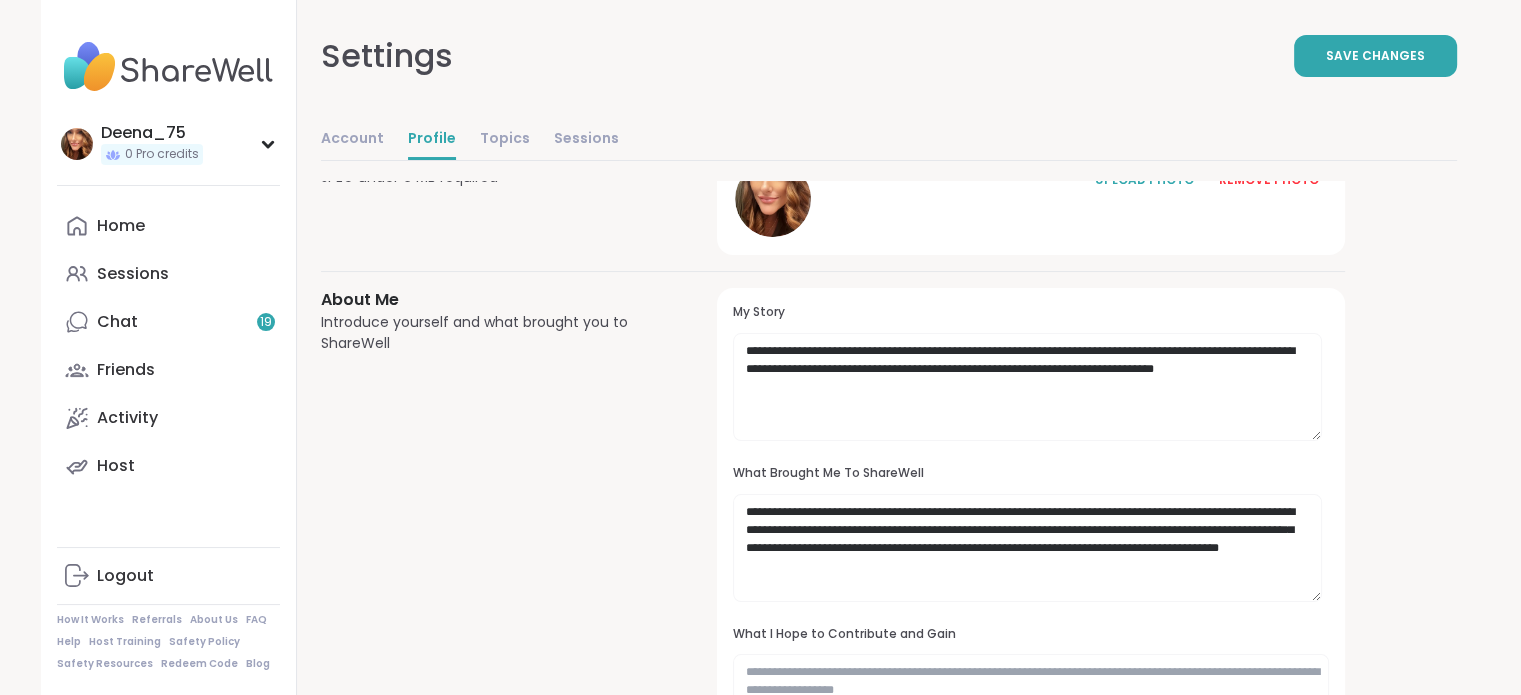 scroll, scrollTop: 0, scrollLeft: 0, axis: both 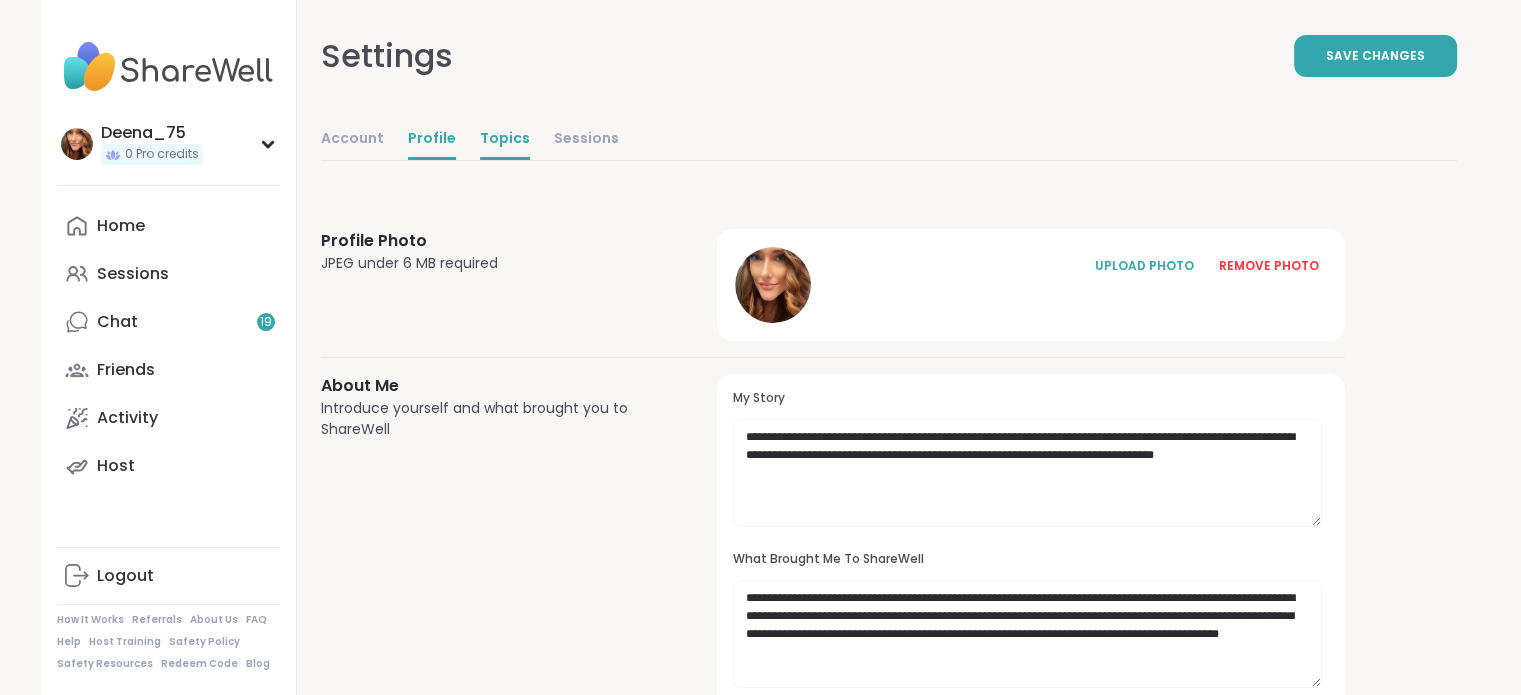click on "Topics" at bounding box center [505, 140] 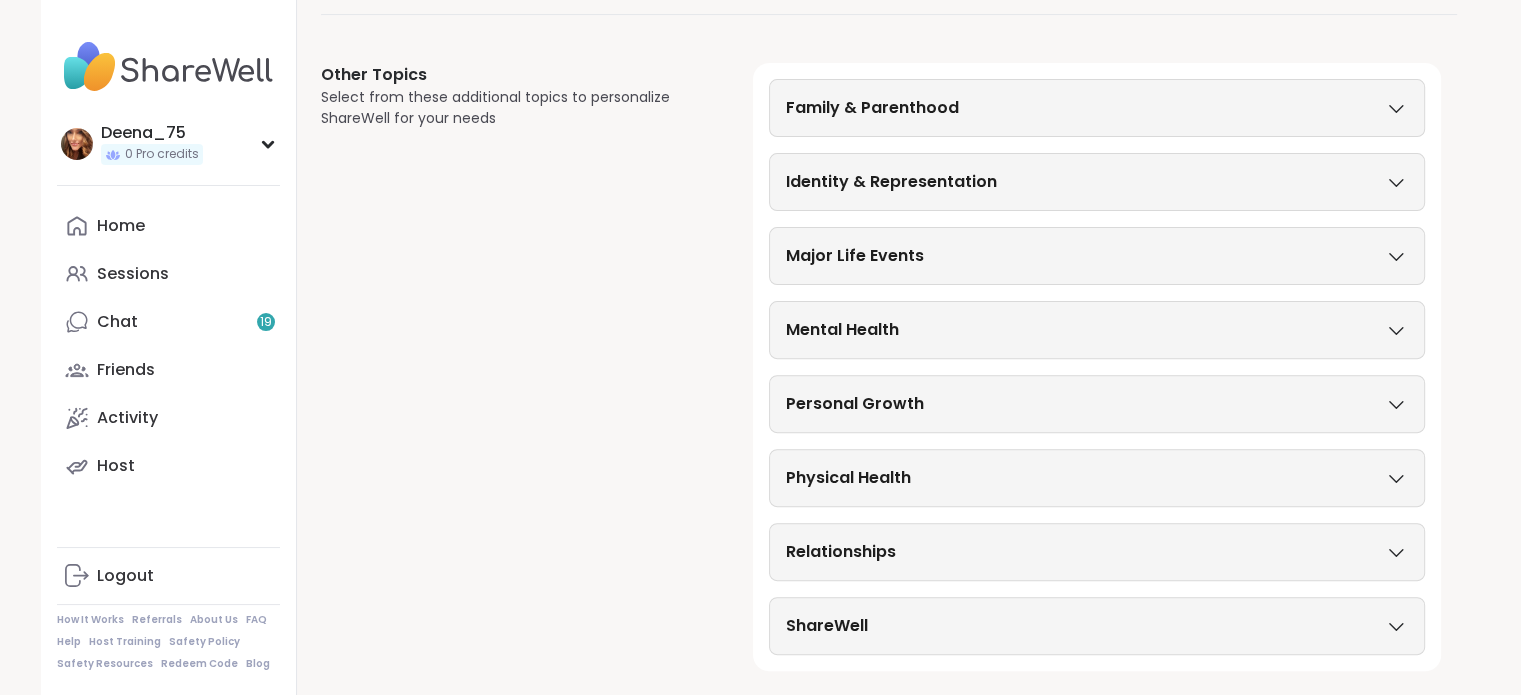 scroll, scrollTop: 722, scrollLeft: 0, axis: vertical 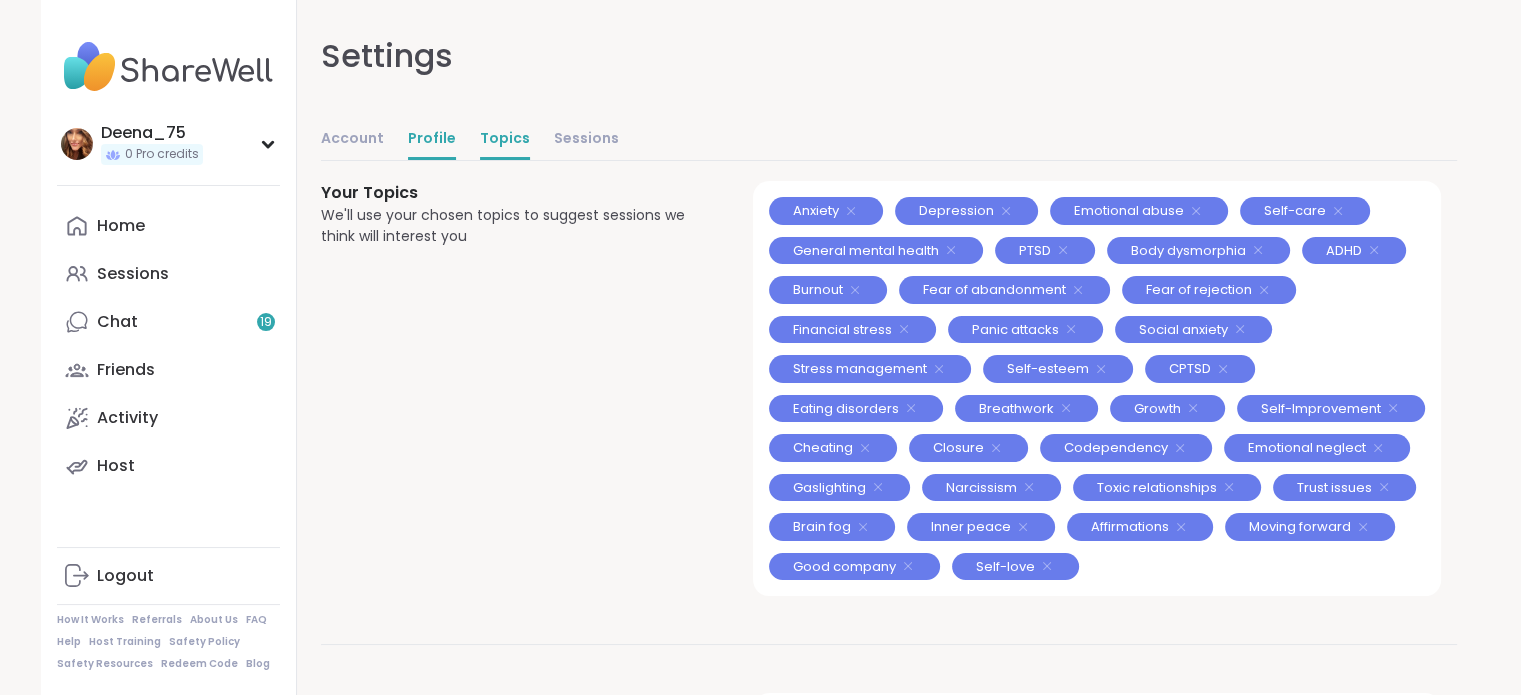 click on "Profile" at bounding box center [432, 140] 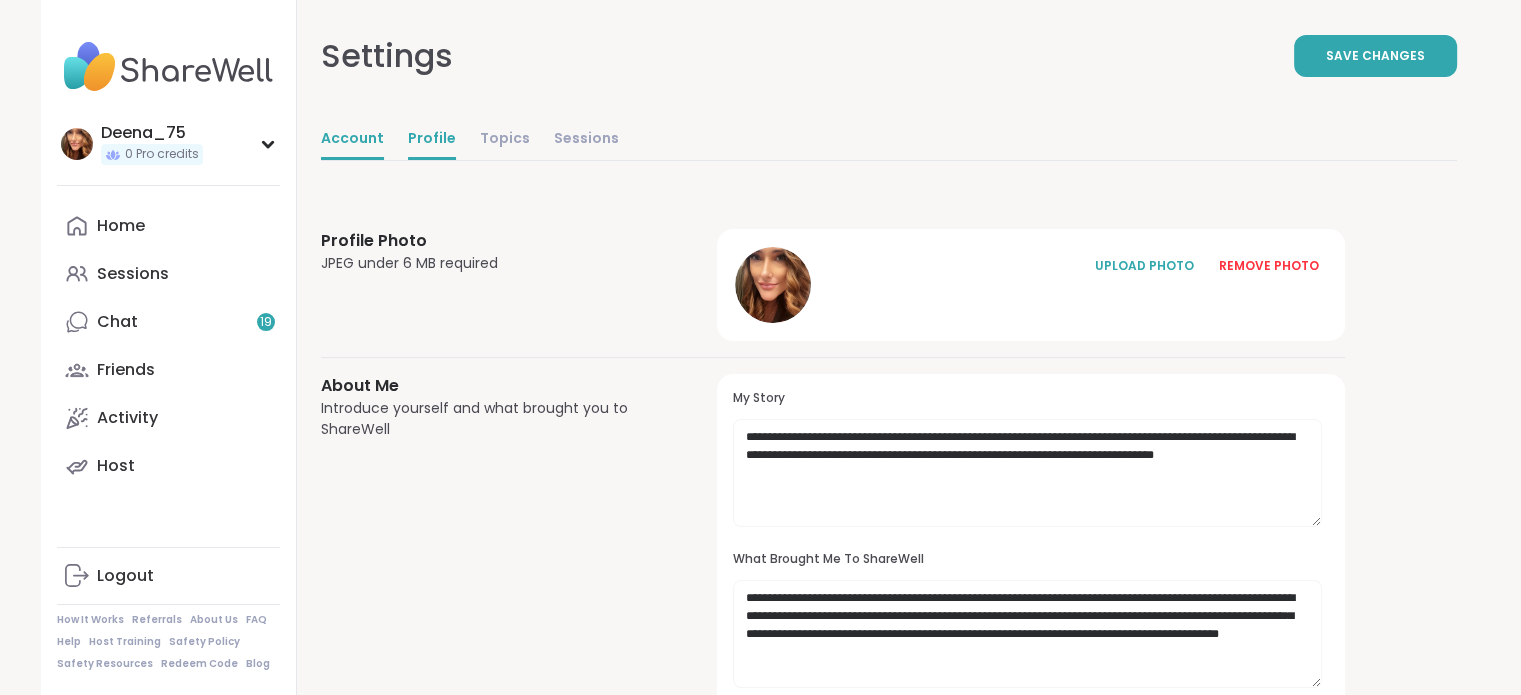 click on "Account" at bounding box center [352, 140] 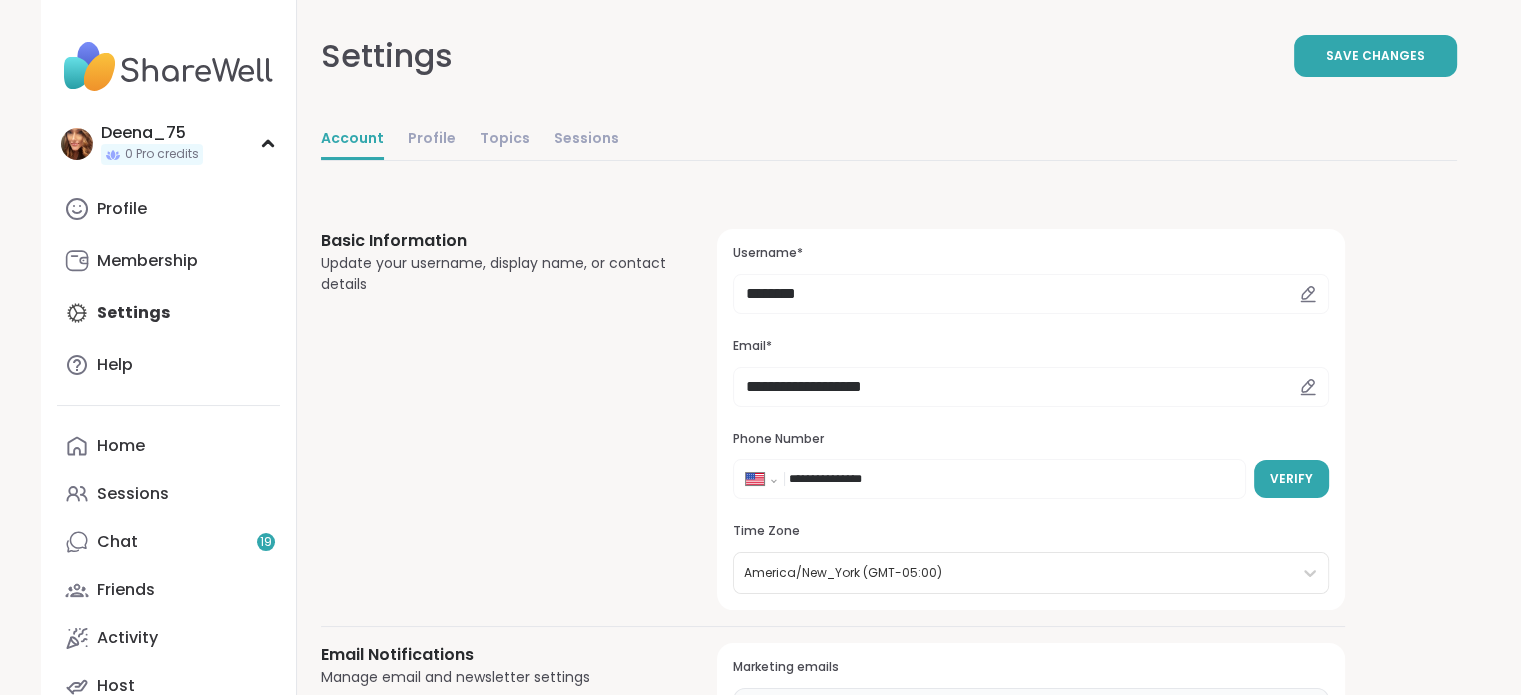 scroll, scrollTop: 0, scrollLeft: 0, axis: both 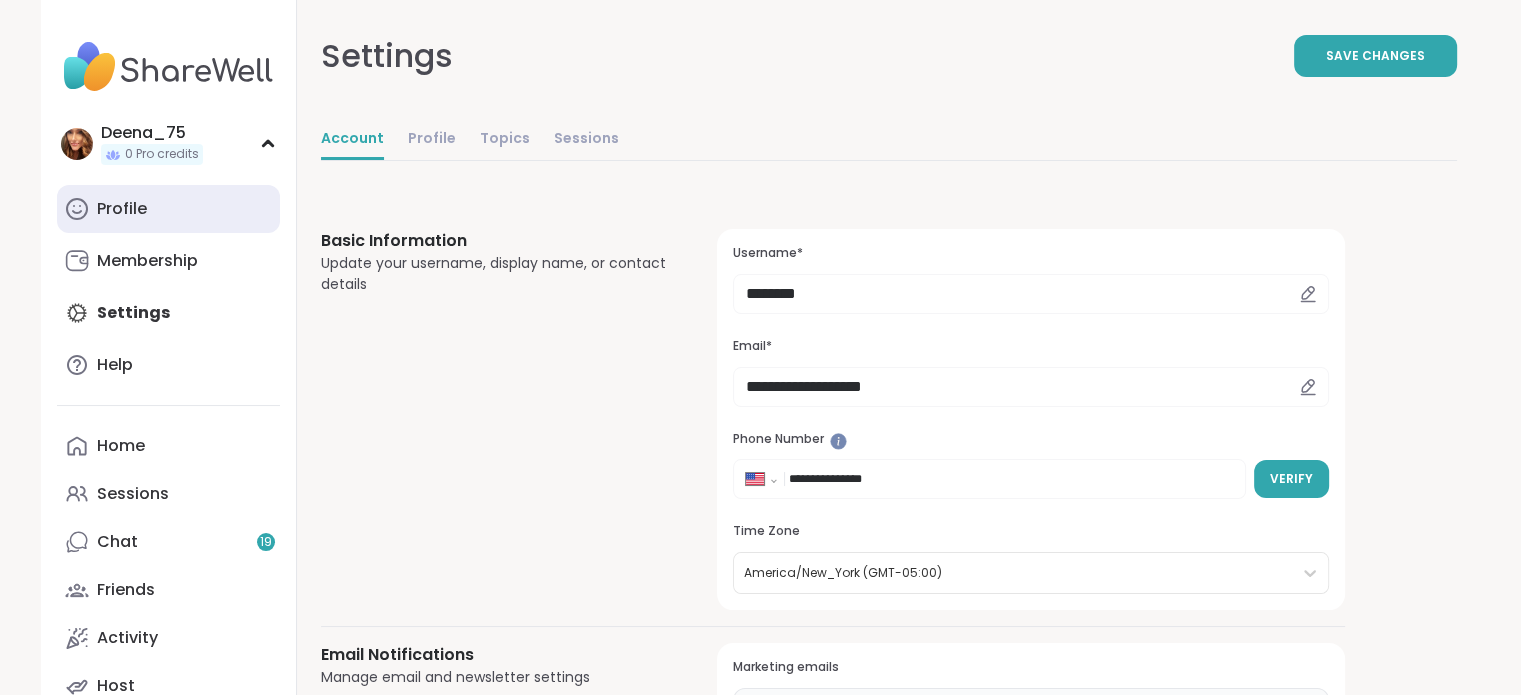 click on "Profile" at bounding box center [168, 209] 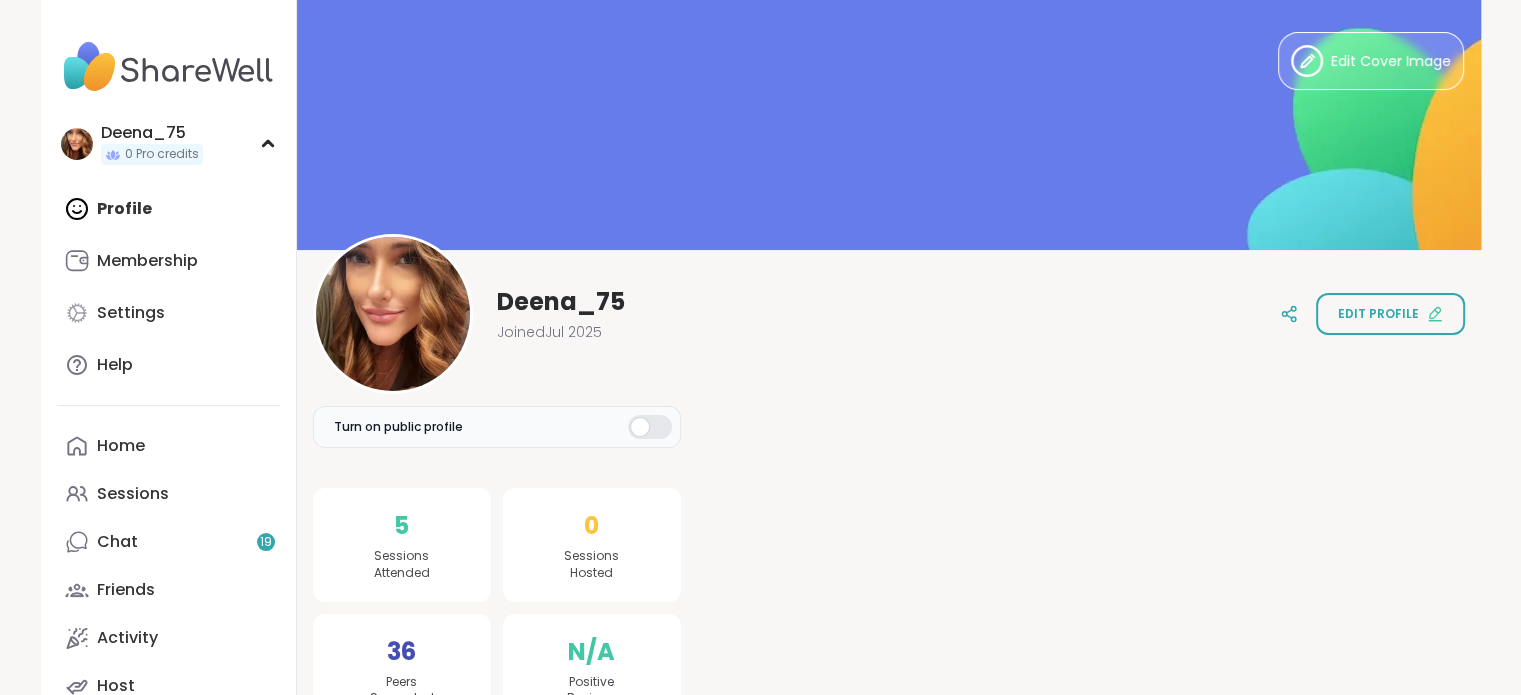 scroll, scrollTop: 0, scrollLeft: 0, axis: both 